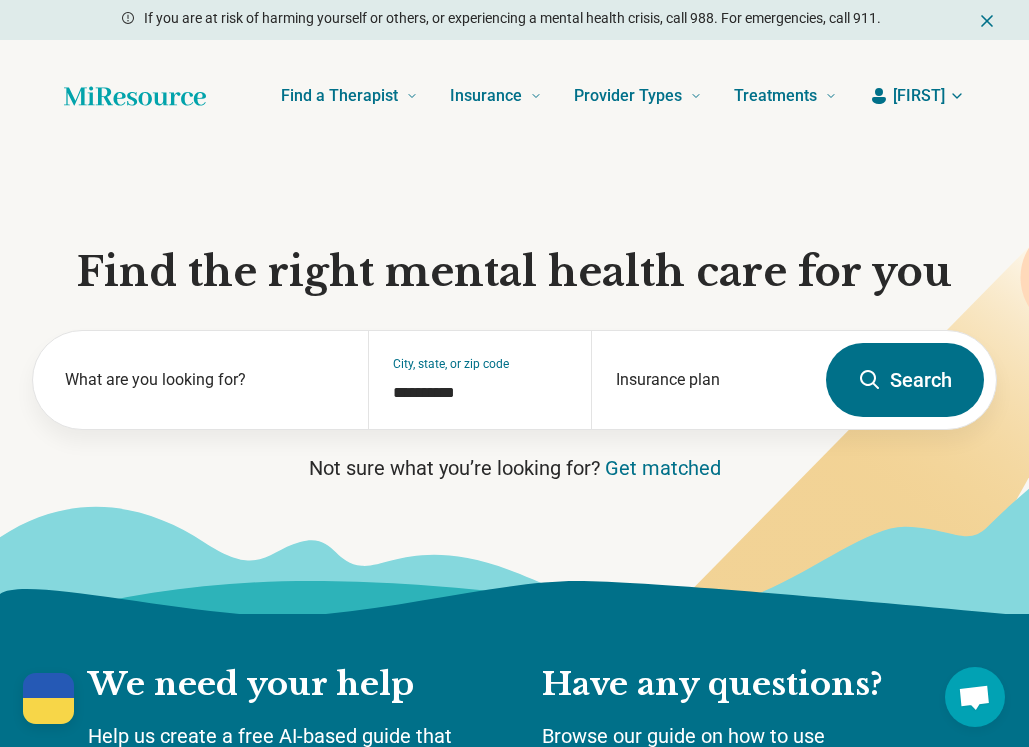 scroll, scrollTop: 0, scrollLeft: 0, axis: both 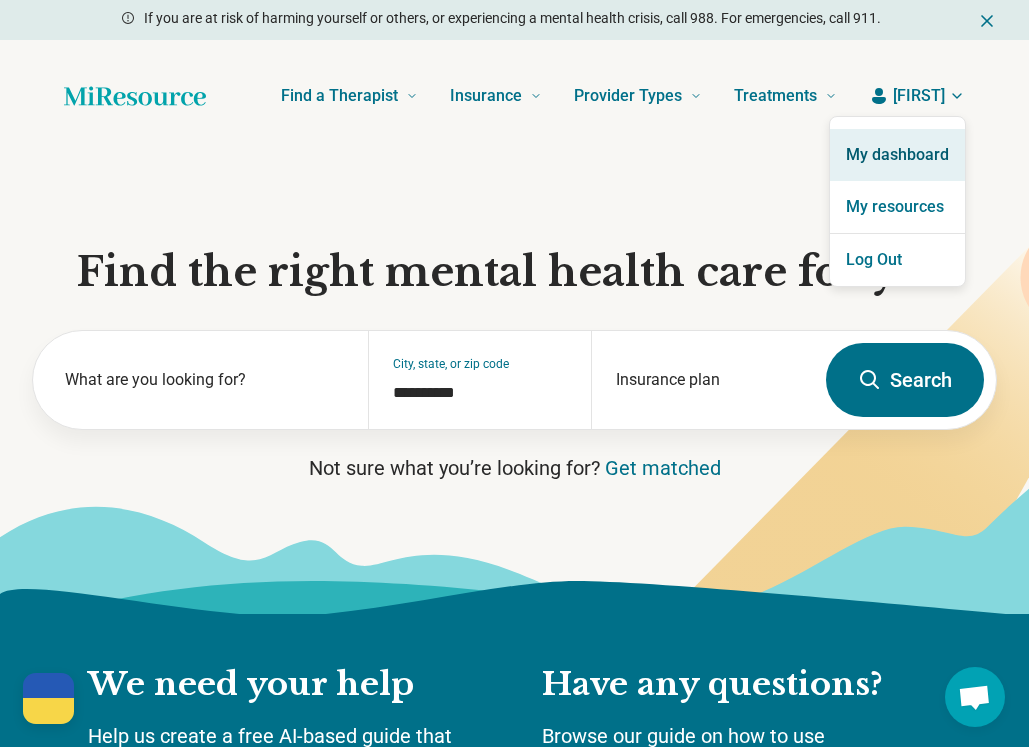 click on "My dashboard" at bounding box center [897, 155] 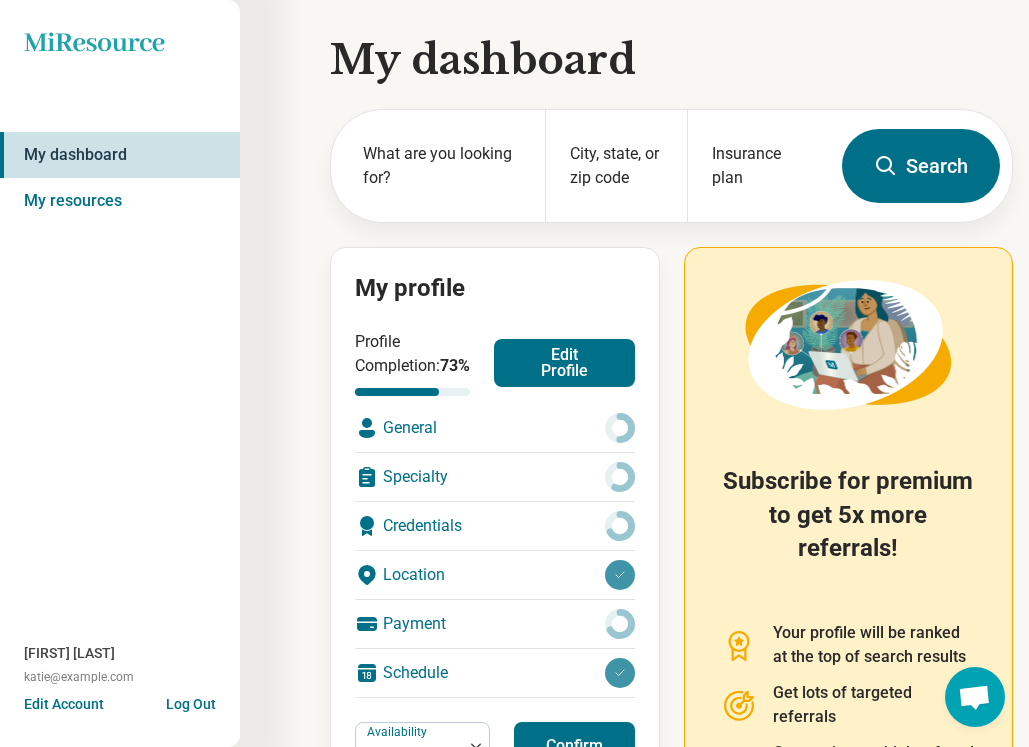 click on "Edit Profile" at bounding box center [564, 363] 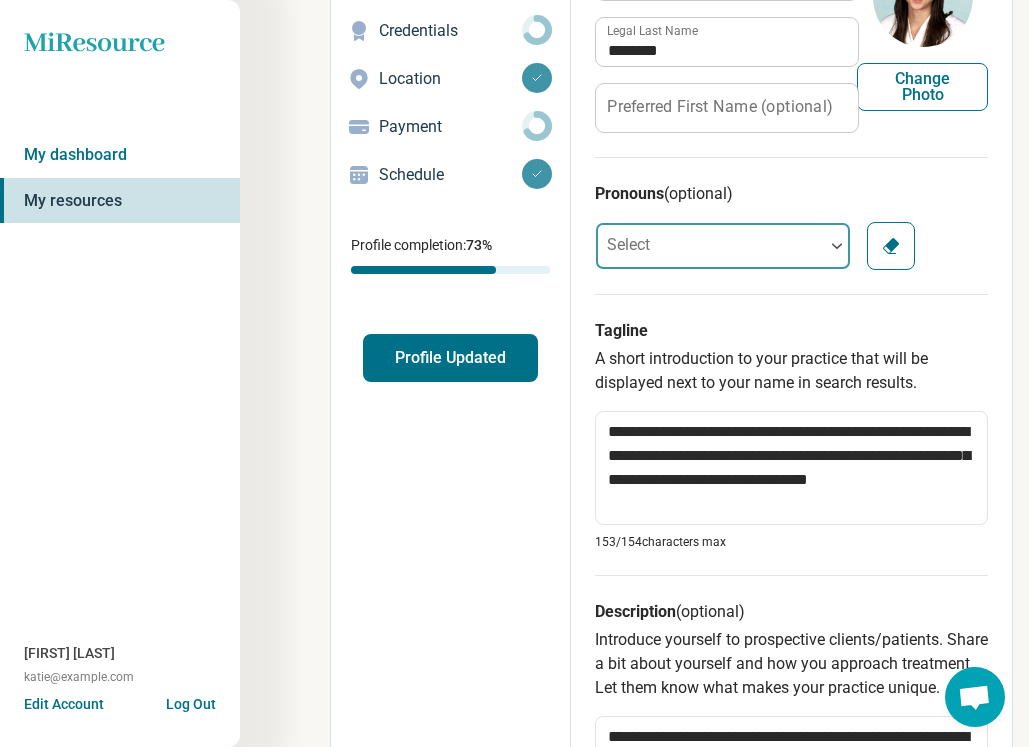 scroll, scrollTop: 205, scrollLeft: 0, axis: vertical 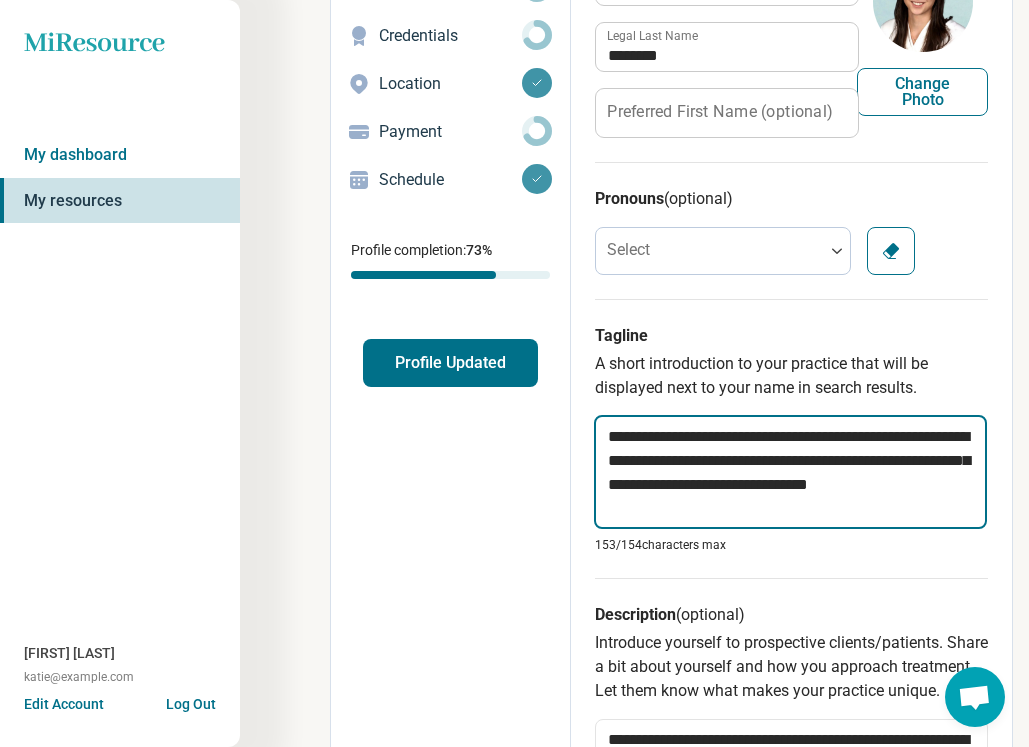 click on "**********" at bounding box center (790, 472) 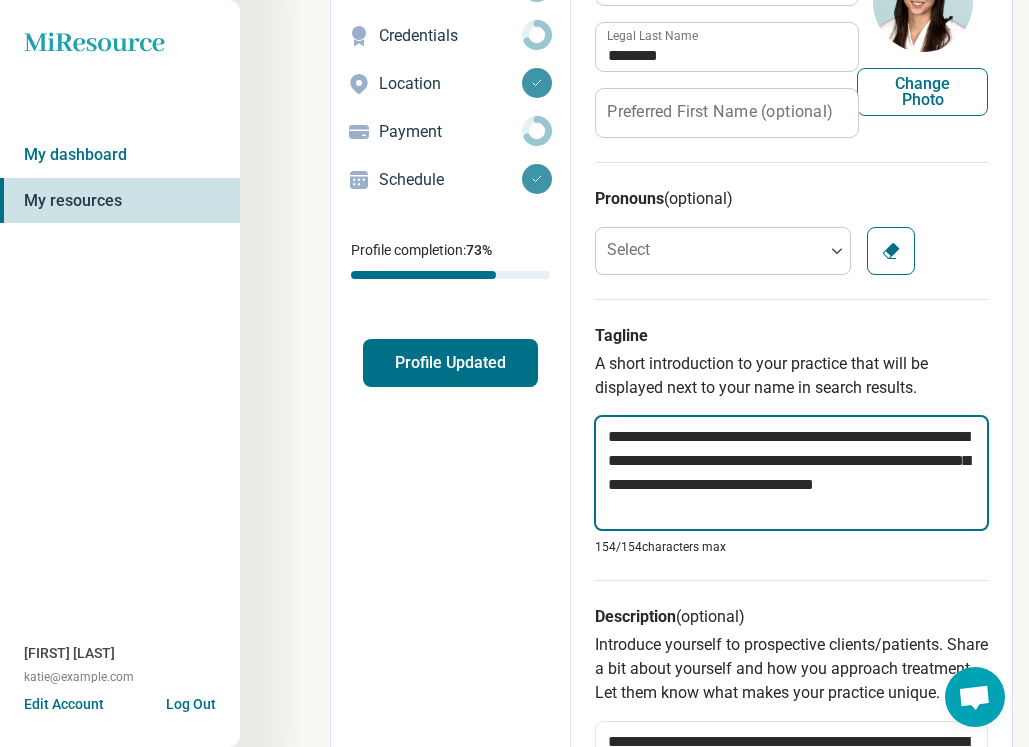 type on "*" 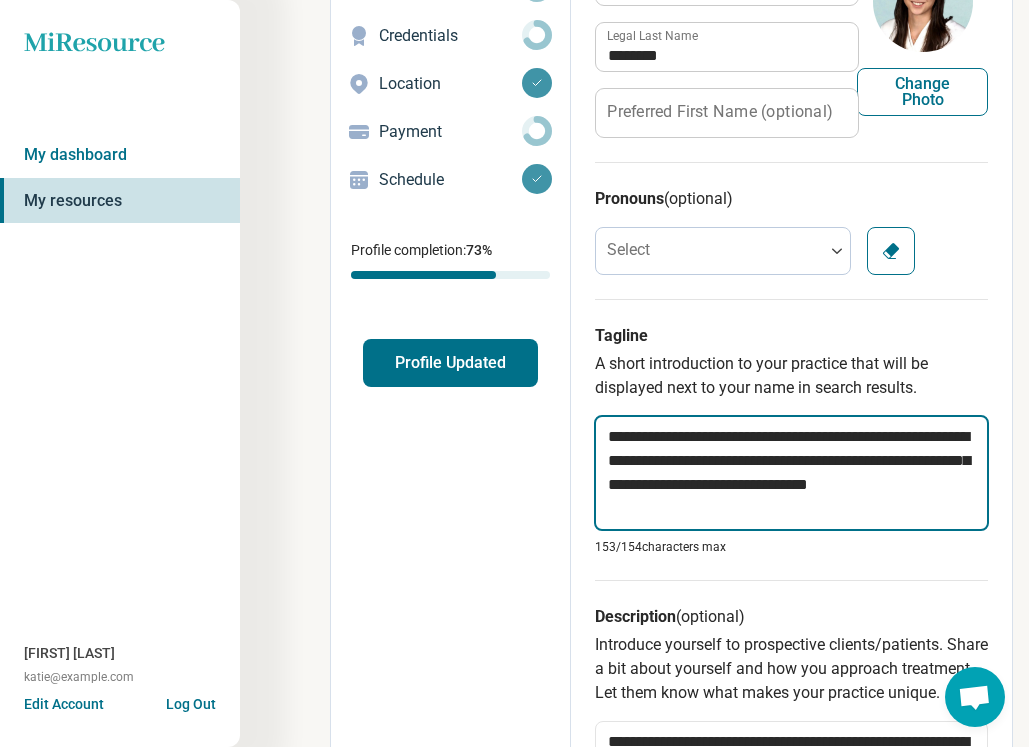 click on "**********" at bounding box center [791, 473] 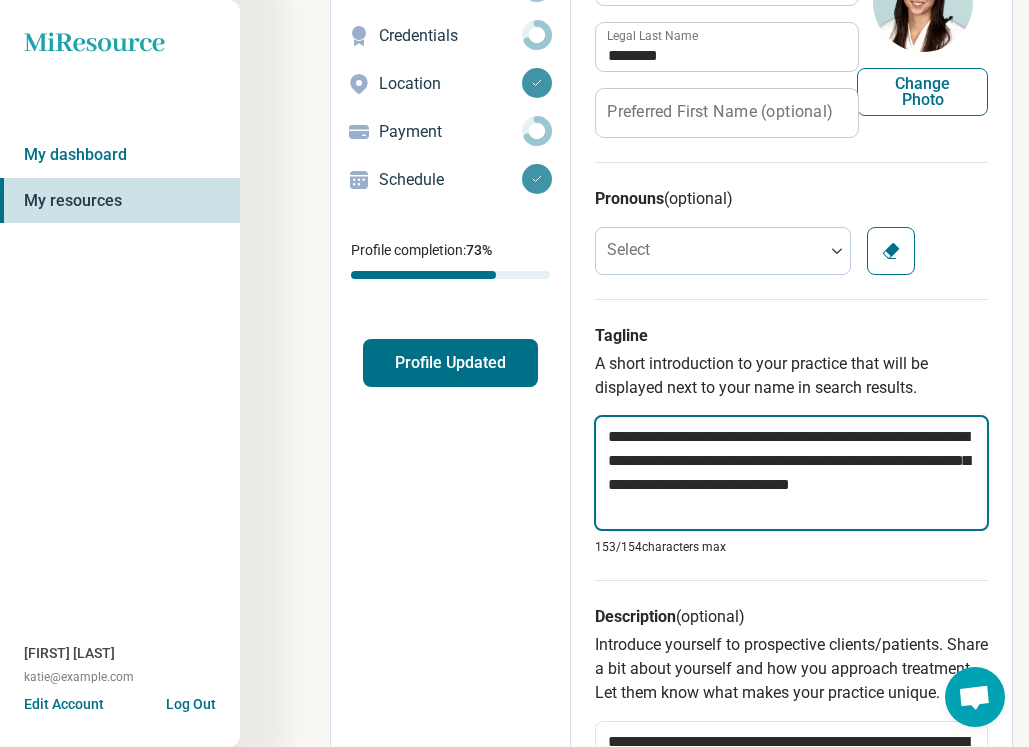 type on "*" 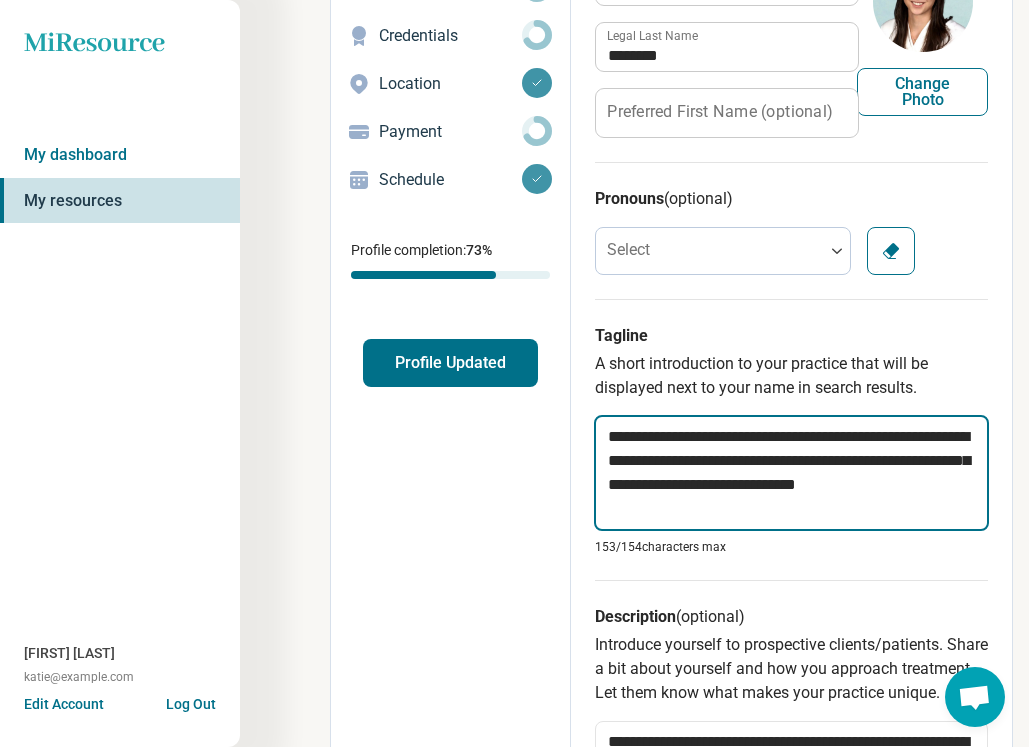 type on "*" 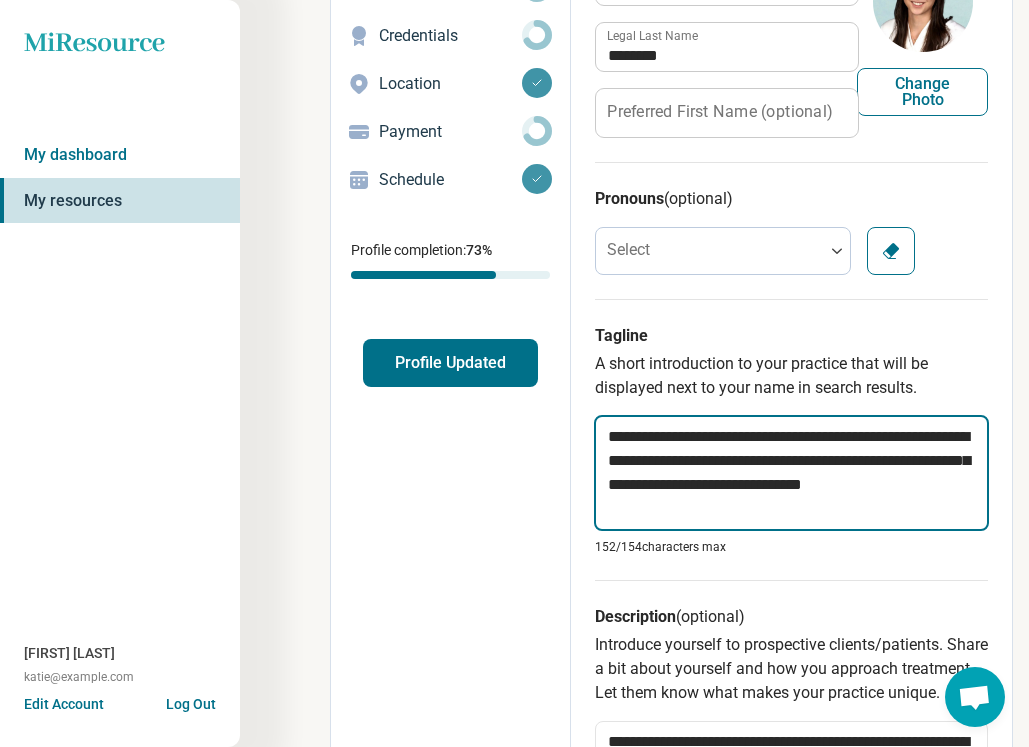 type on "*" 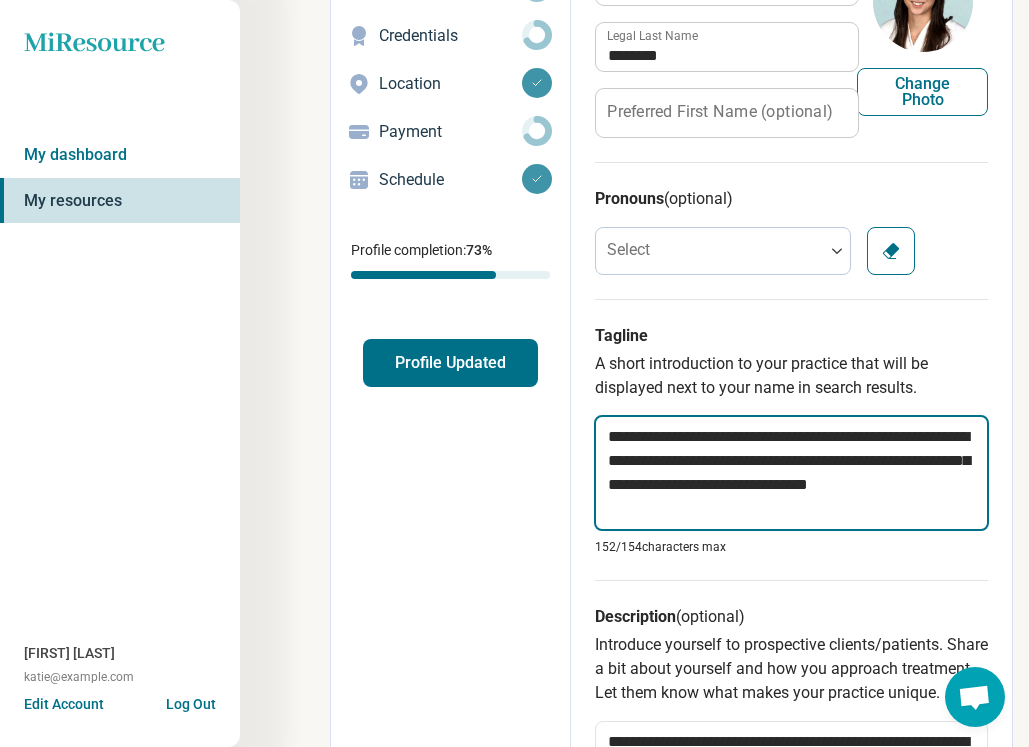 type on "**********" 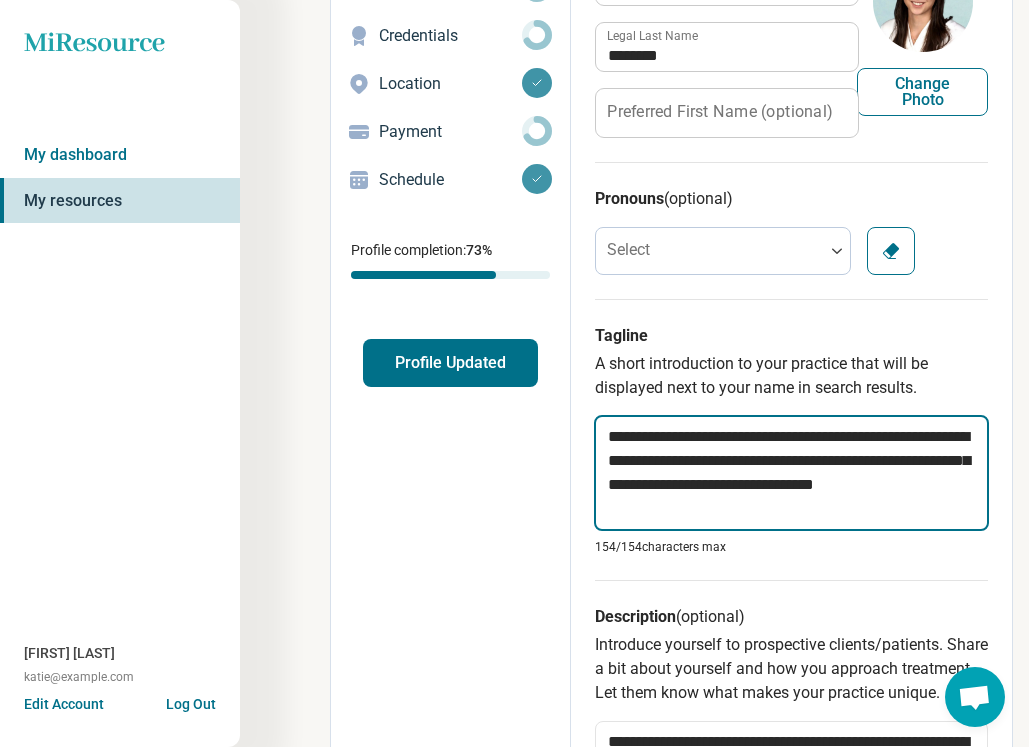 click on "**********" at bounding box center [791, 473] 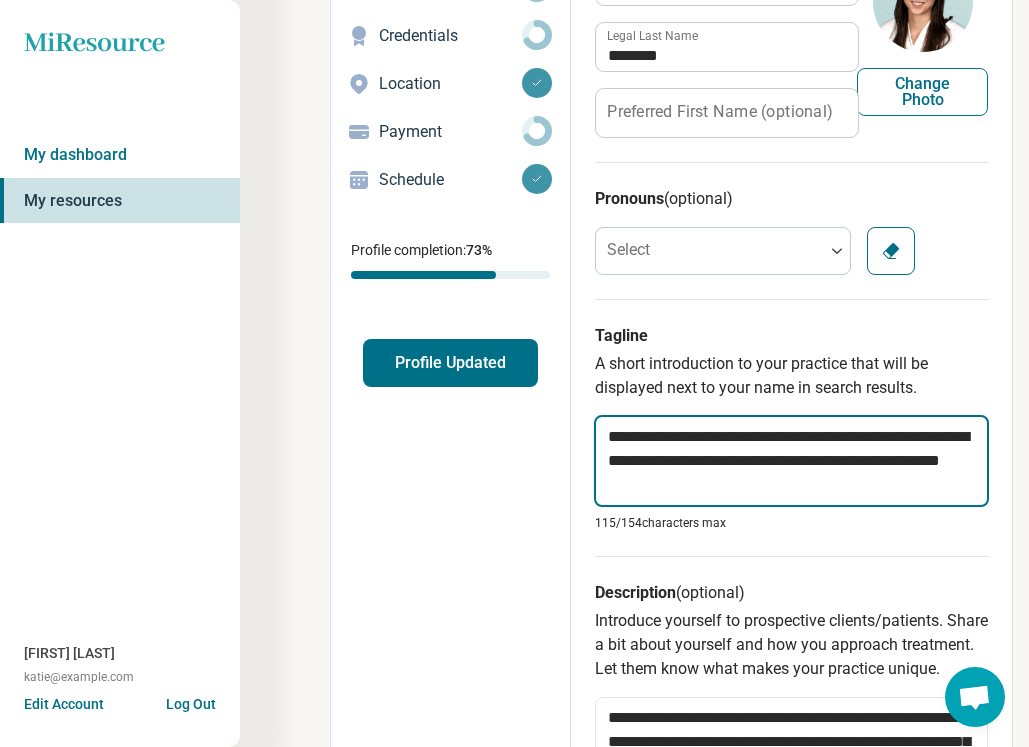 type on "*" 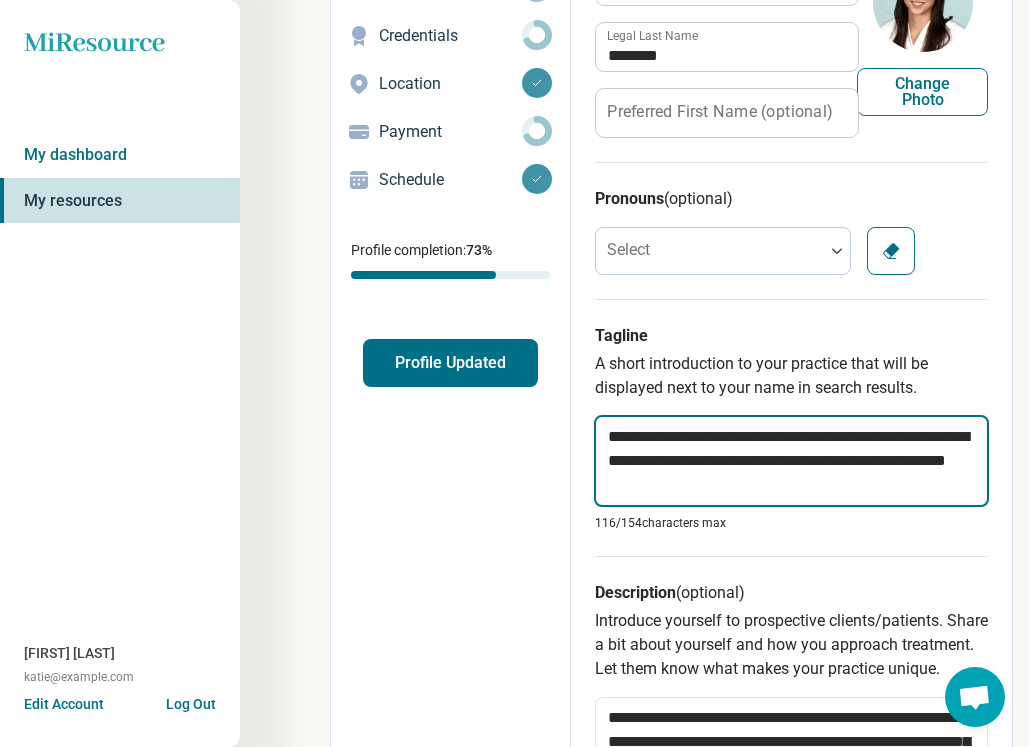 type on "*" 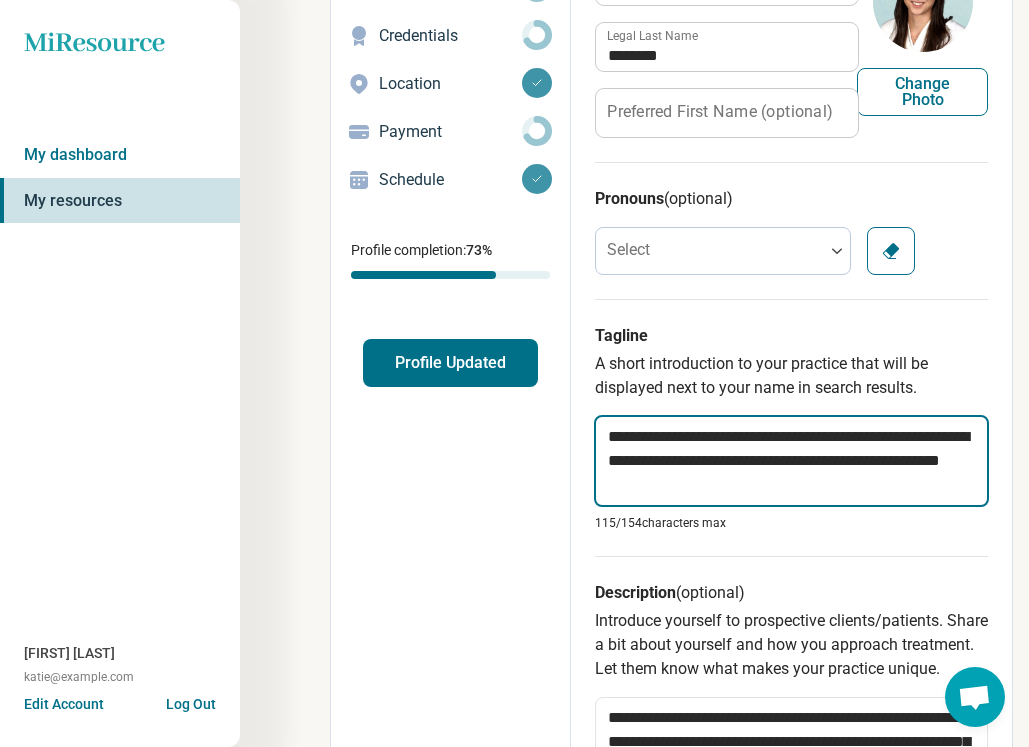 type on "*" 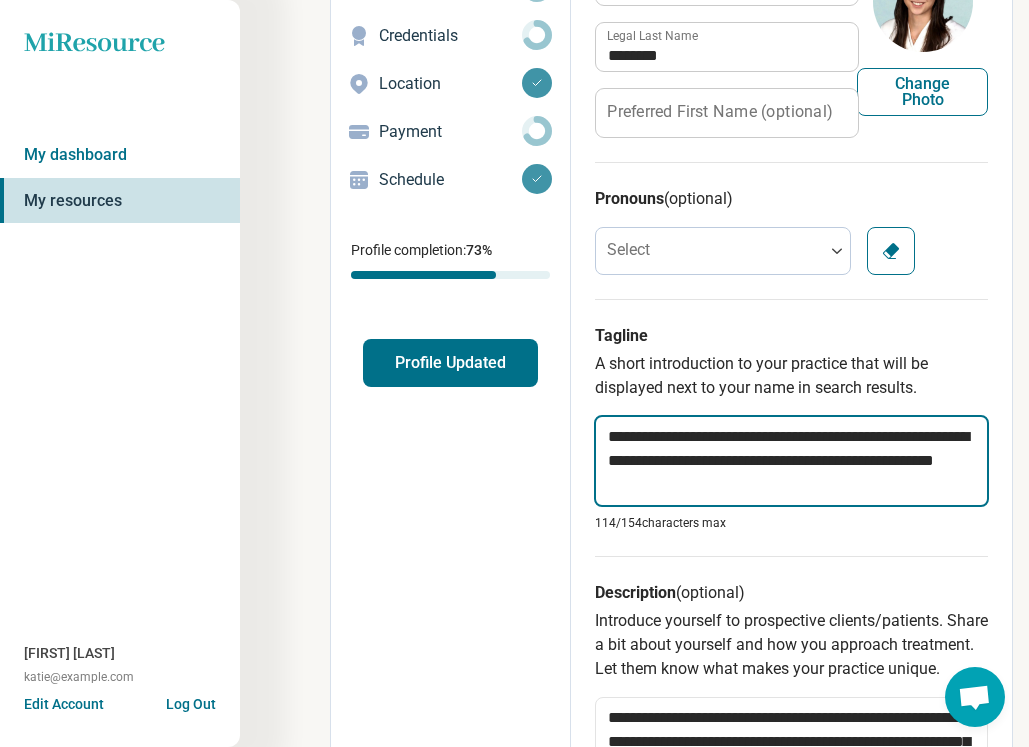 type on "*" 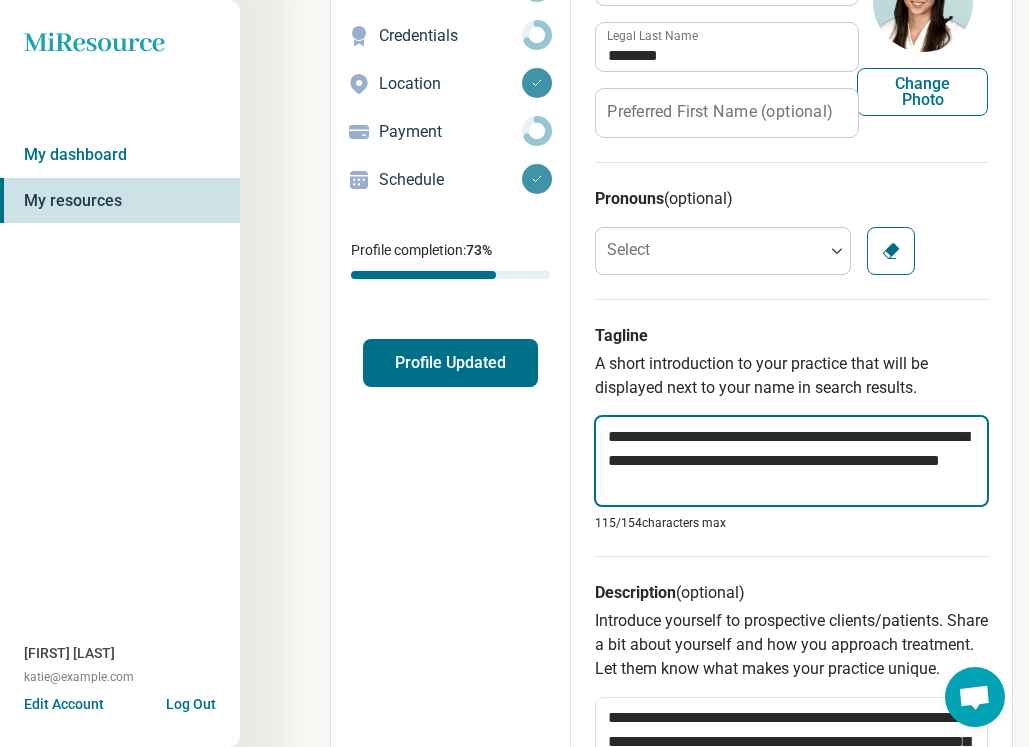type on "*" 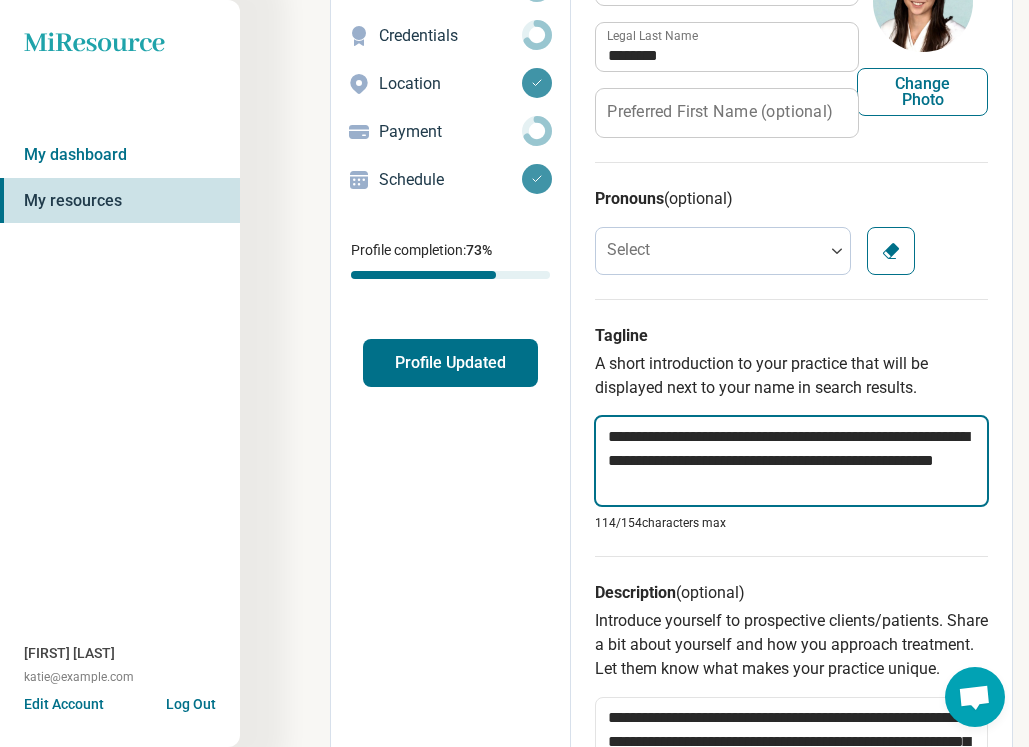 type on "*" 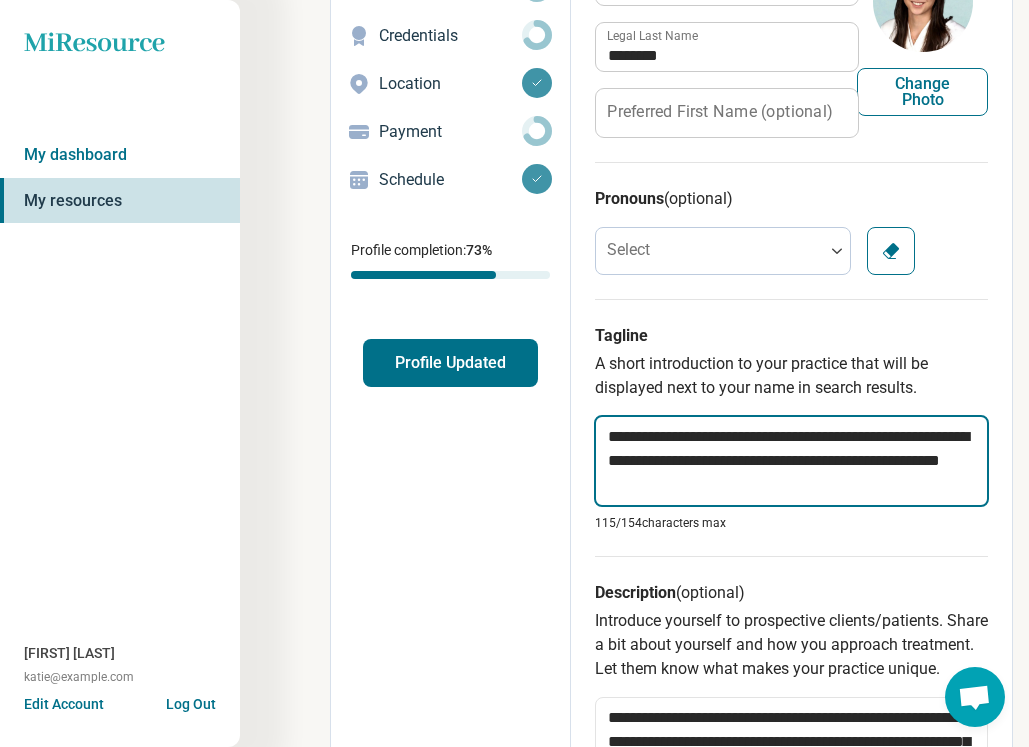 type on "**********" 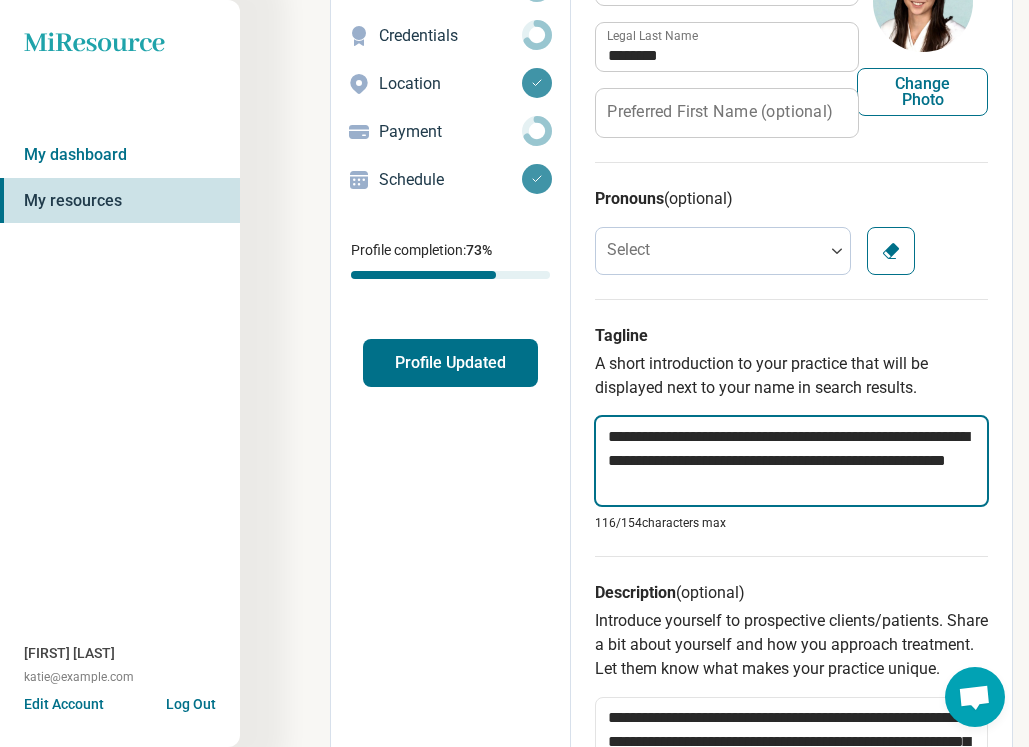 type on "*" 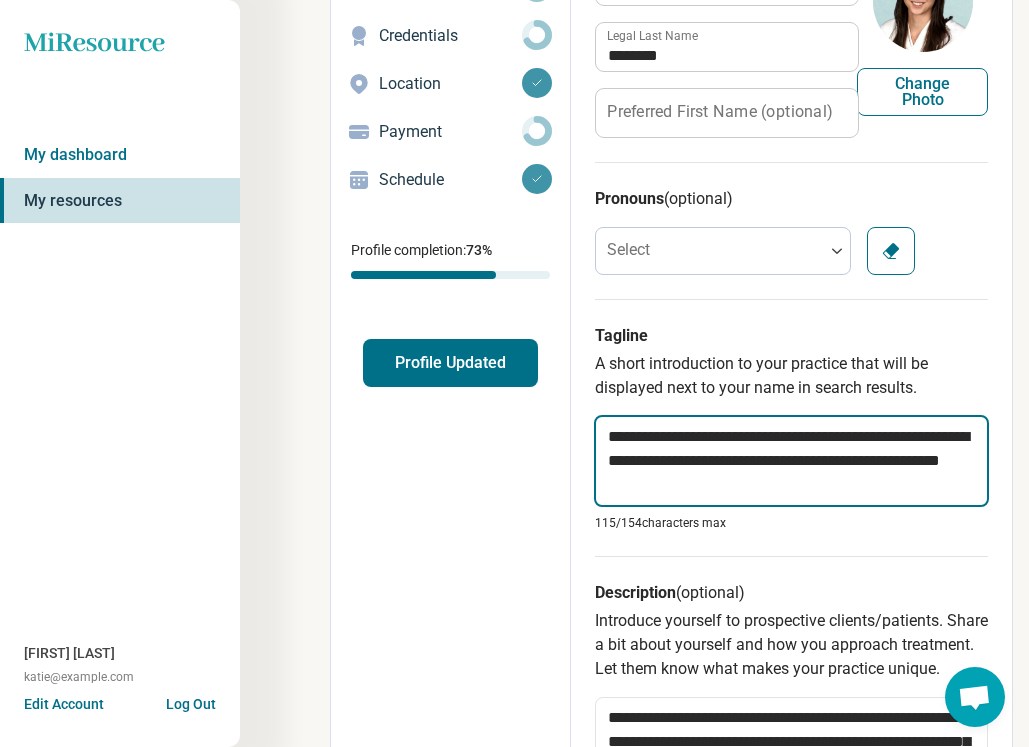 type on "*" 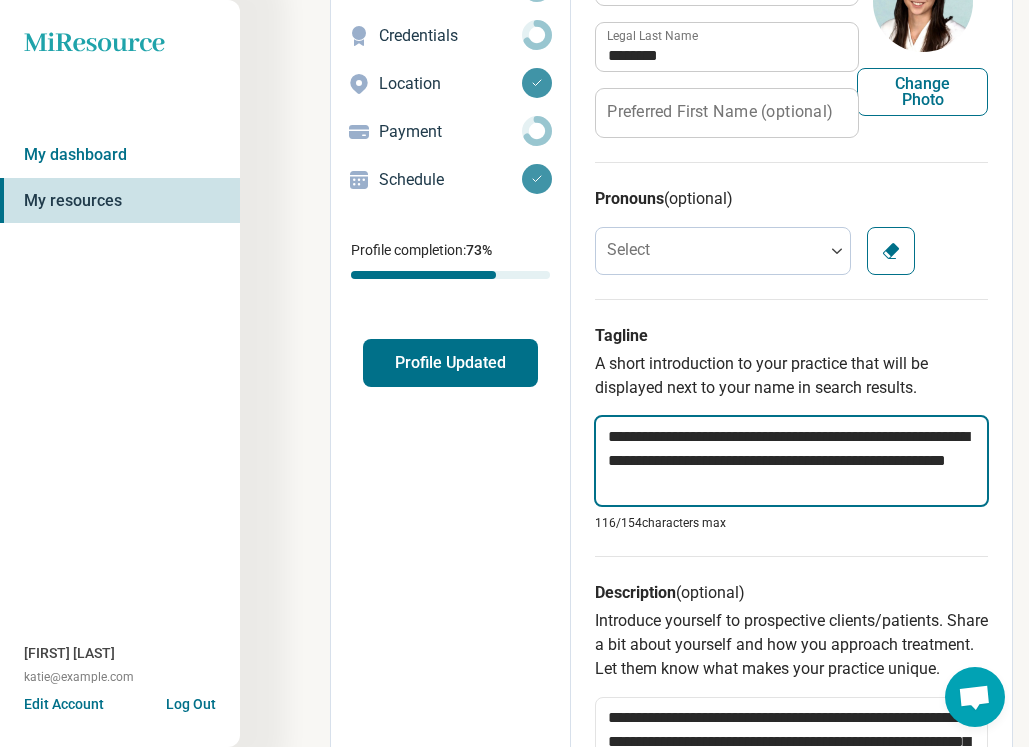 type on "**********" 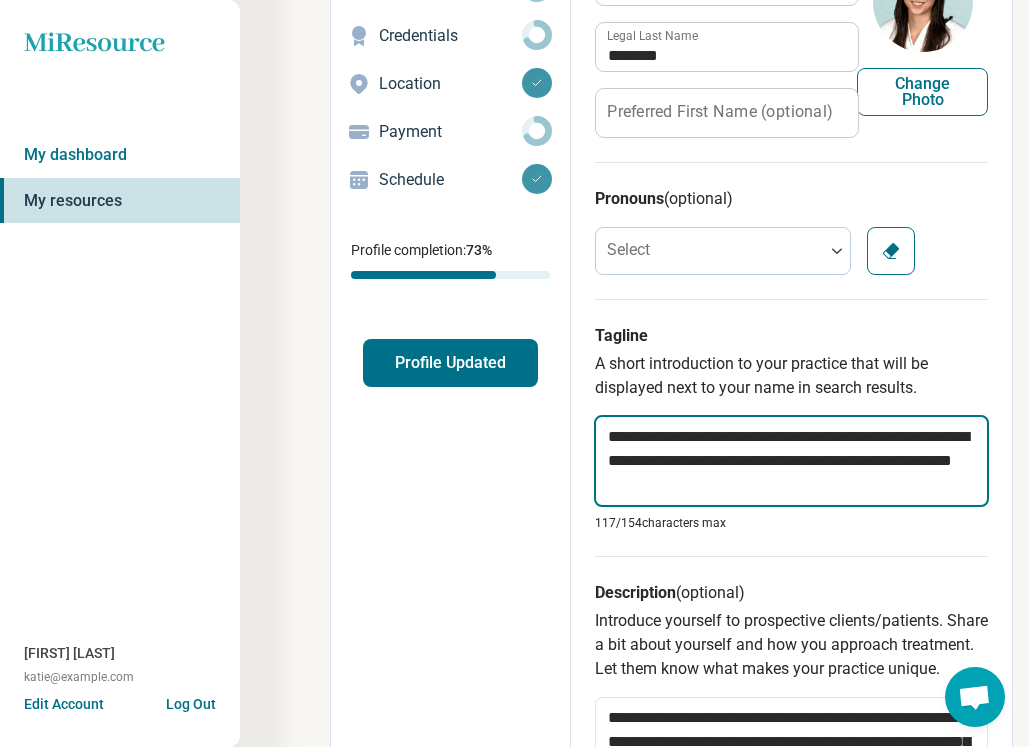 type on "*" 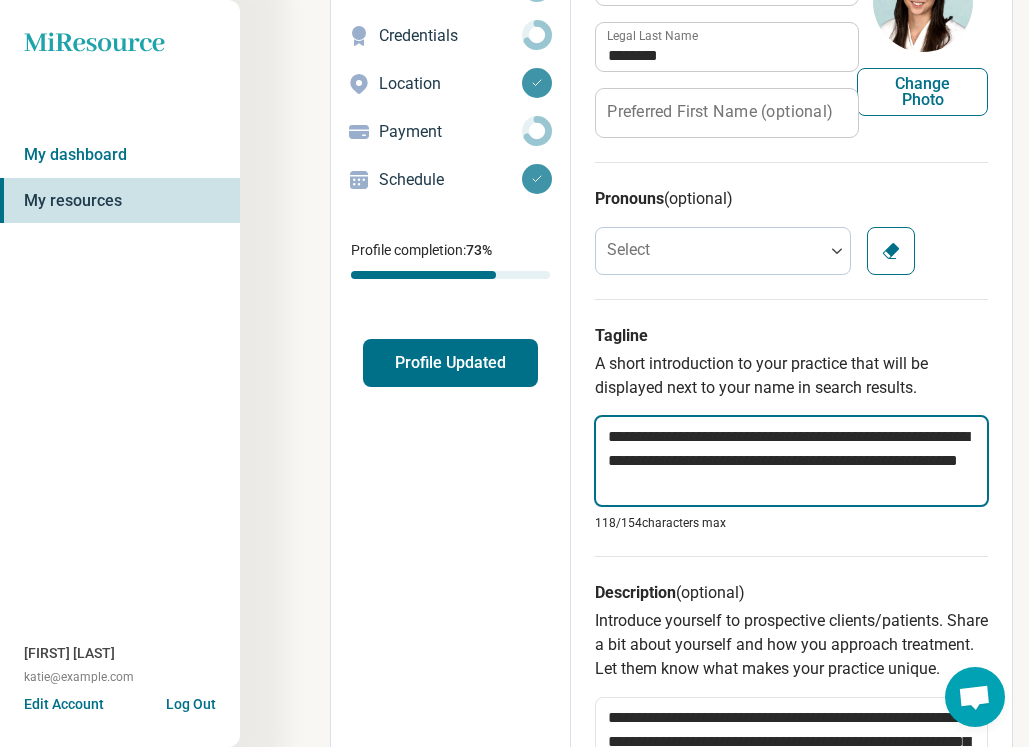 type on "*" 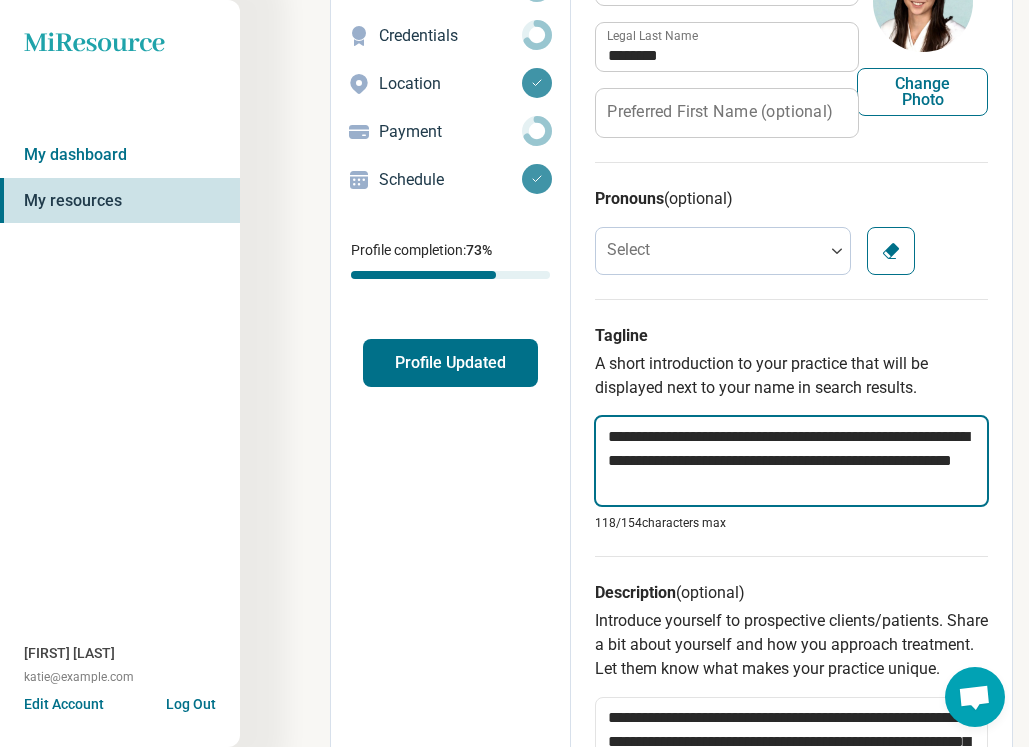 type on "*" 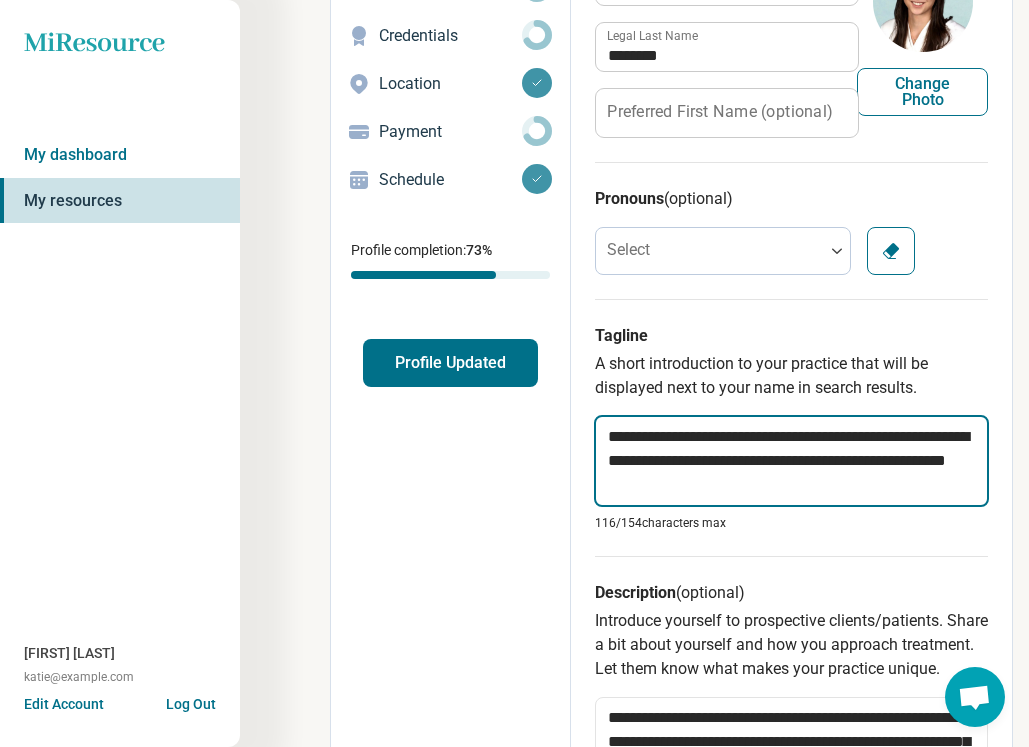 type on "*" 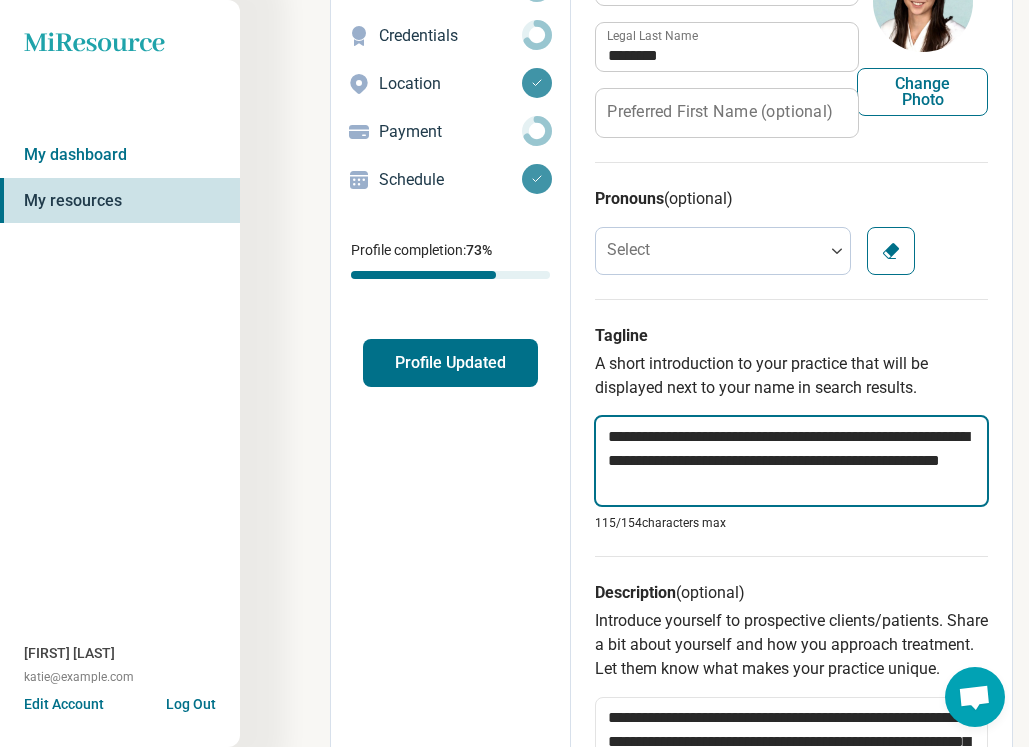 type on "*" 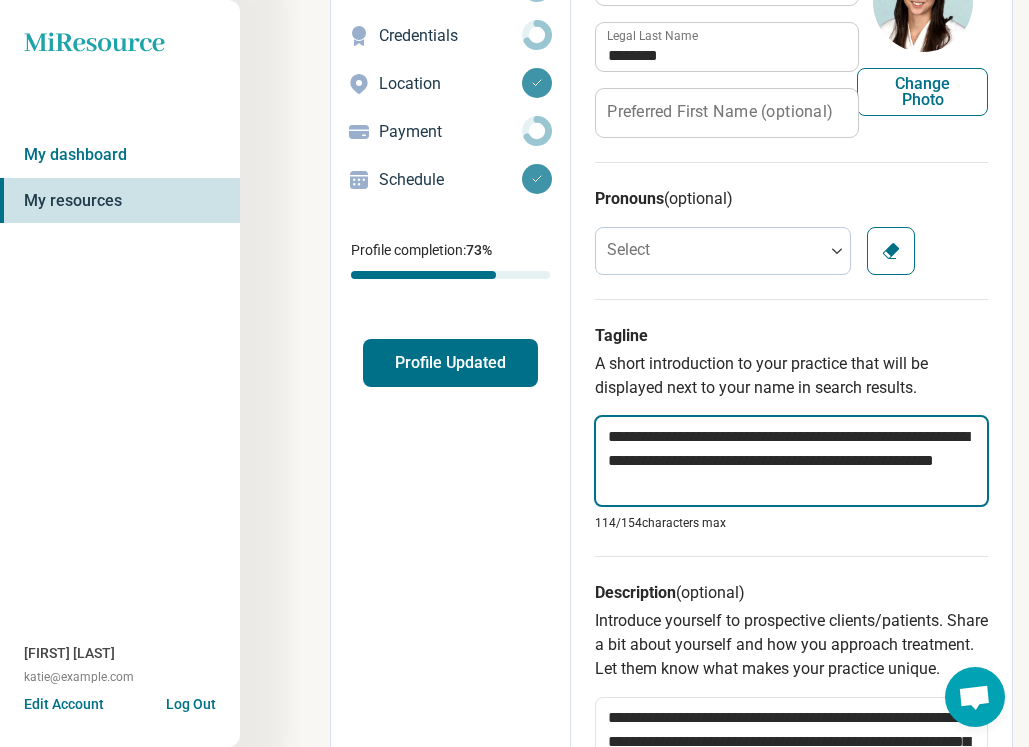 type on "*" 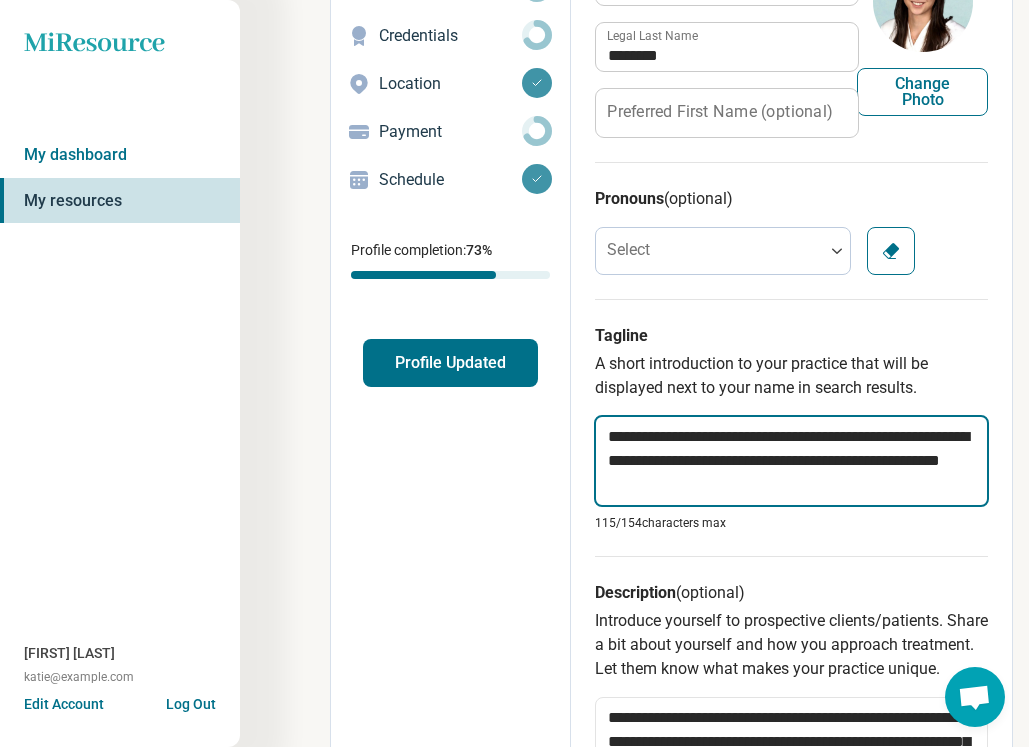 type on "*" 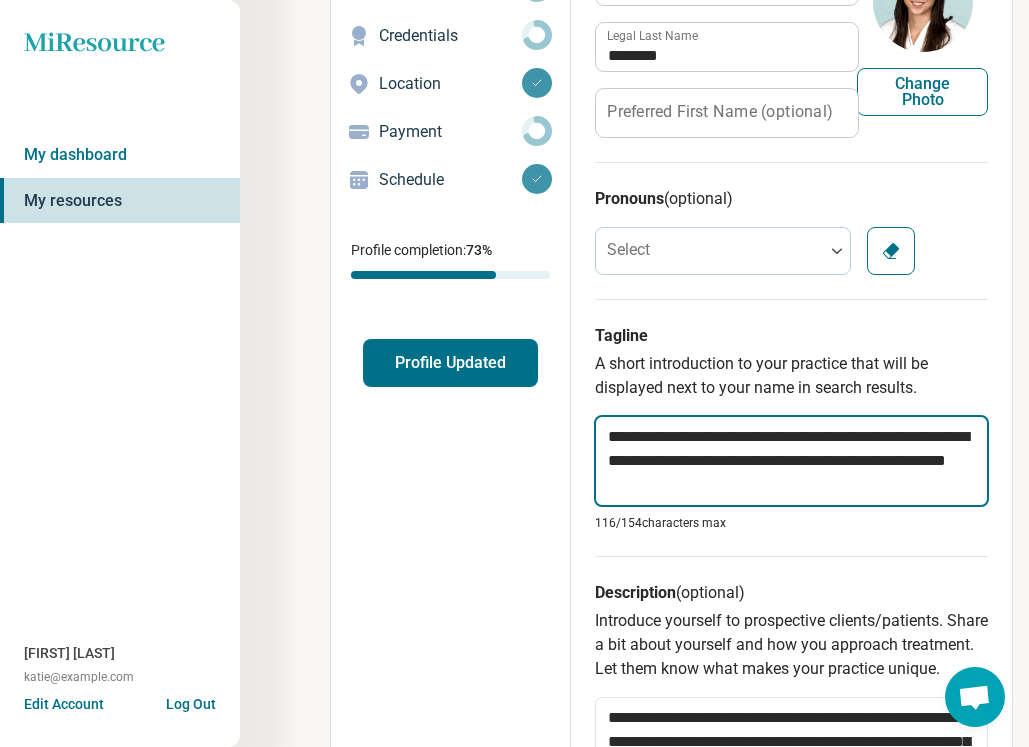 type on "*" 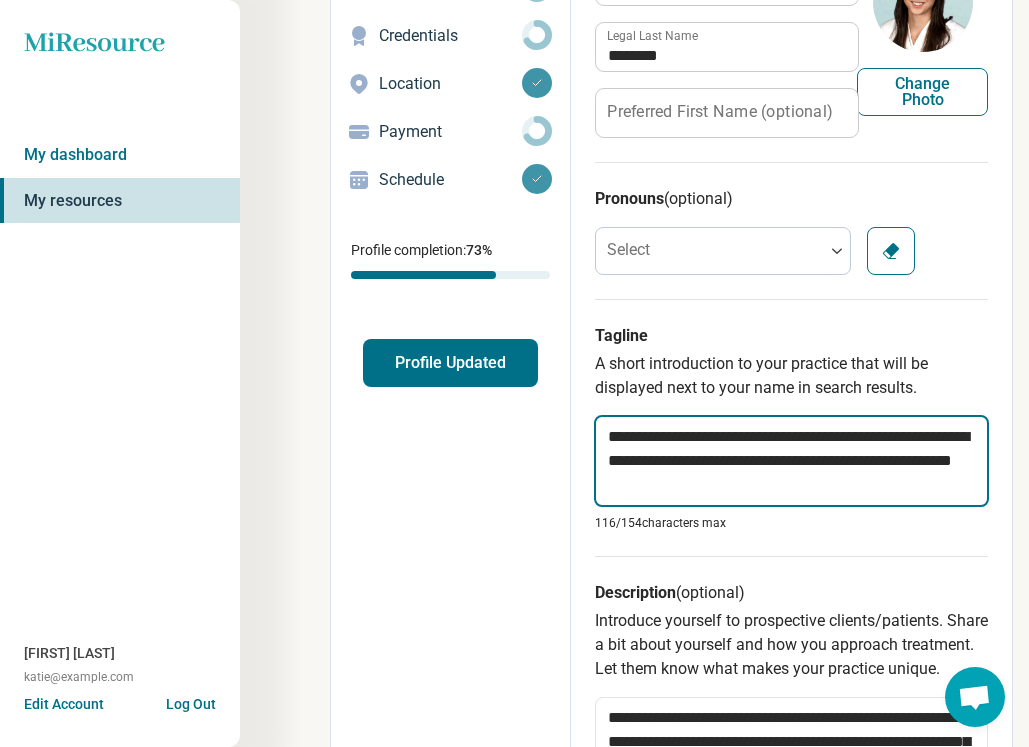 type on "*" 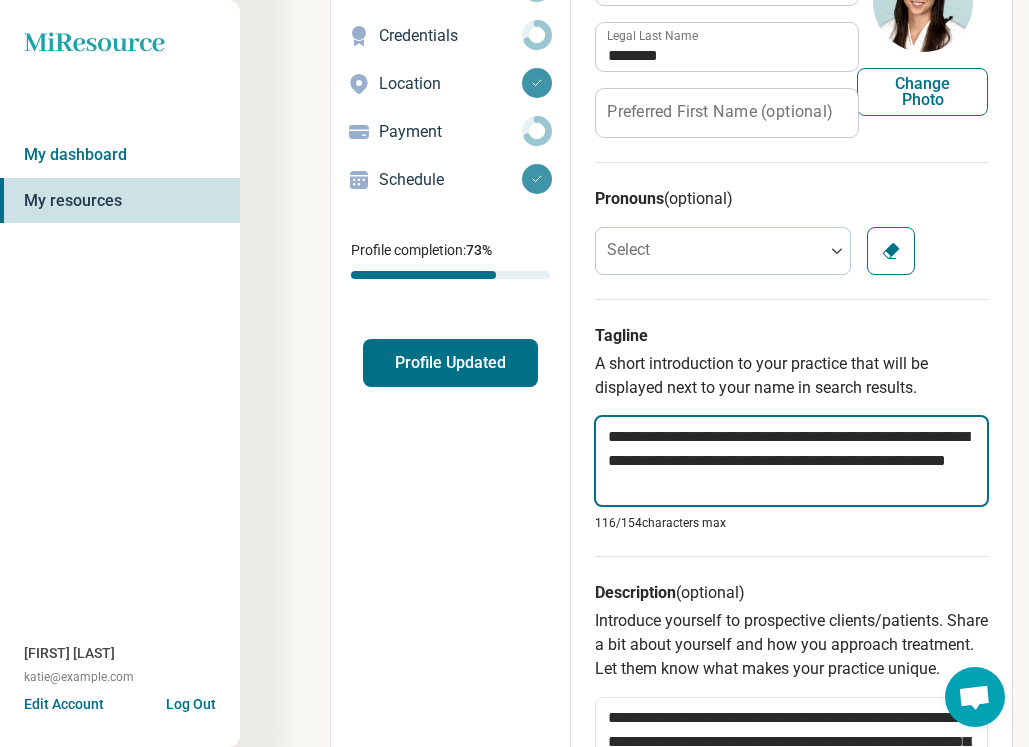 type on "*" 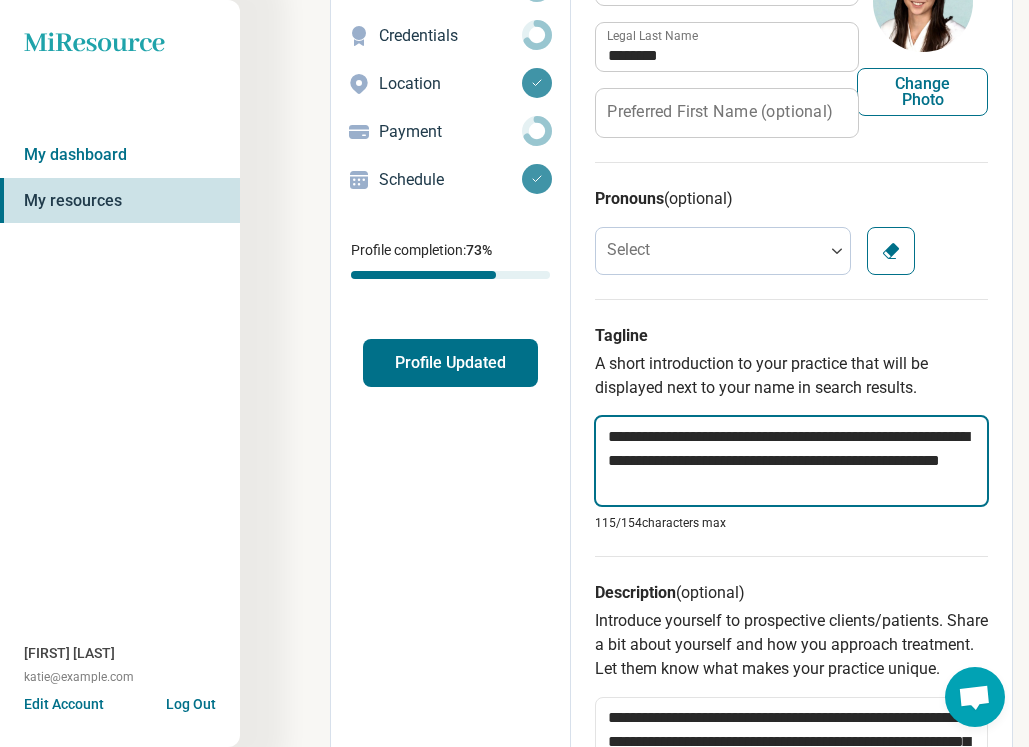 type on "*" 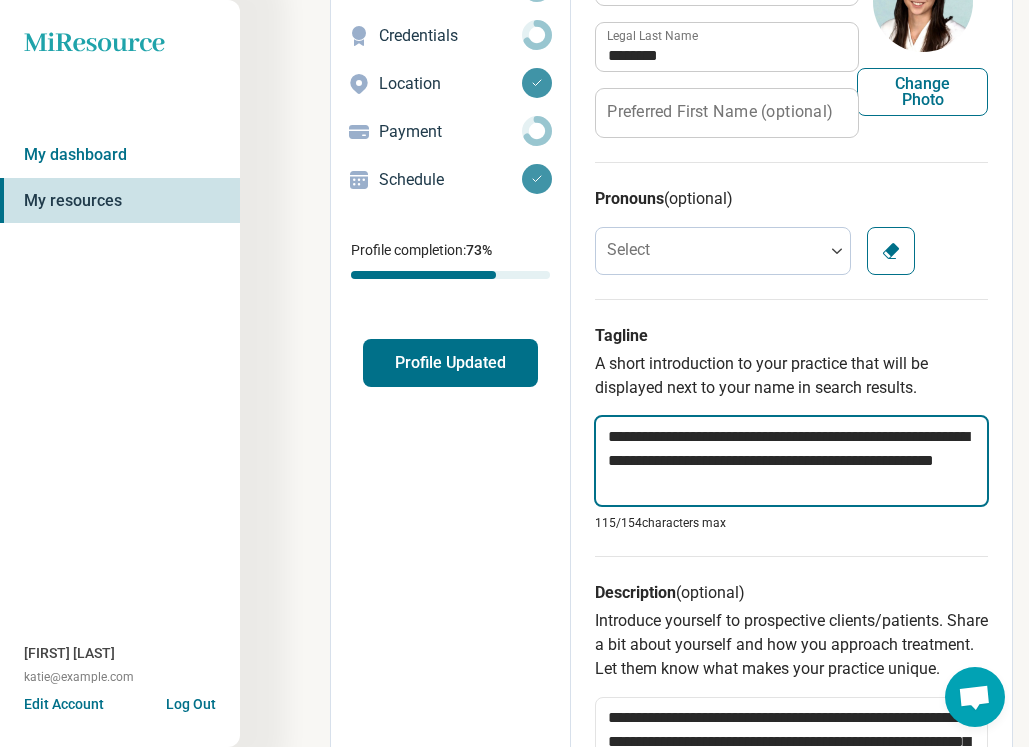 type on "*" 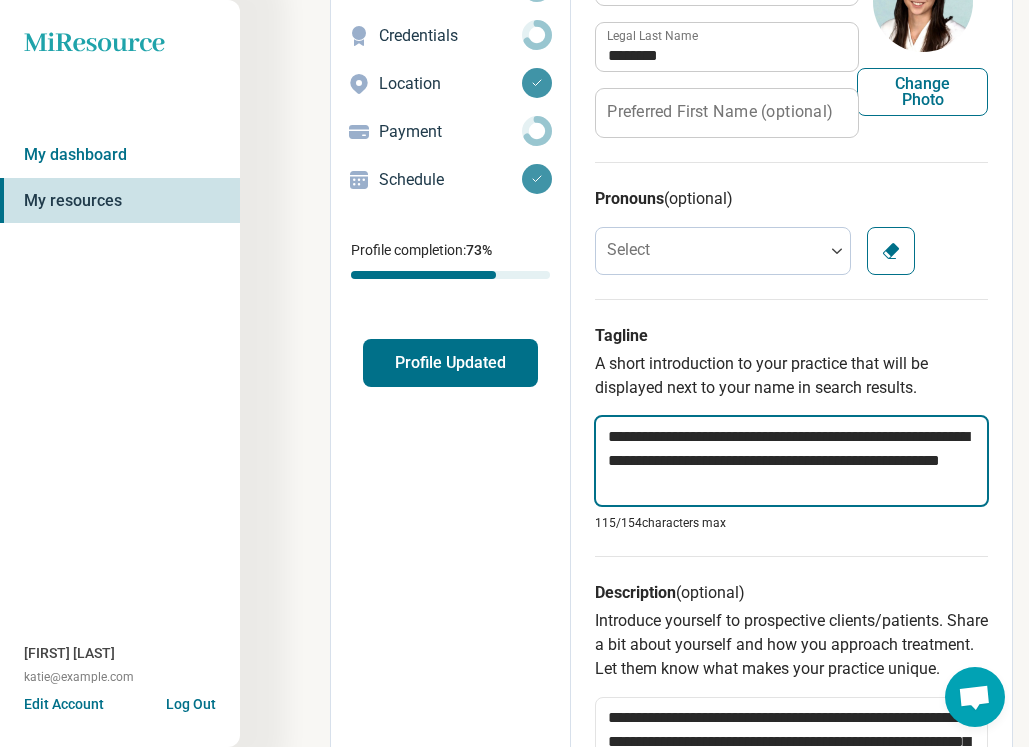 type on "*" 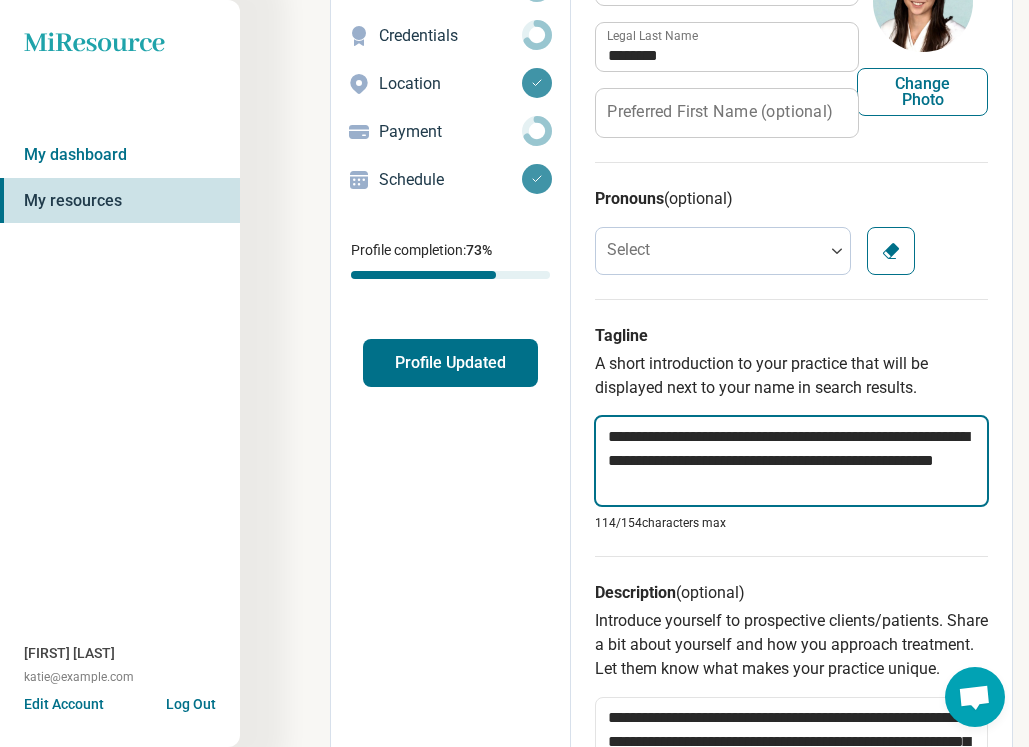 type on "*" 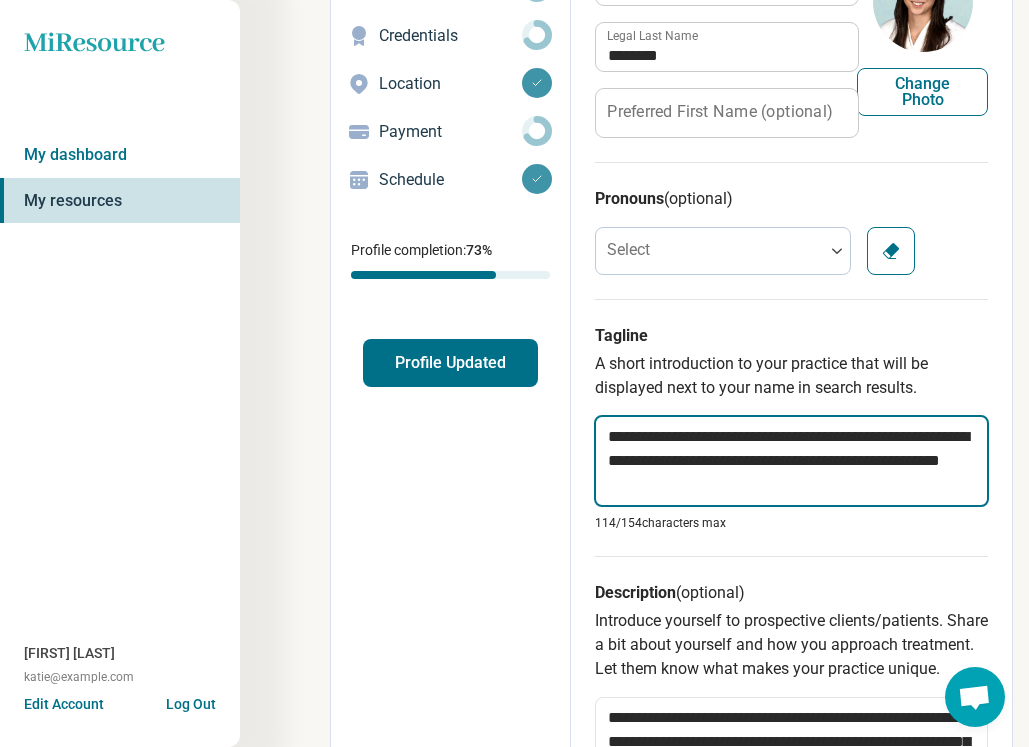 type on "*" 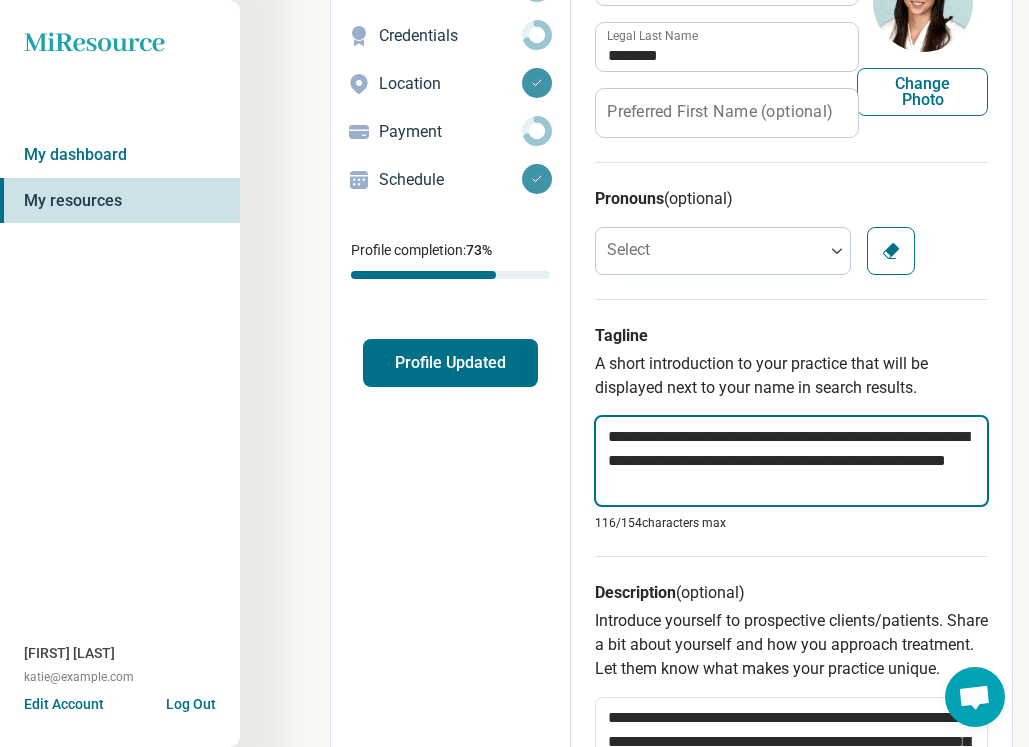 type on "*" 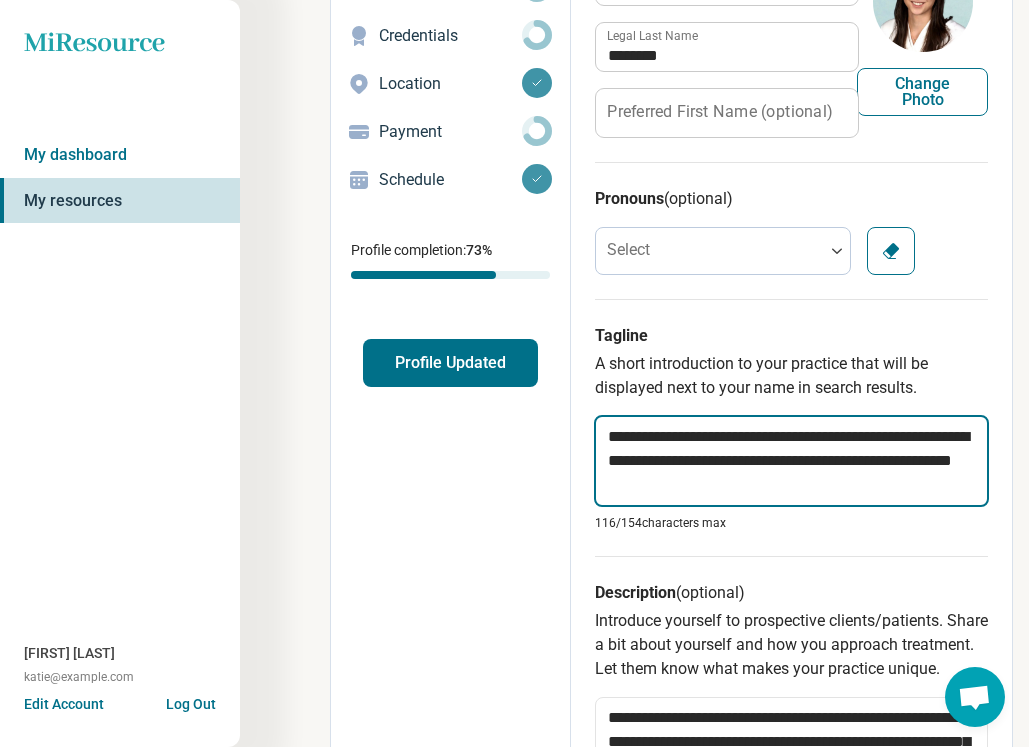 type on "*" 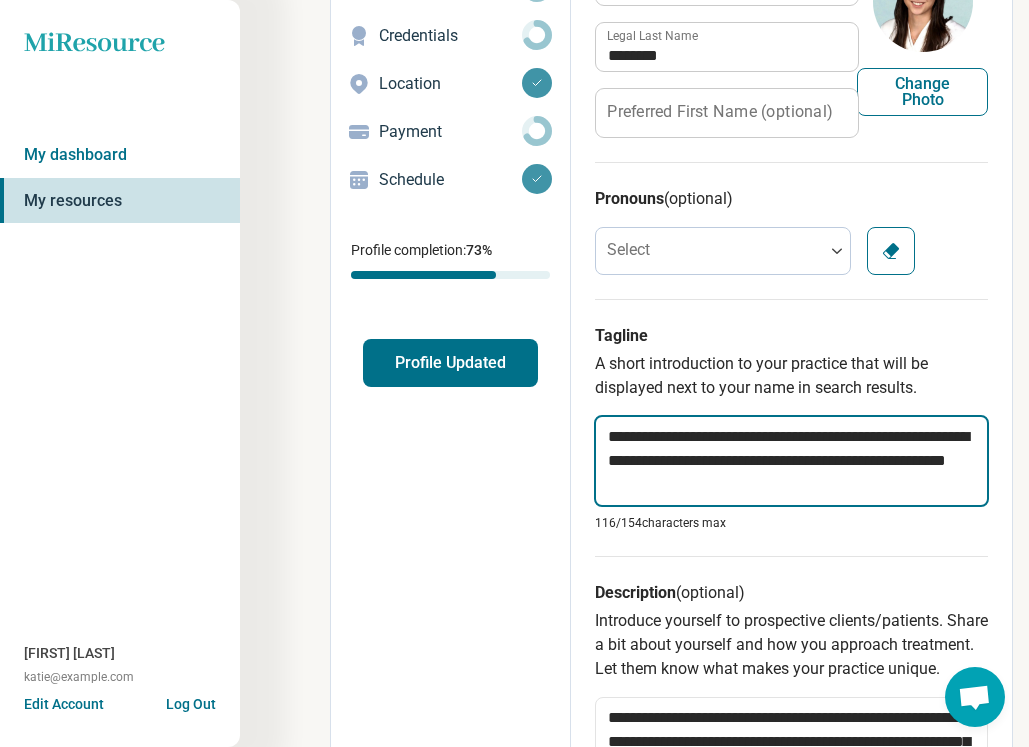 type on "*" 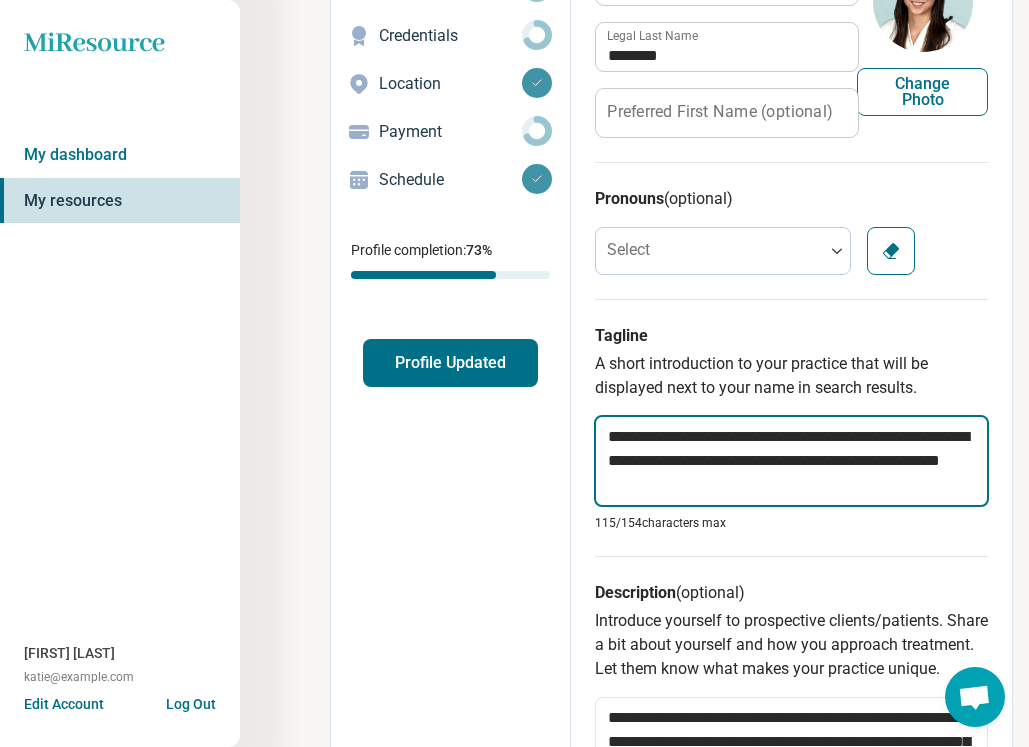 type on "*" 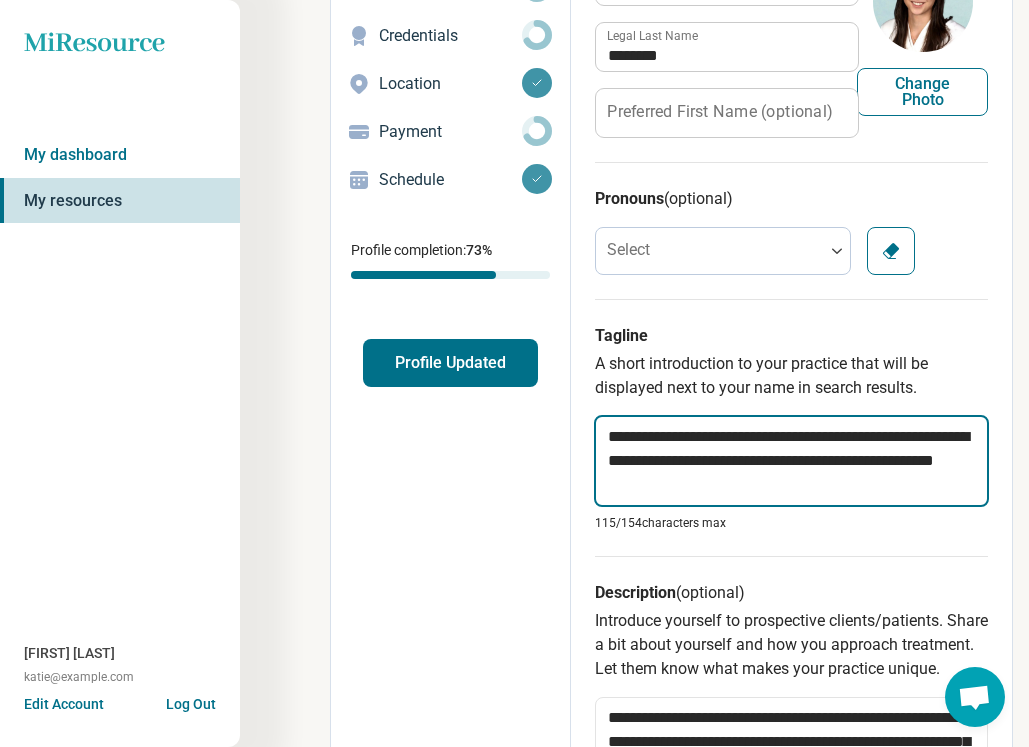 type on "**********" 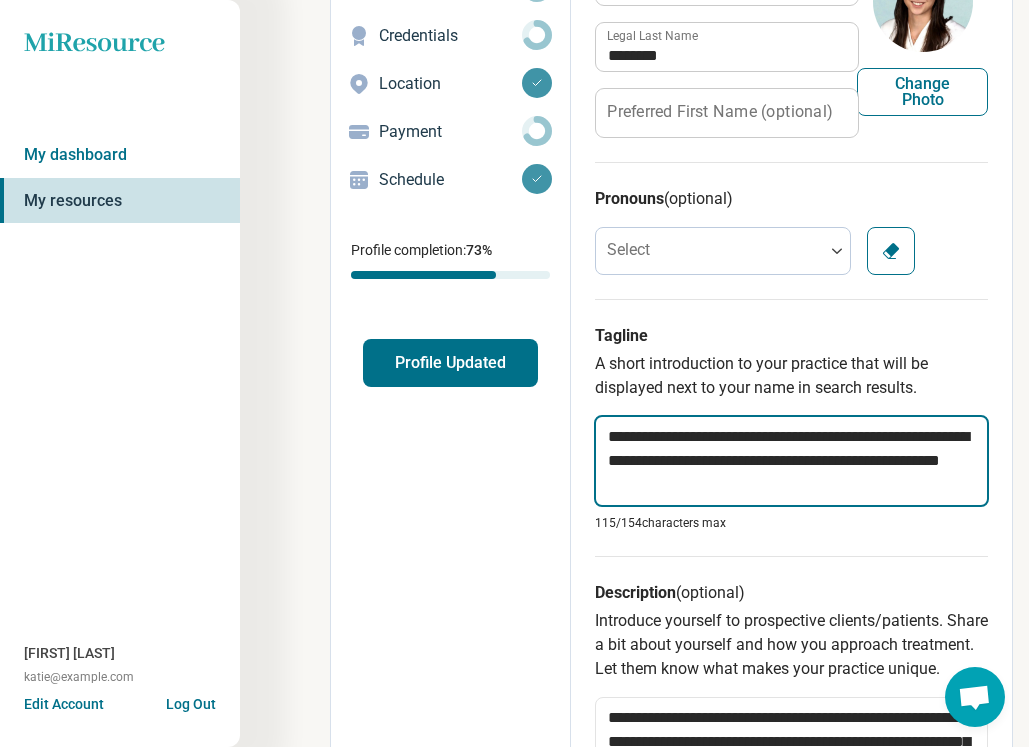 type on "*" 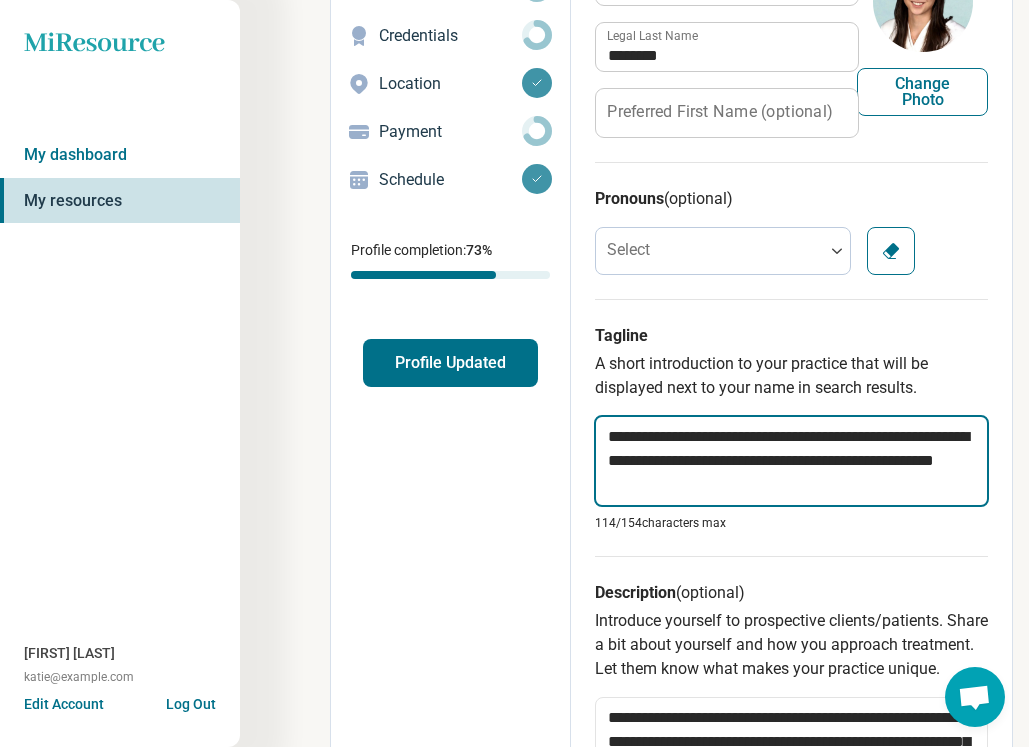 type on "*" 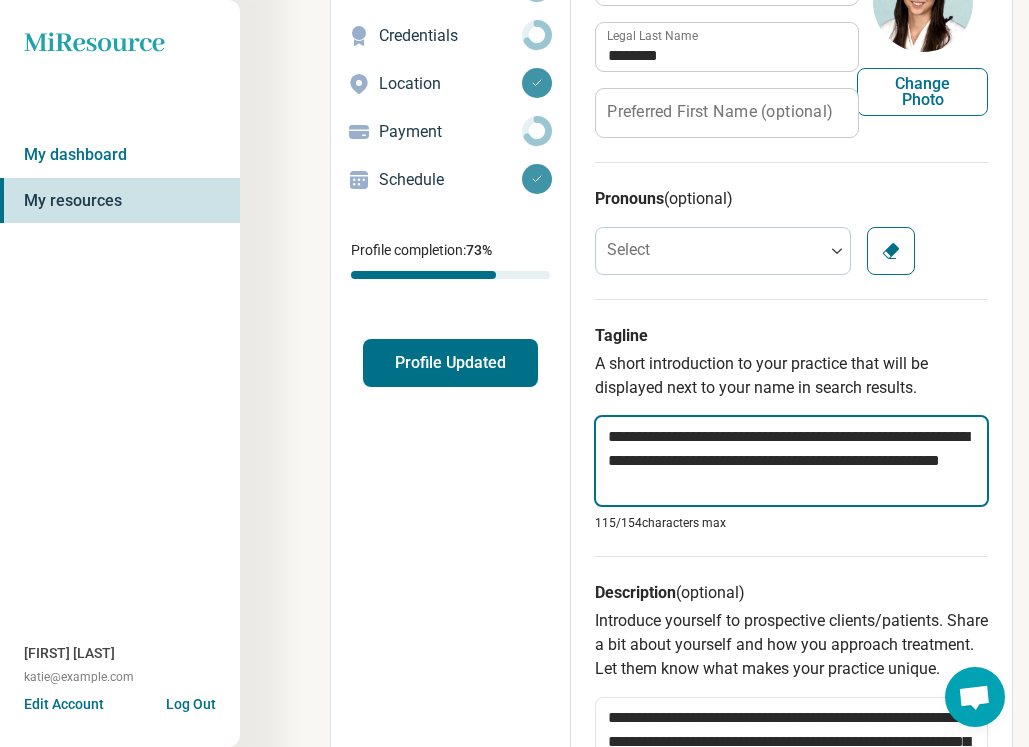 type on "*" 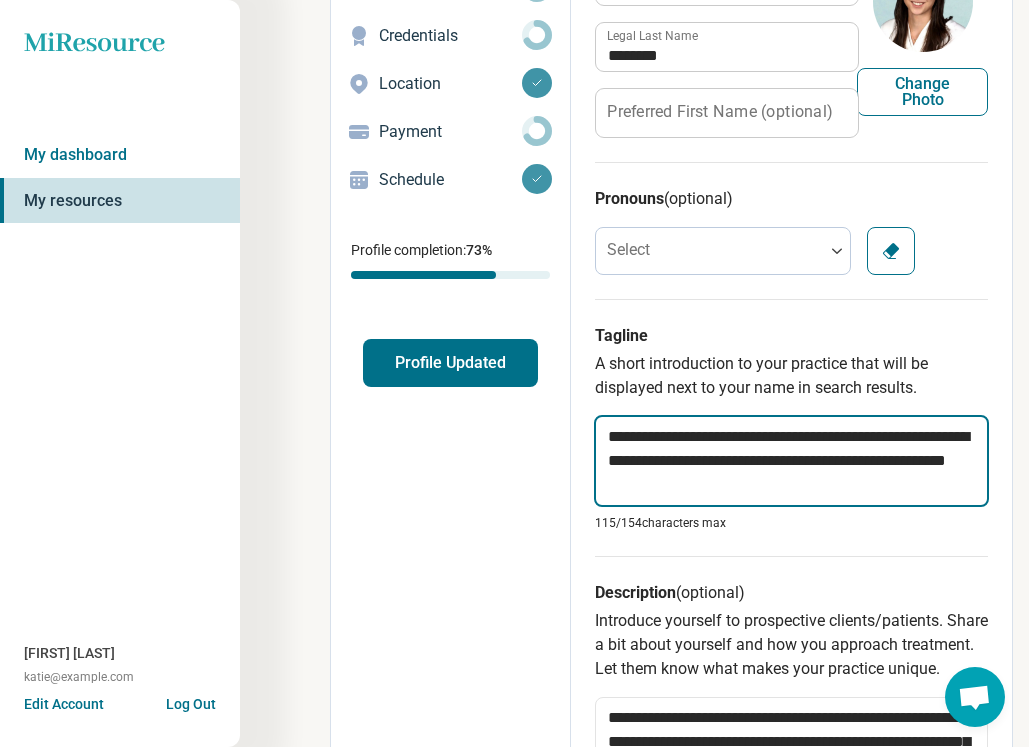type on "*" 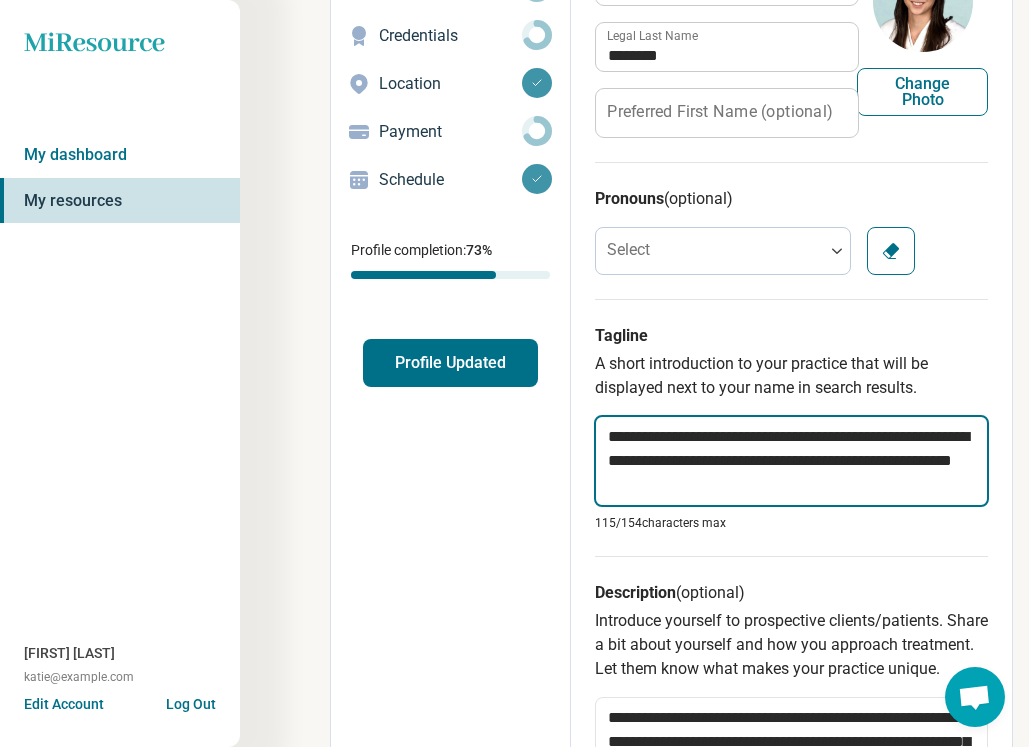 type on "**********" 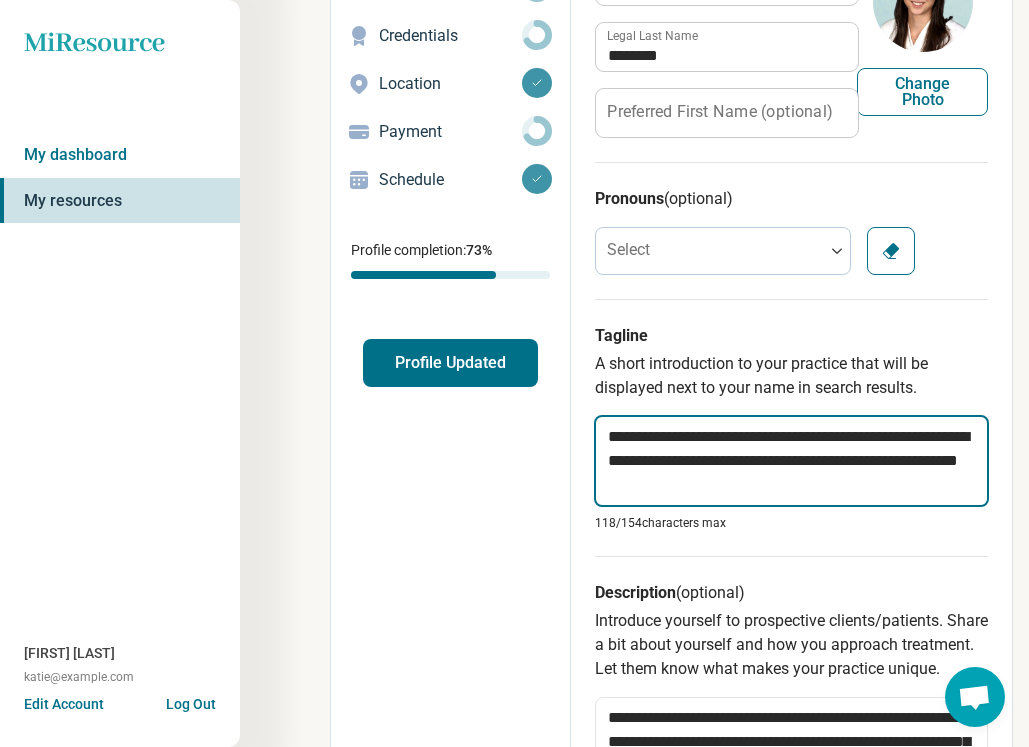 type on "*" 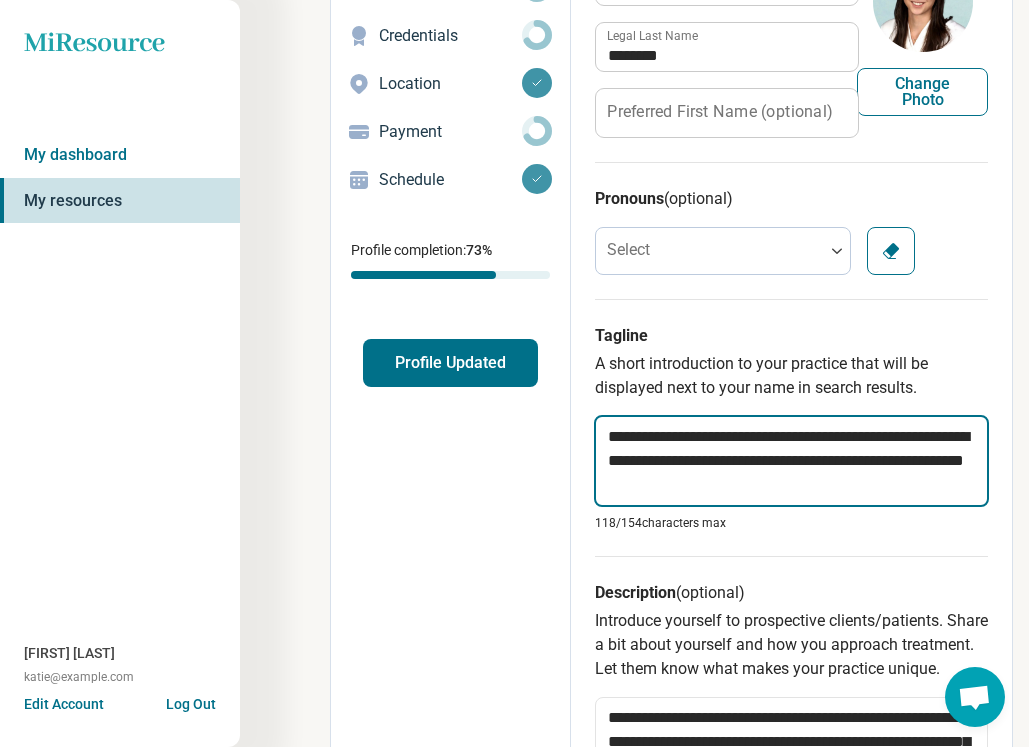 type on "*" 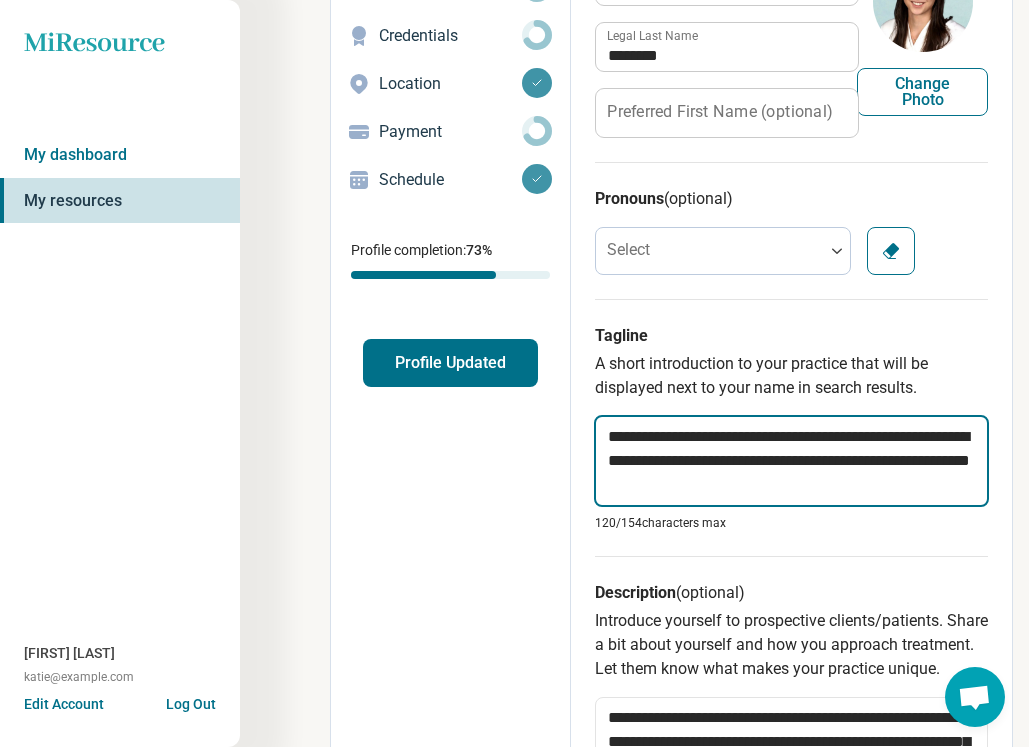 type on "*" 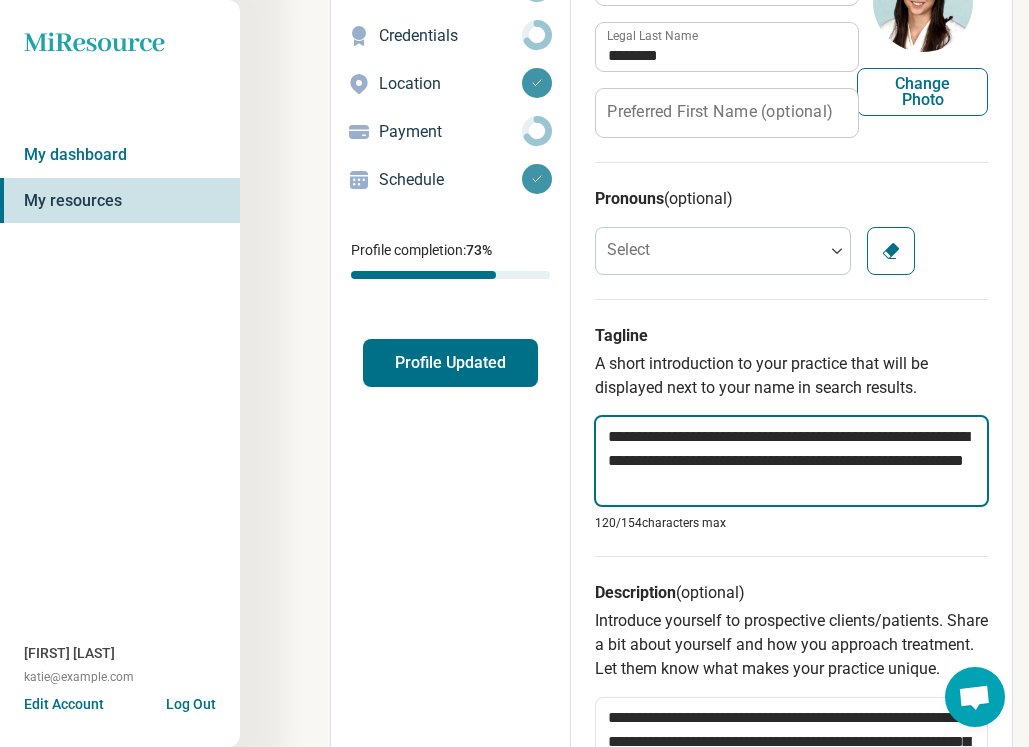 type on "*" 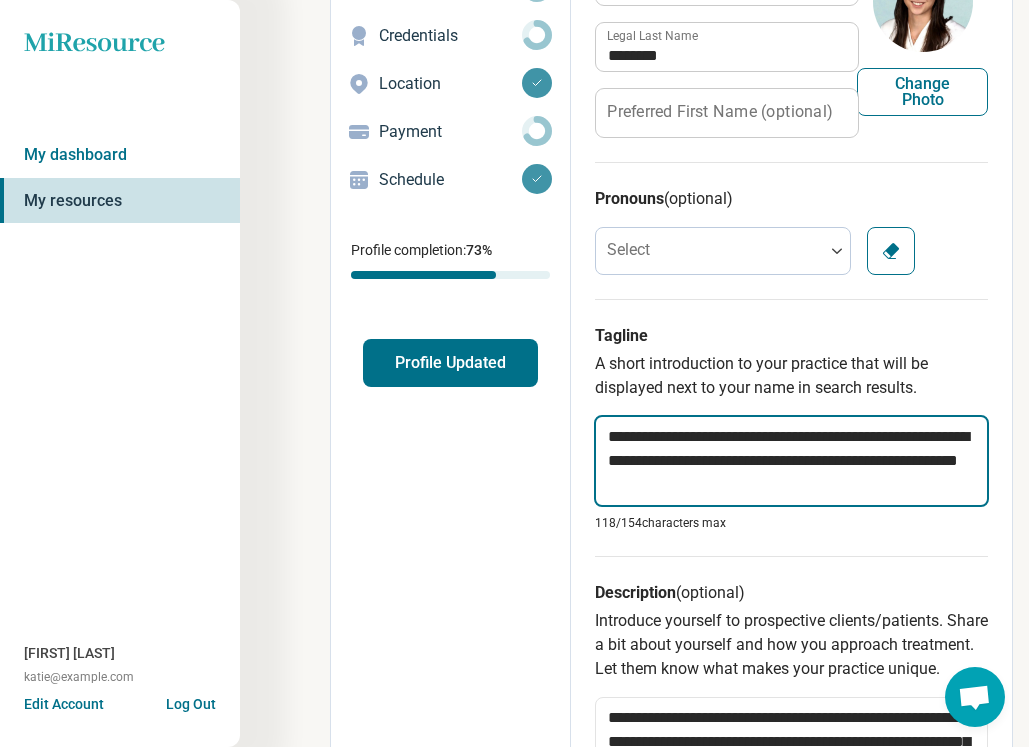 type on "*" 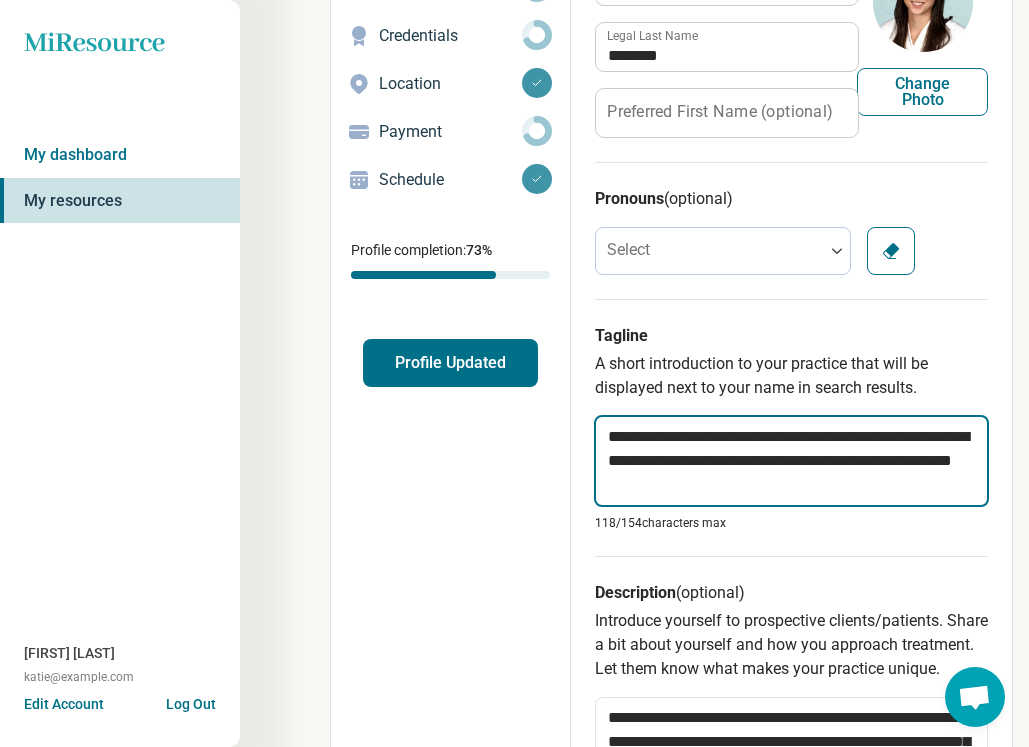 type on "*" 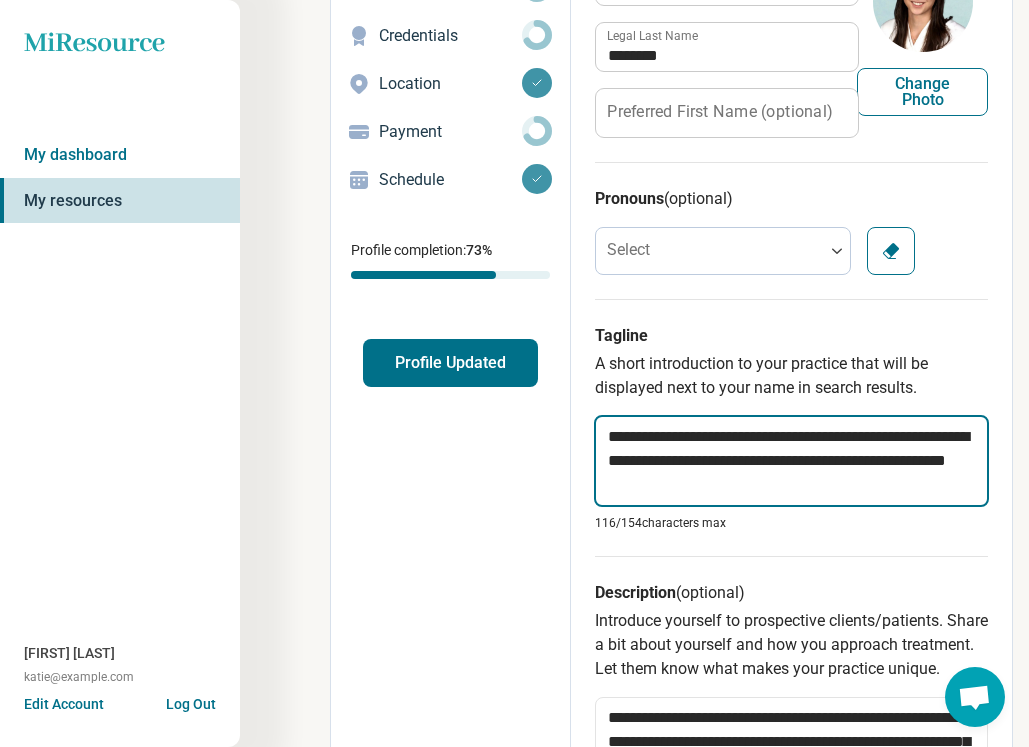 type on "*" 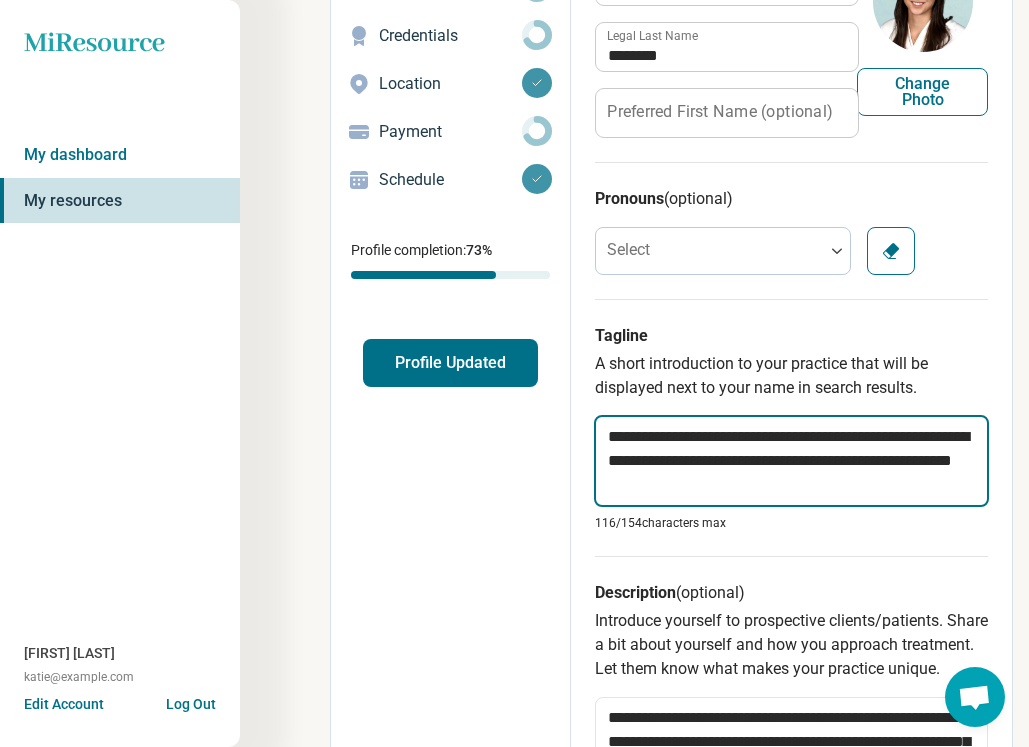 type on "*" 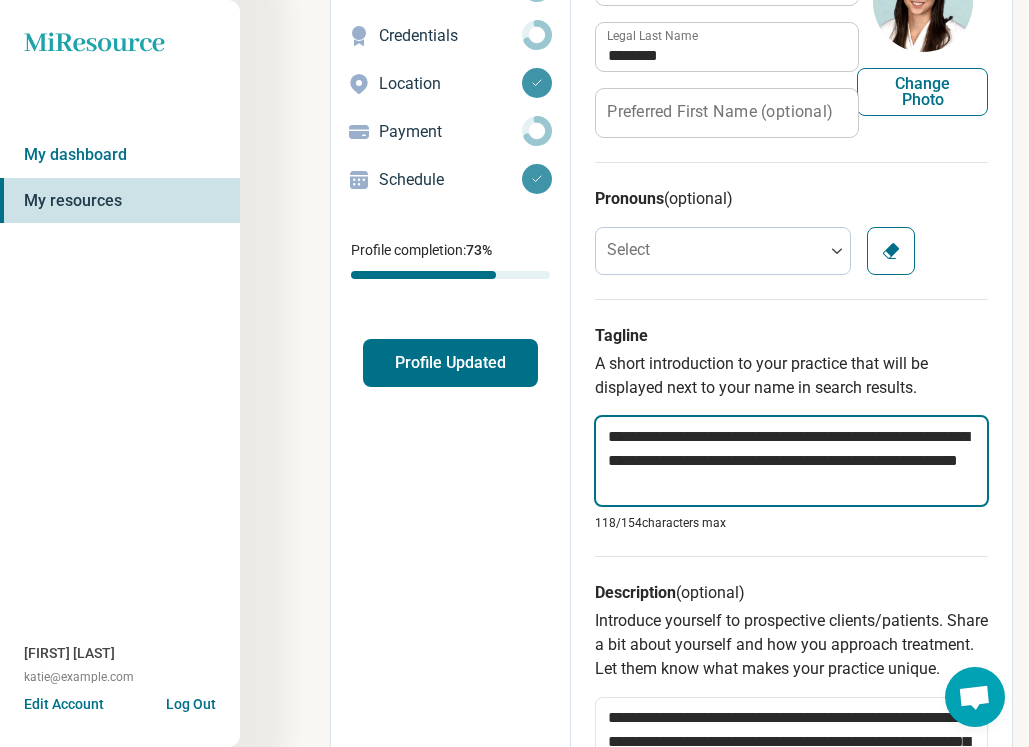 type on "*" 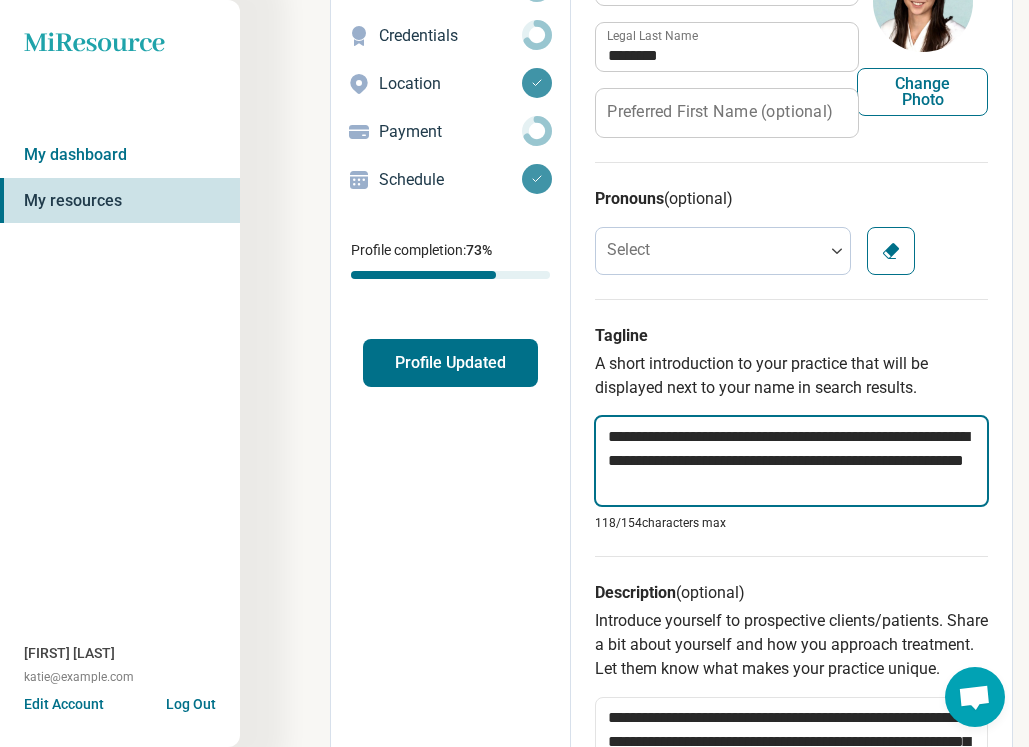 type on "*" 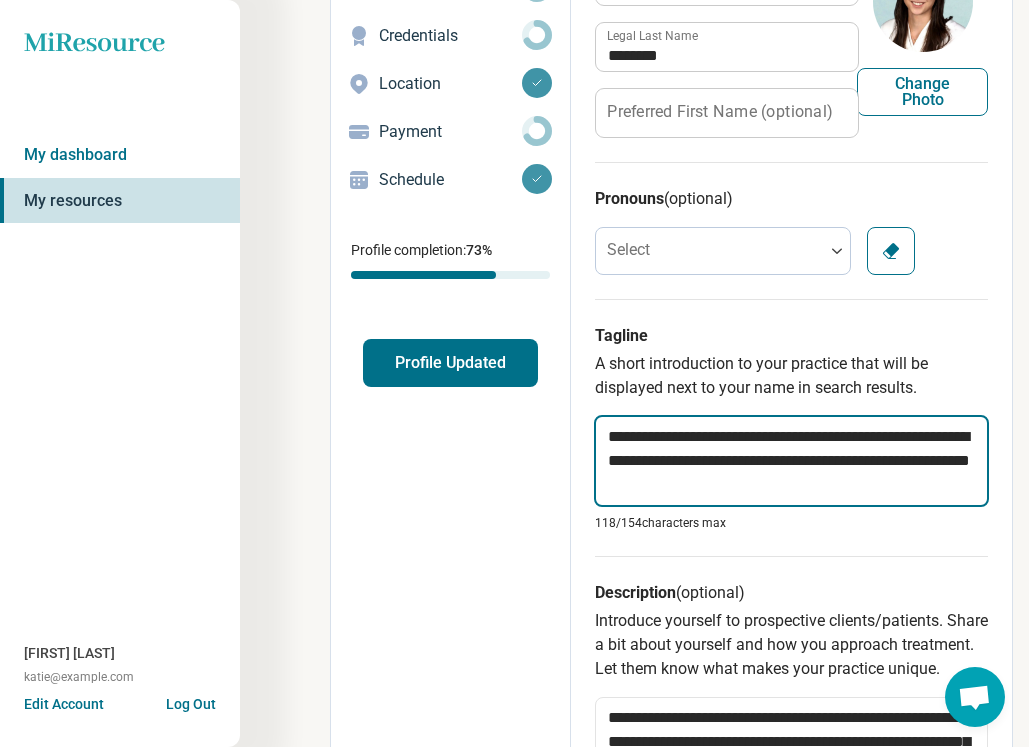 type on "*" 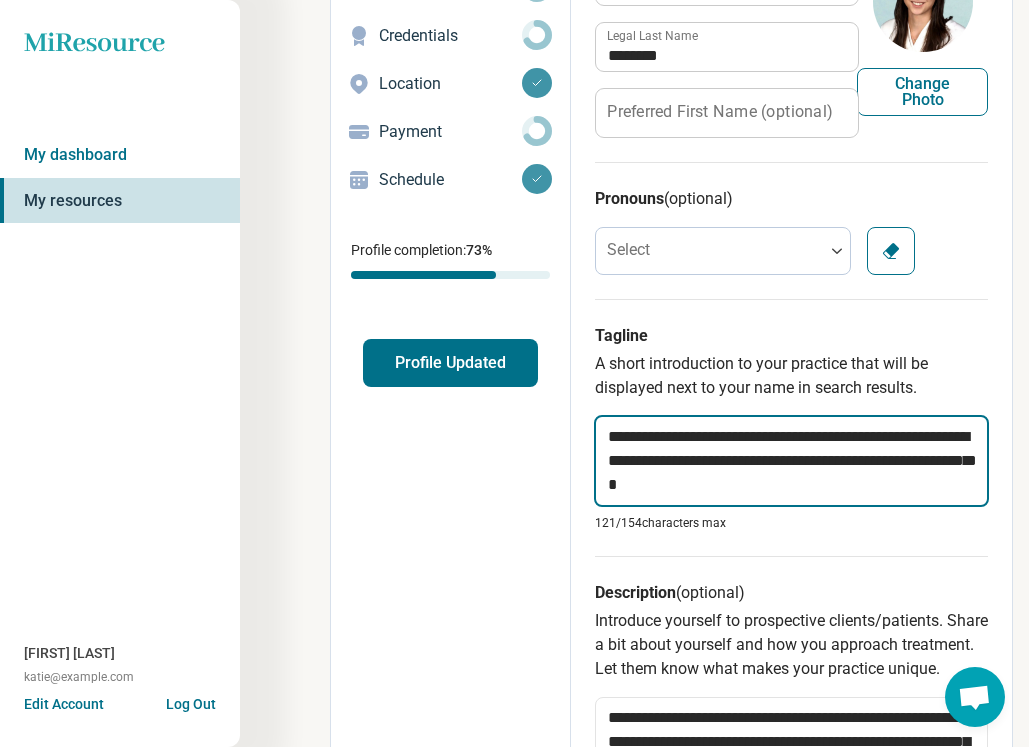 type on "*" 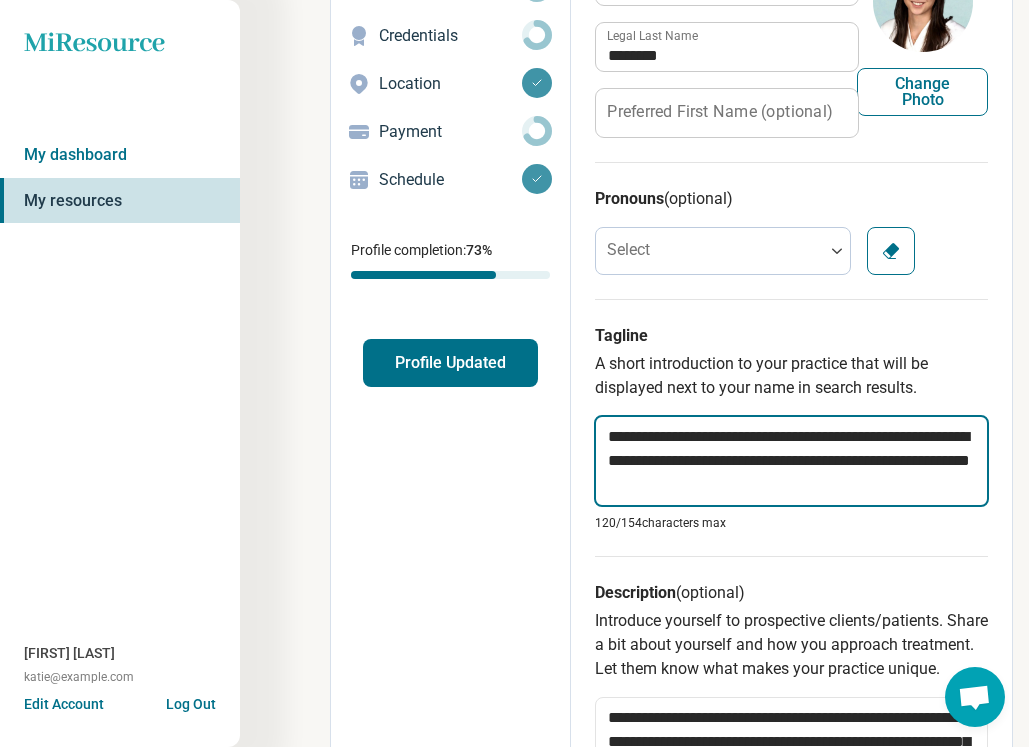 type on "*" 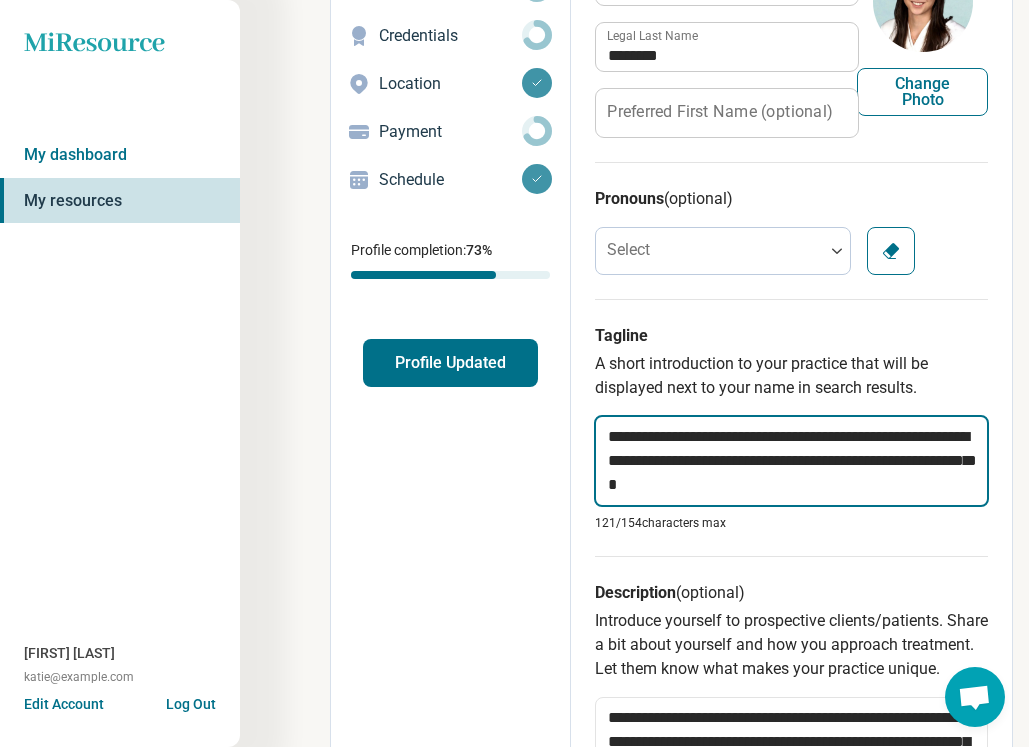type on "**********" 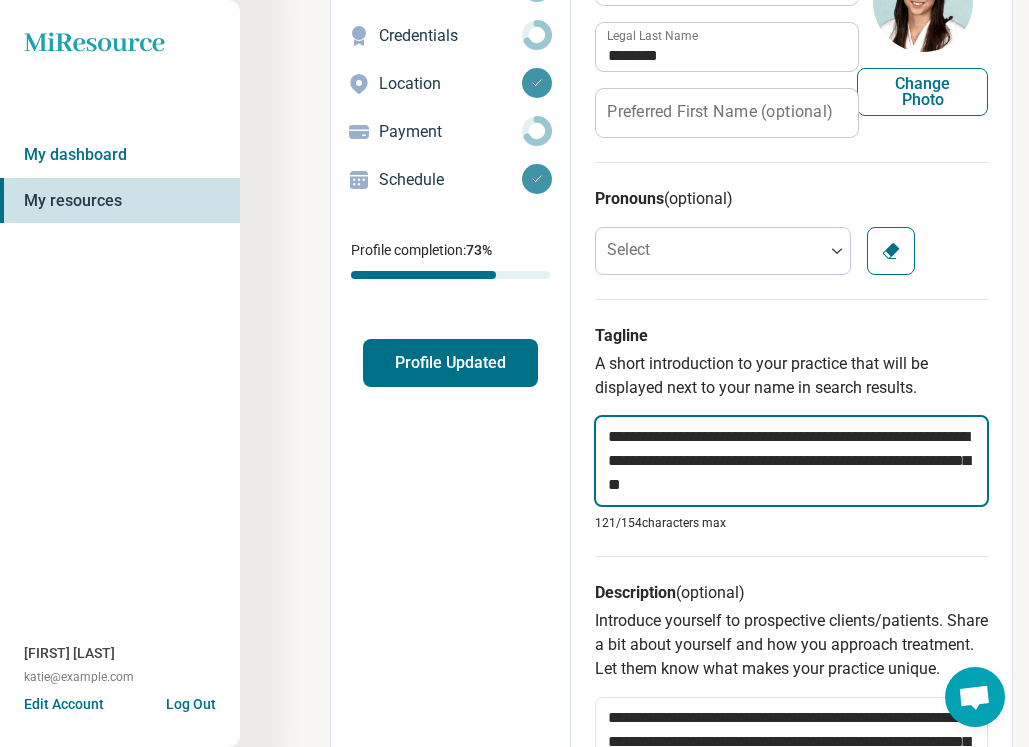 type on "*" 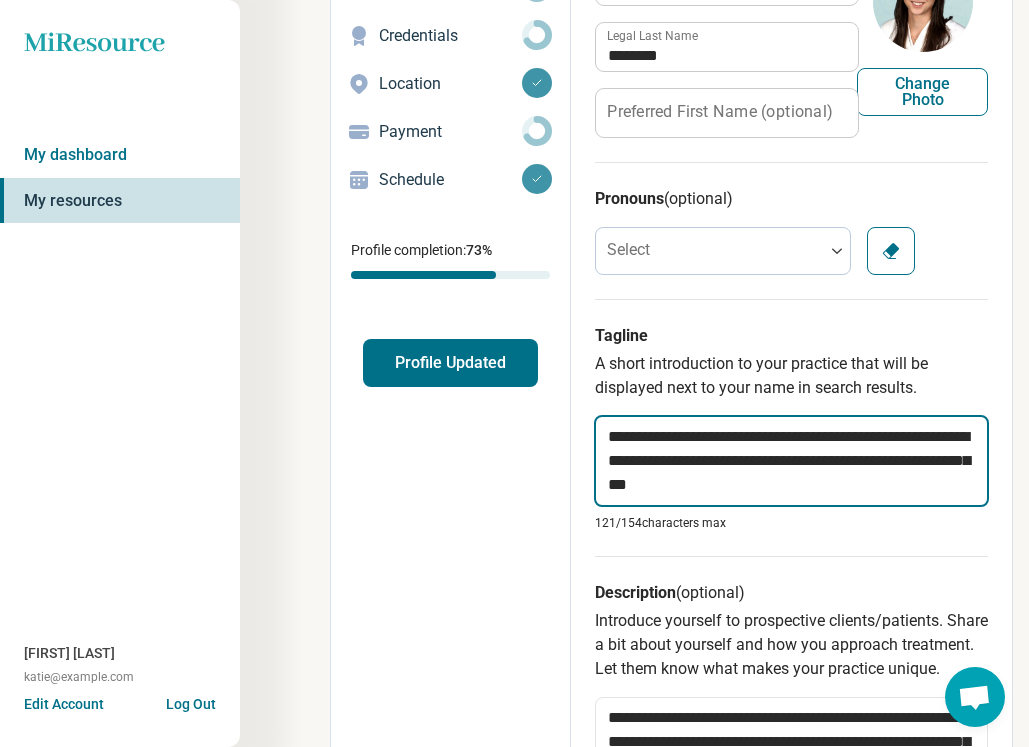 type on "*" 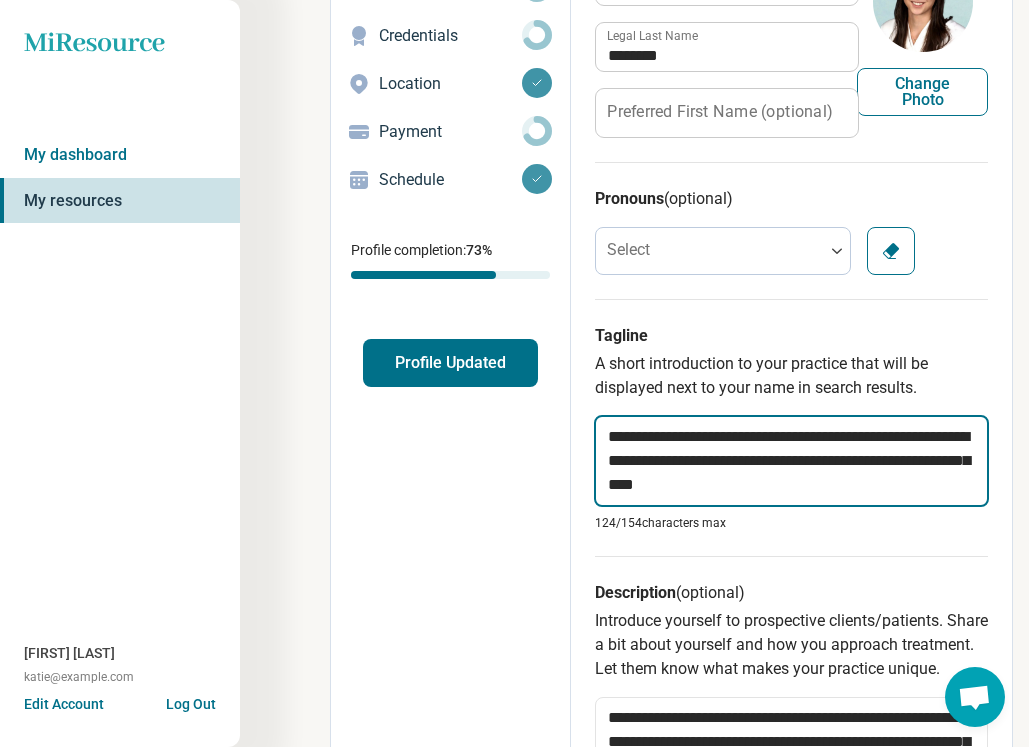 type on "*" 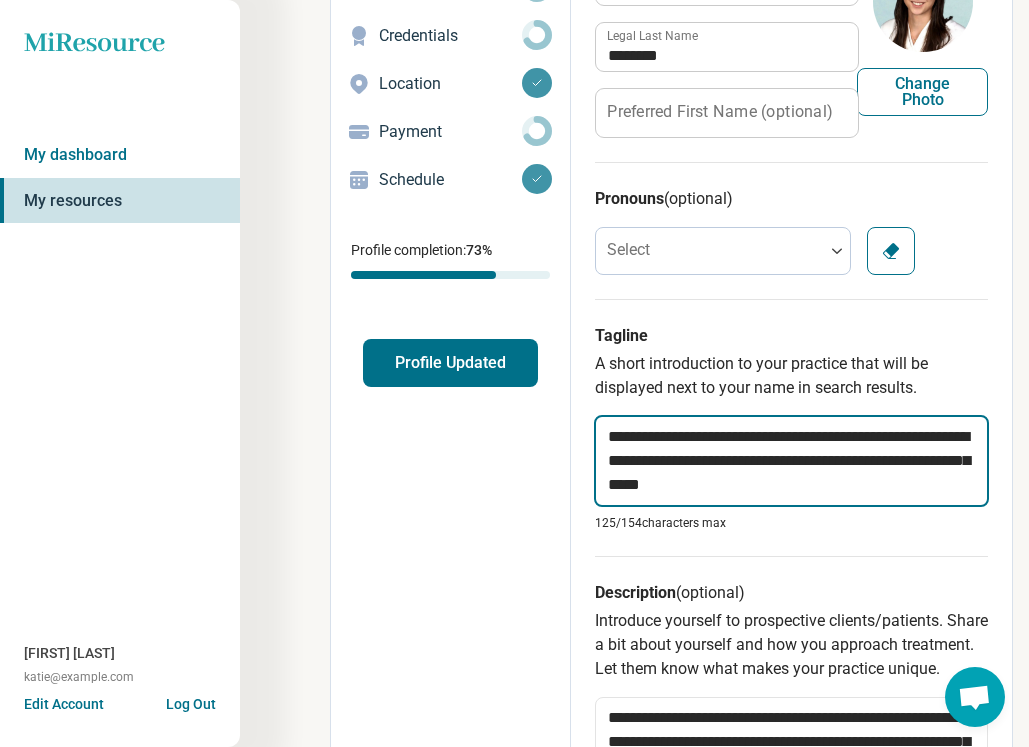 type on "*" 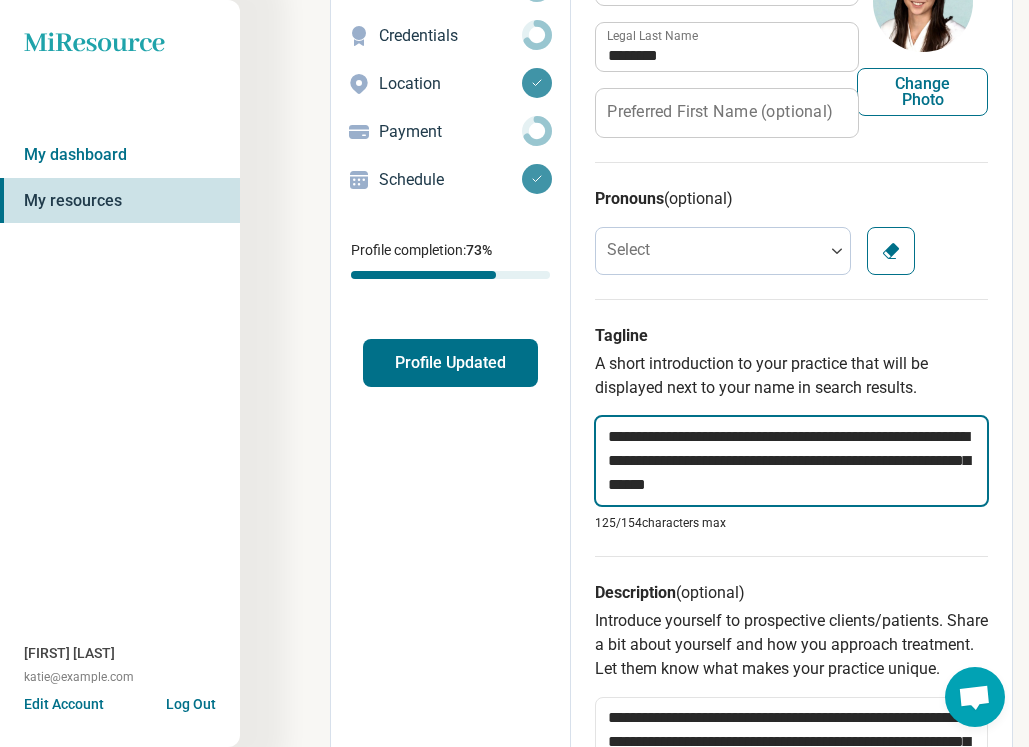 type on "*" 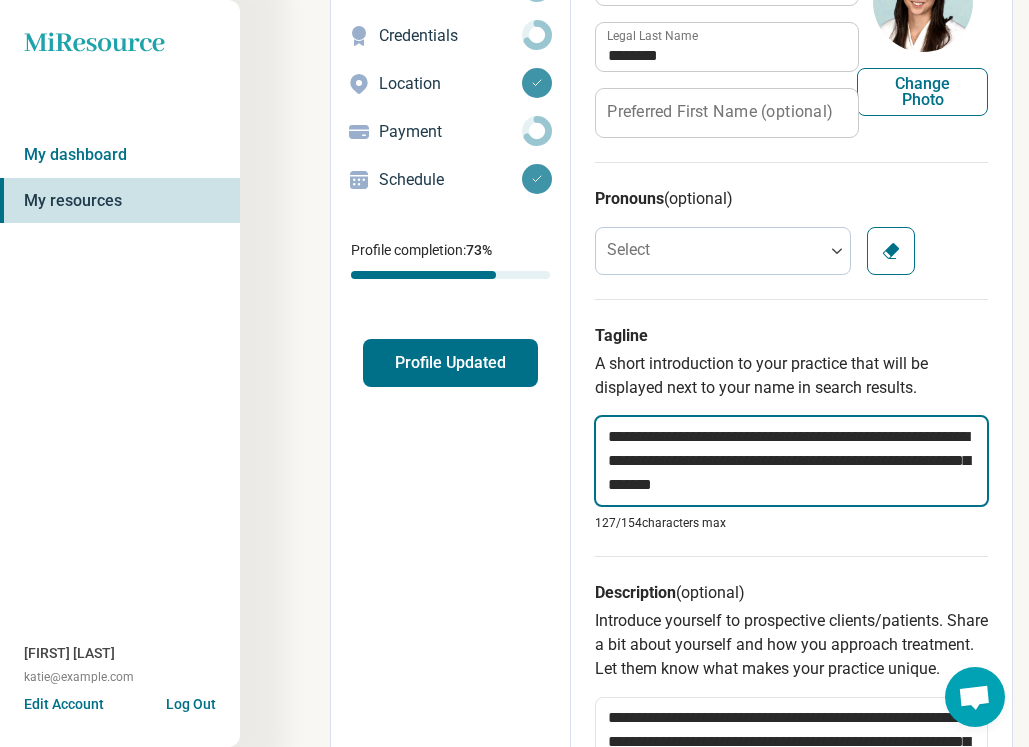 type on "*" 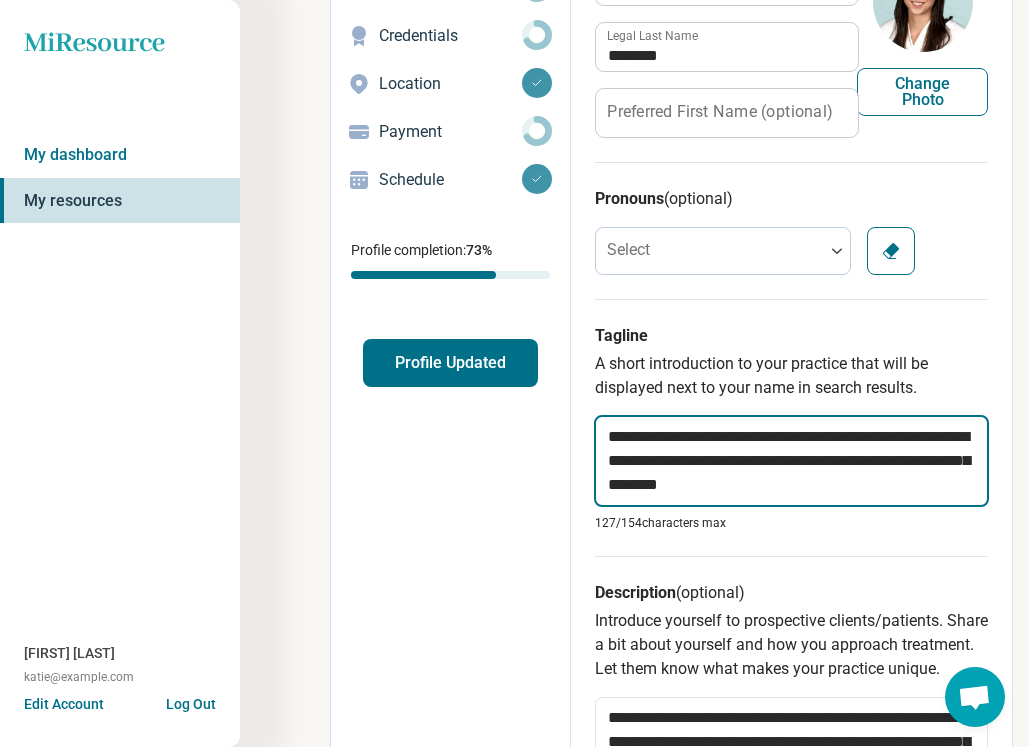 type on "**********" 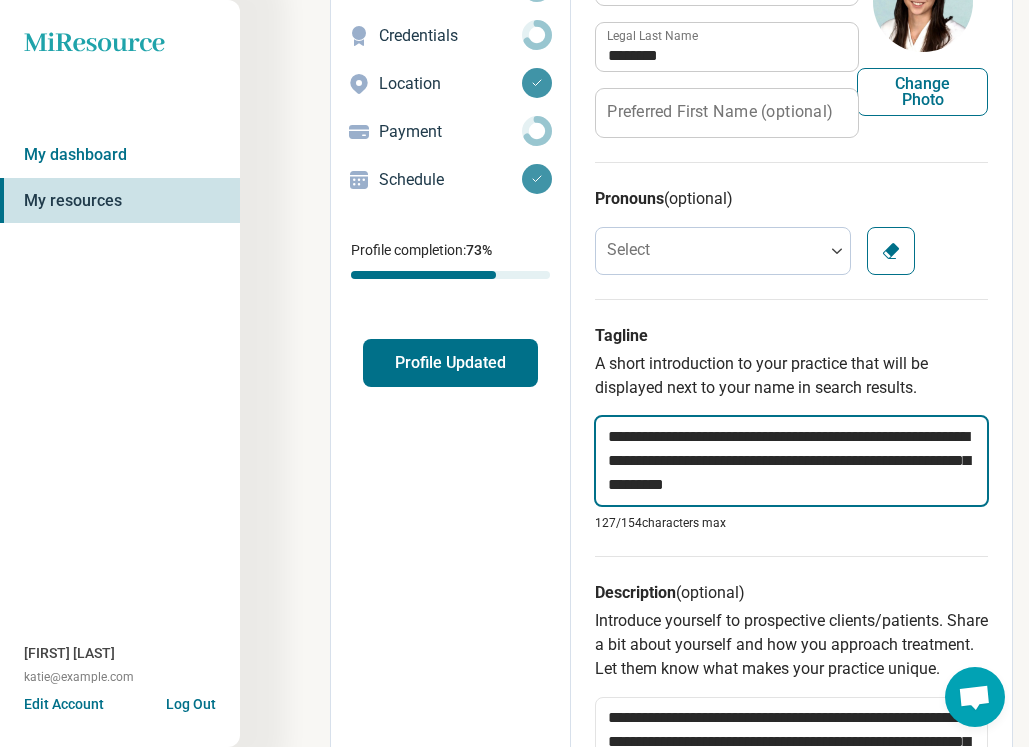type on "*" 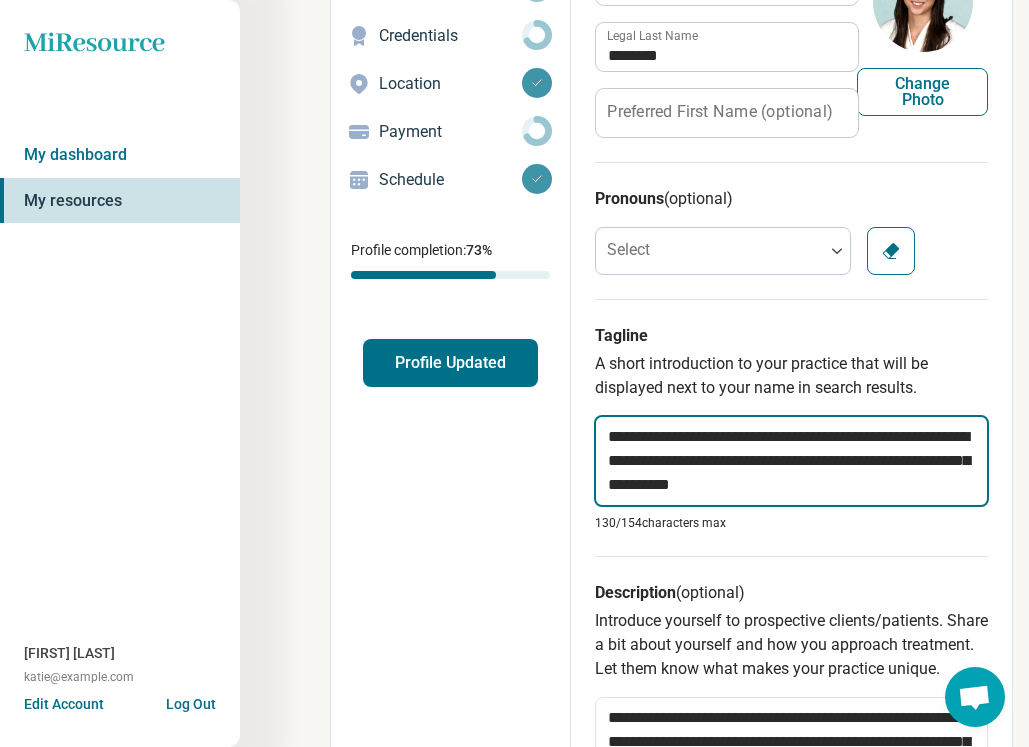 type on "*" 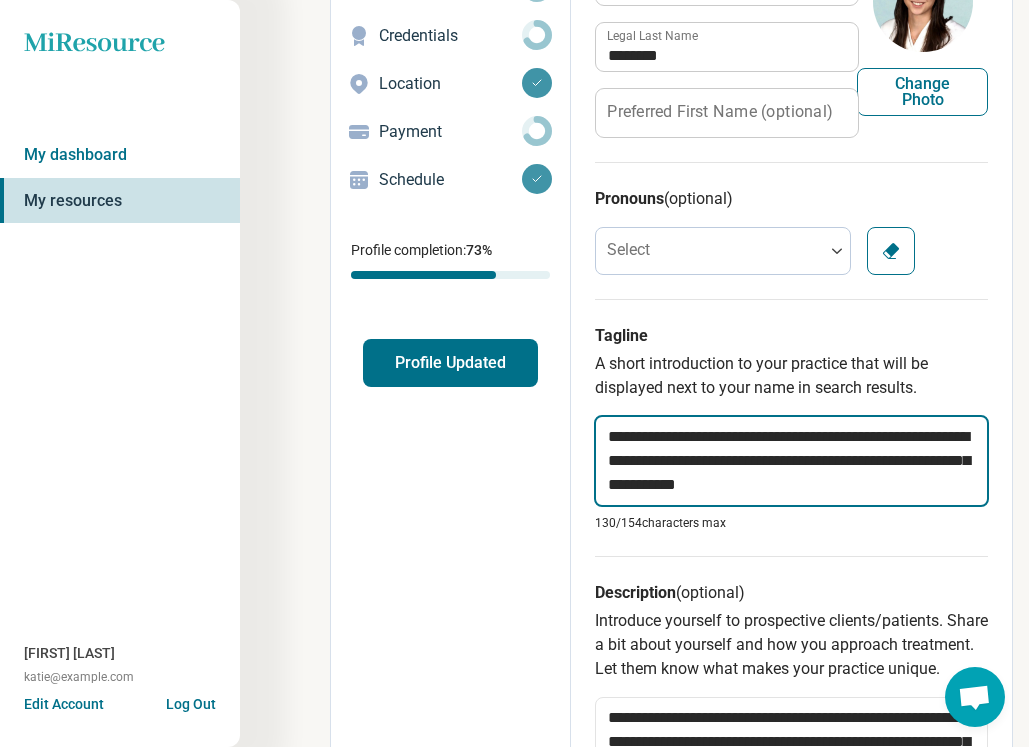 type on "*" 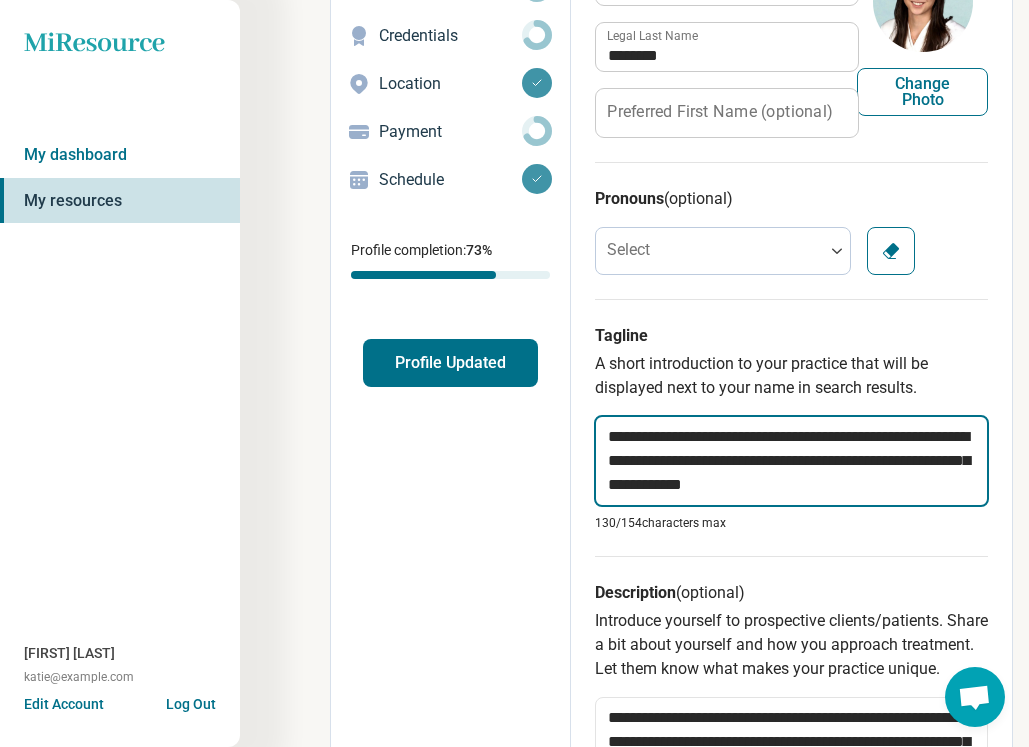 type on "*" 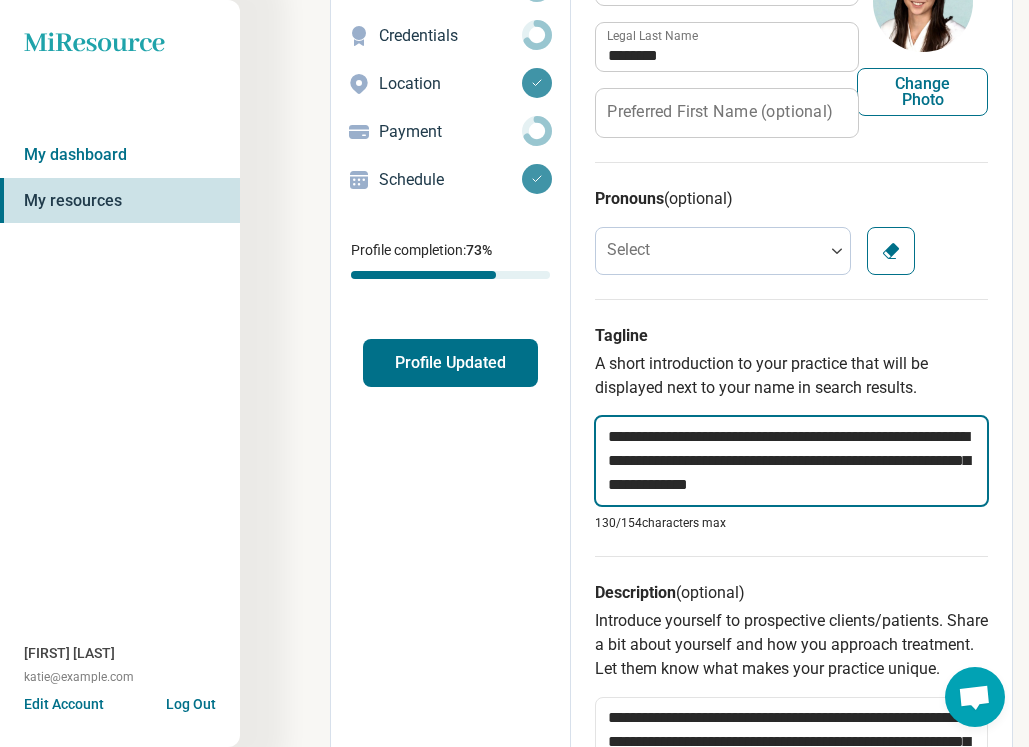 type on "*" 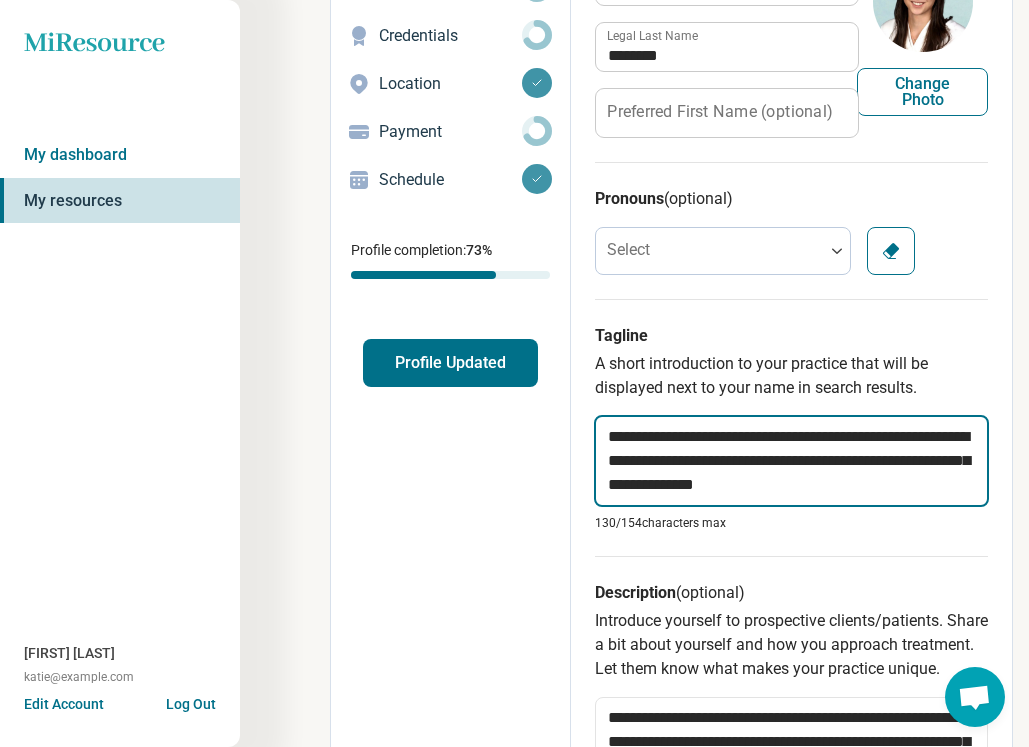 type on "*" 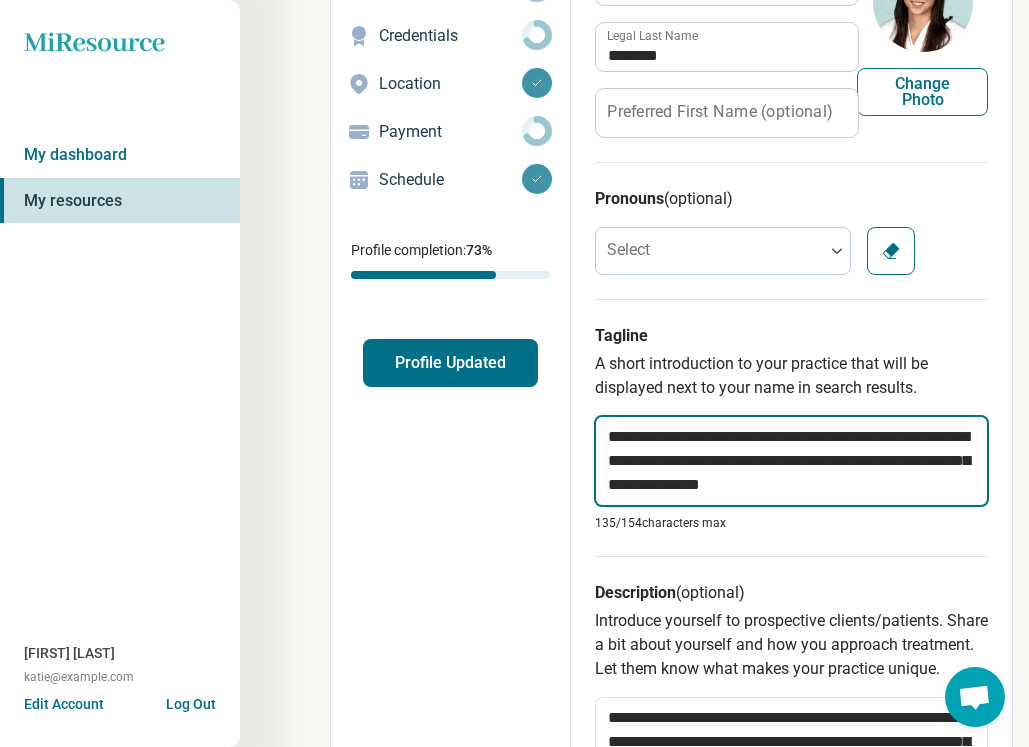 type on "**********" 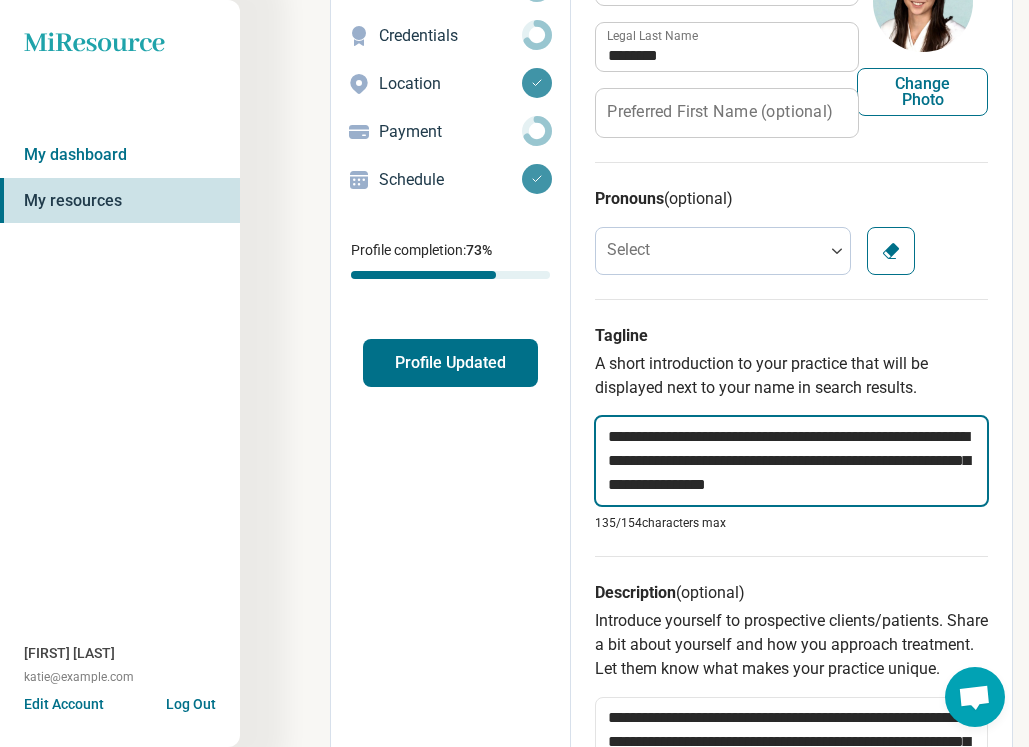 type on "*" 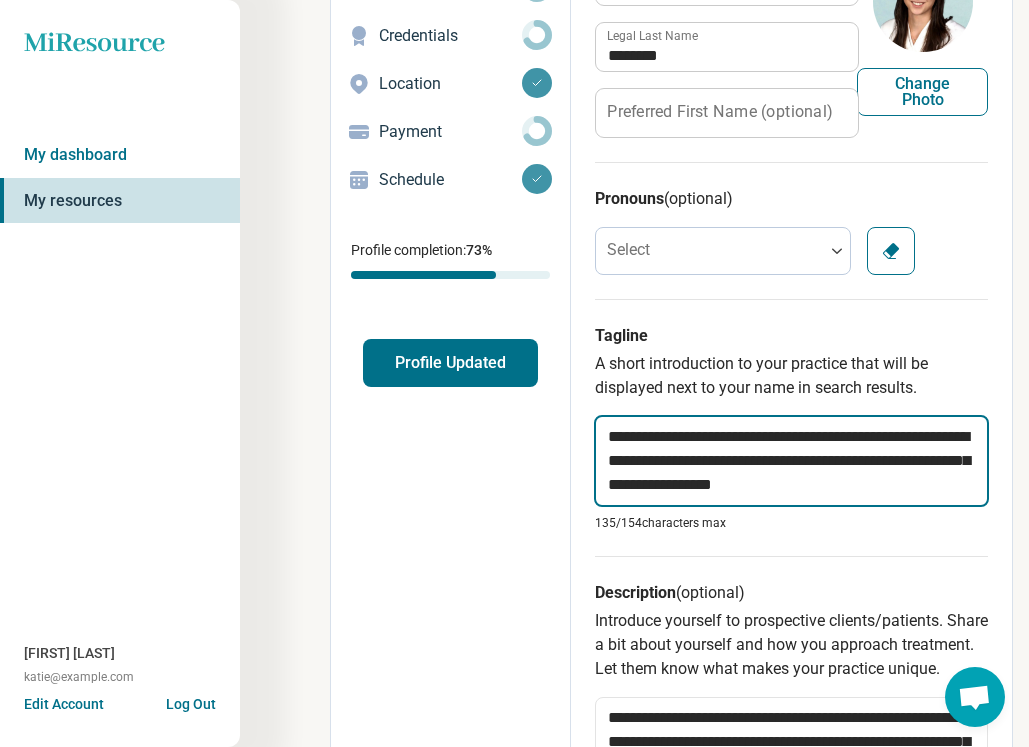 type on "*" 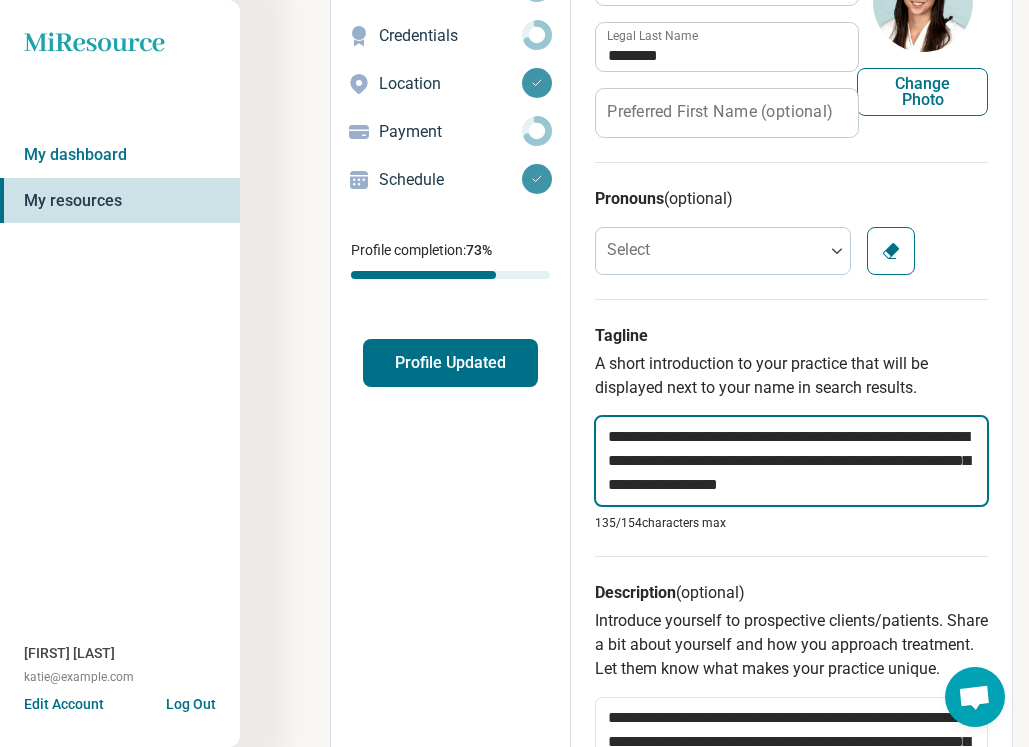 type on "*" 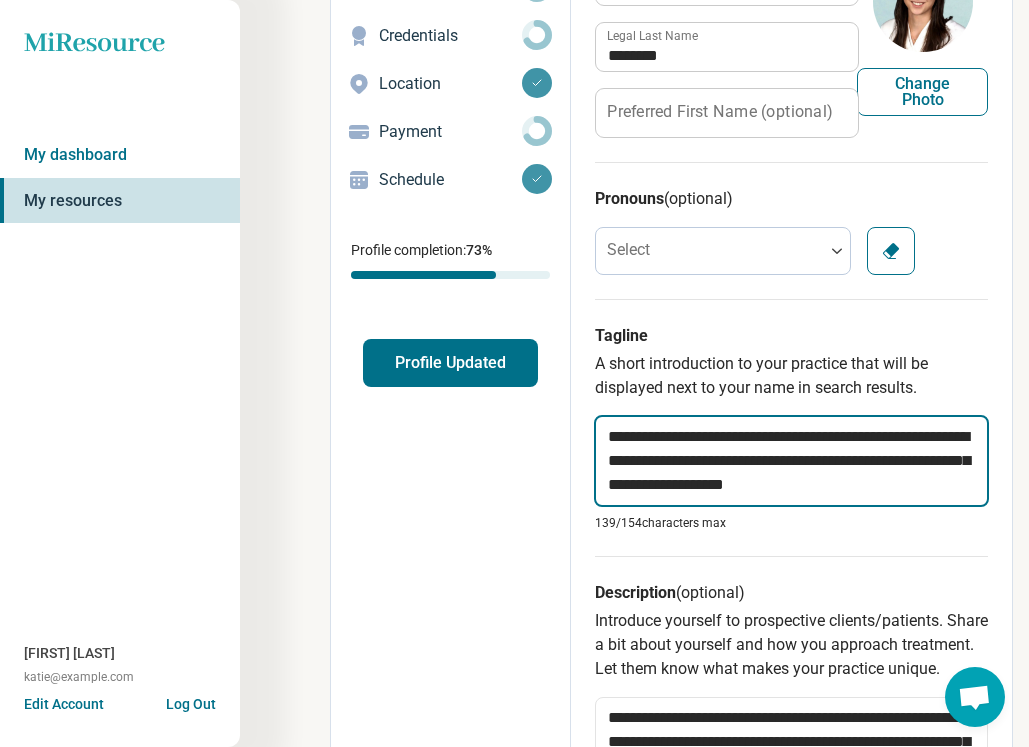 type on "*" 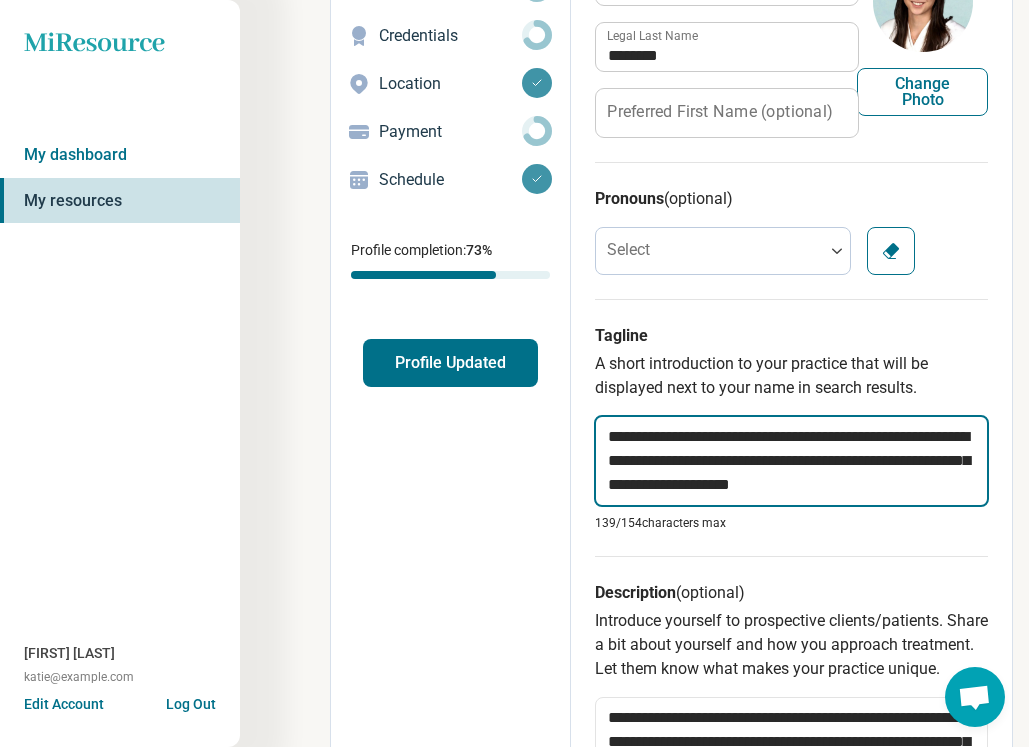 type on "*" 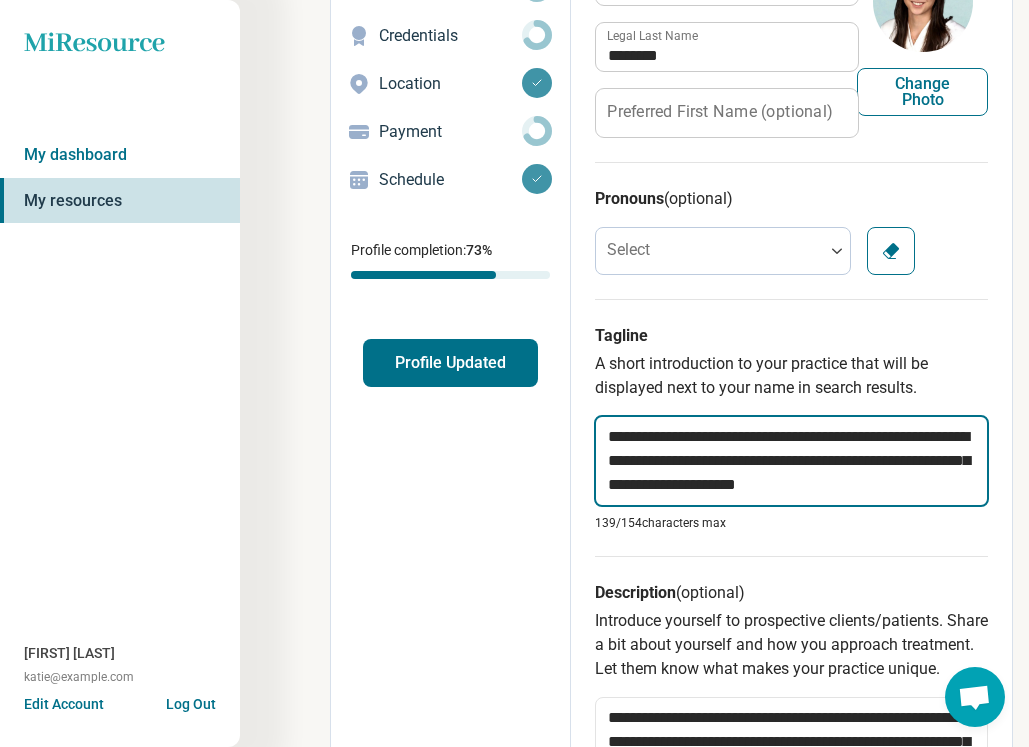 type on "*" 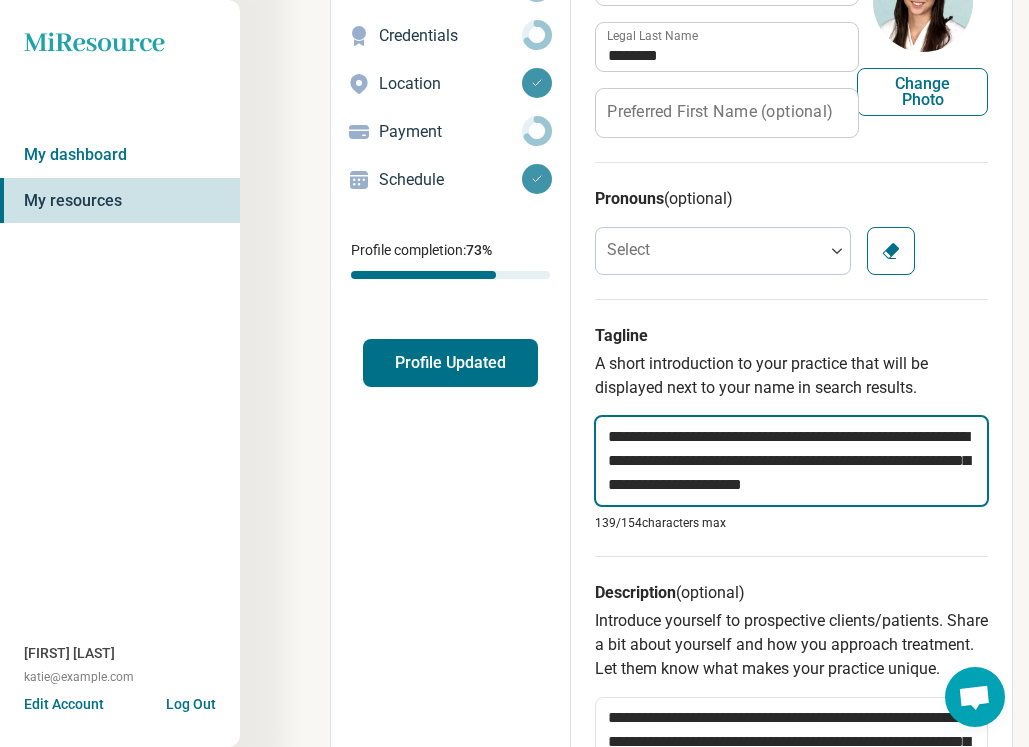 type on "**********" 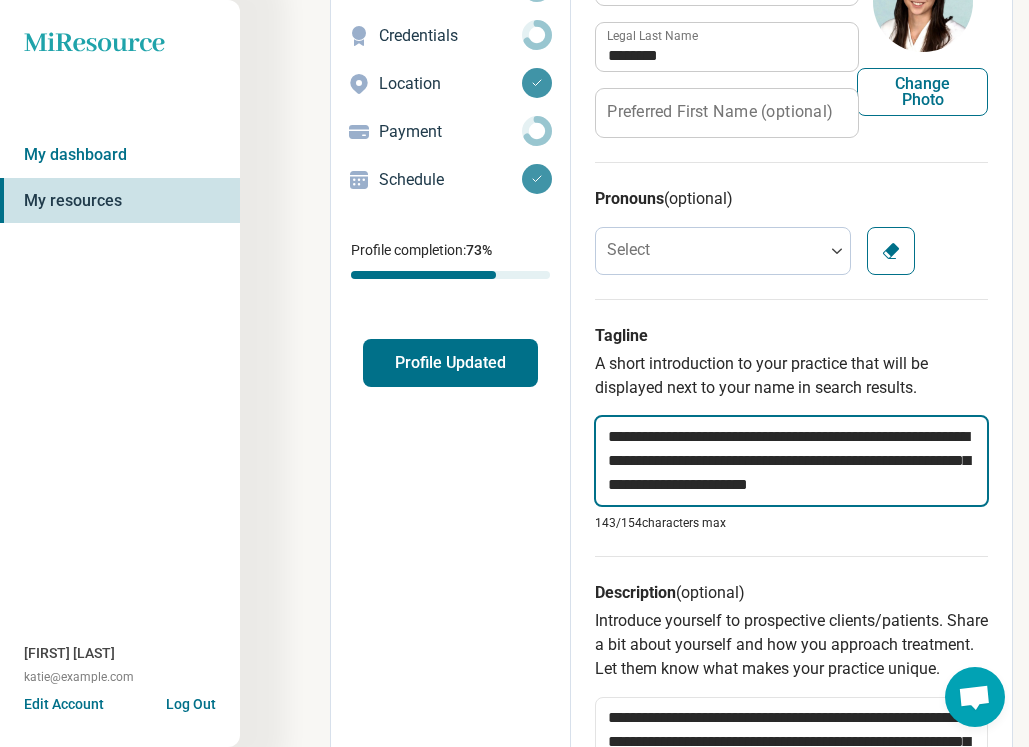 type on "*" 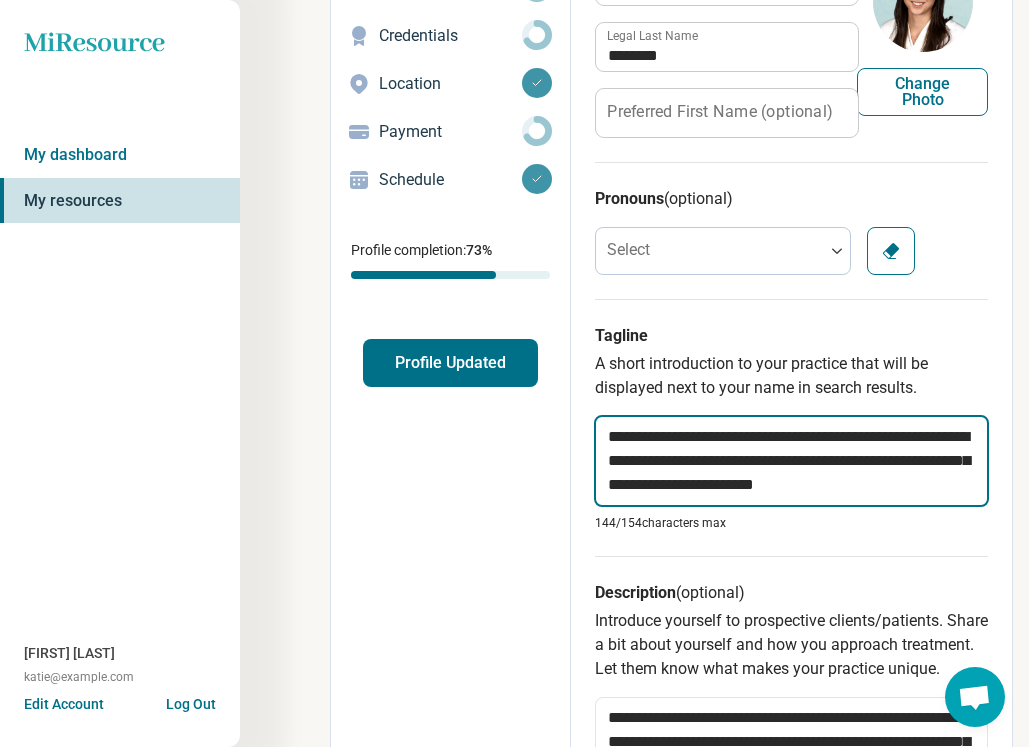 drag, startPoint x: 939, startPoint y: 479, endPoint x: 808, endPoint y: 479, distance: 131 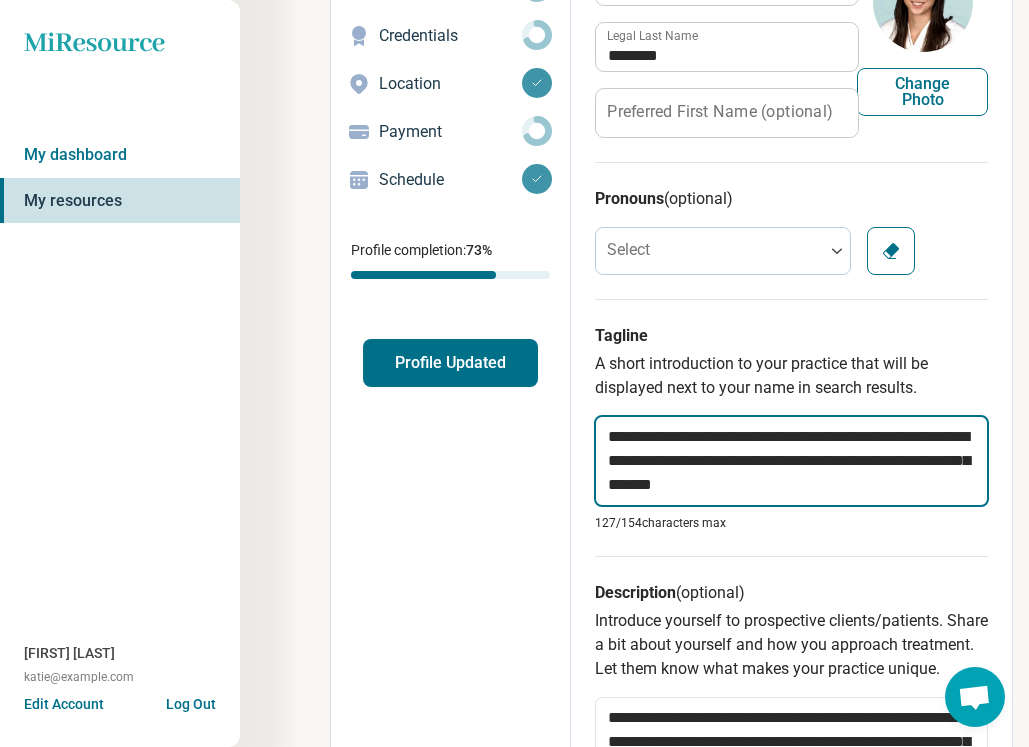drag, startPoint x: 817, startPoint y: 489, endPoint x: 734, endPoint y: 489, distance: 83 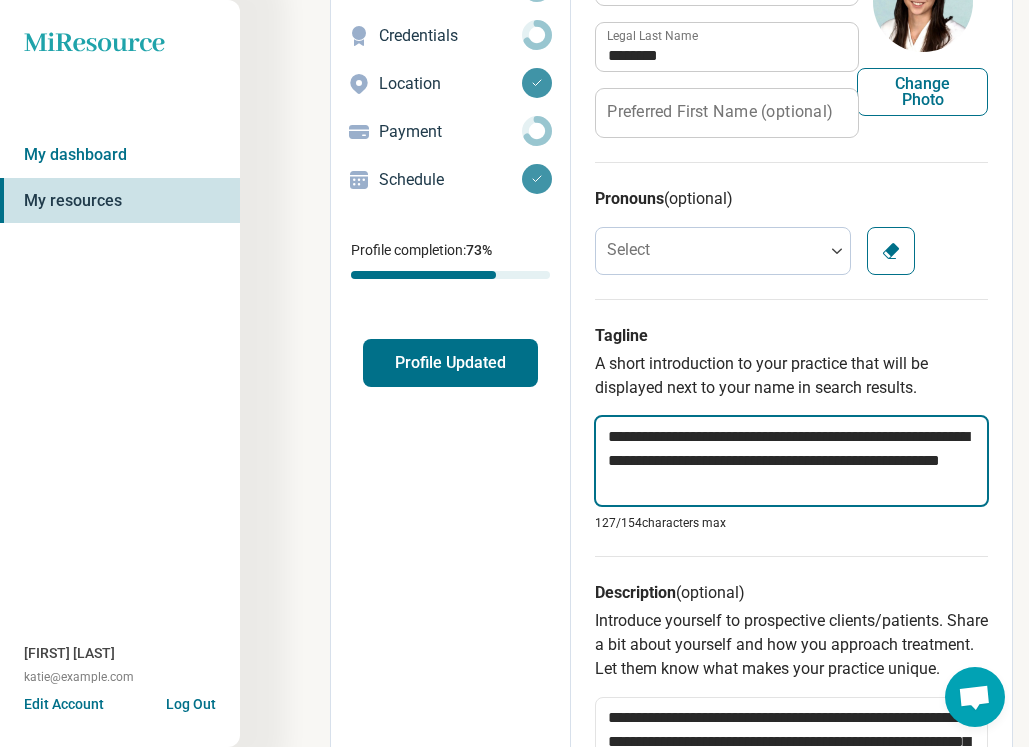 type on "*" 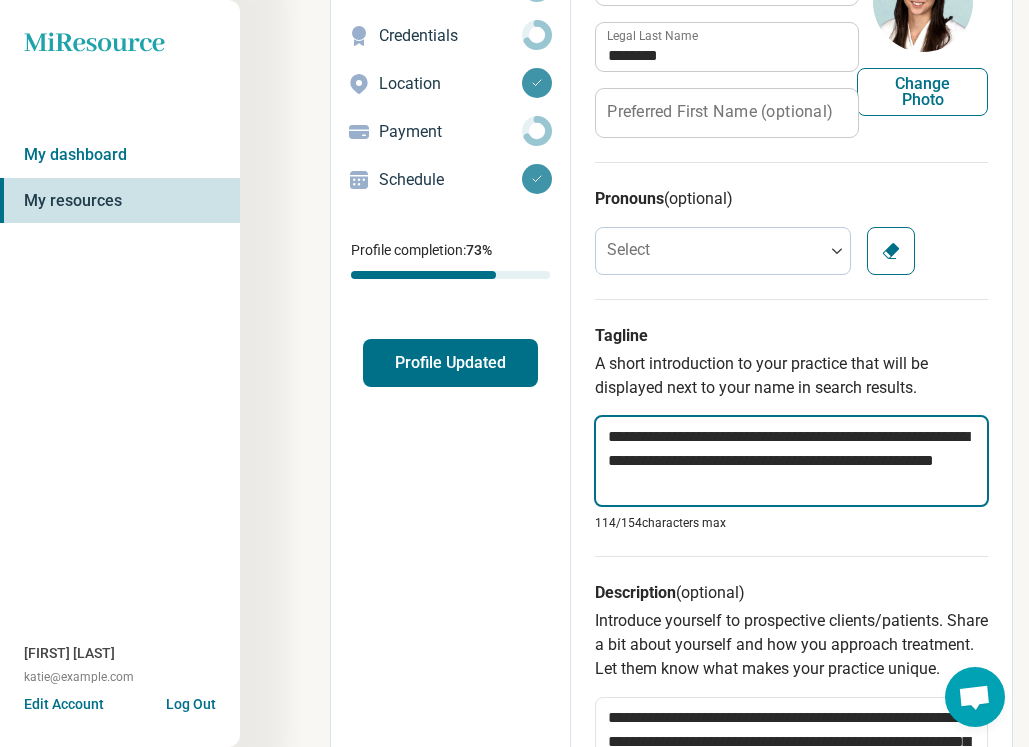 type on "*" 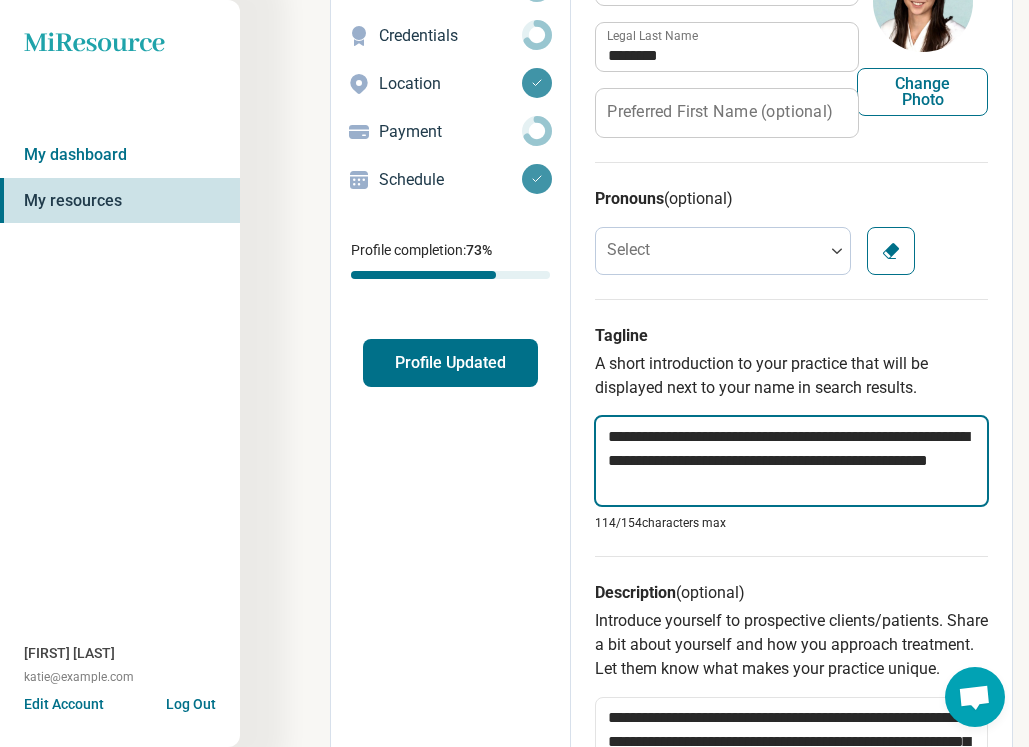 type on "*" 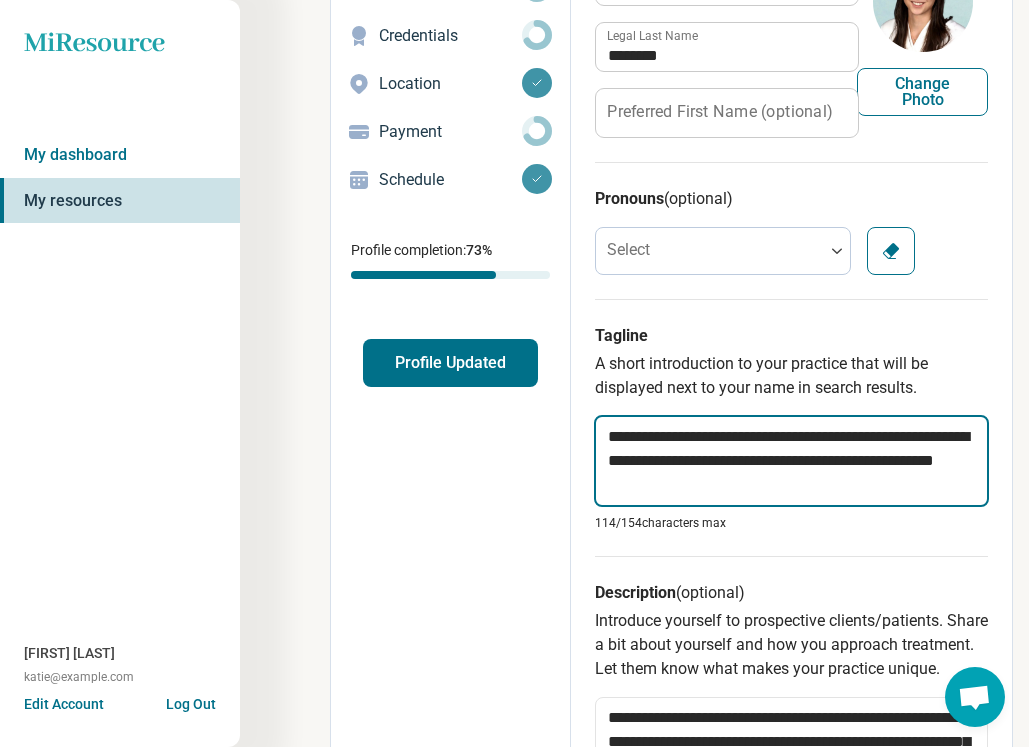 type on "*" 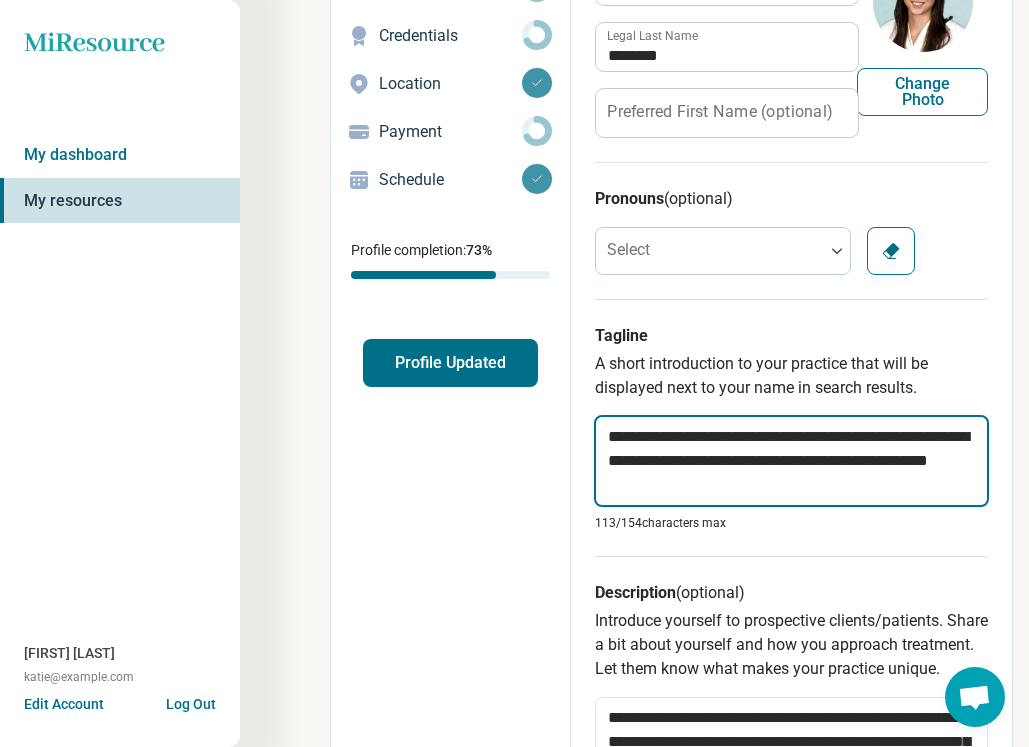 type on "**********" 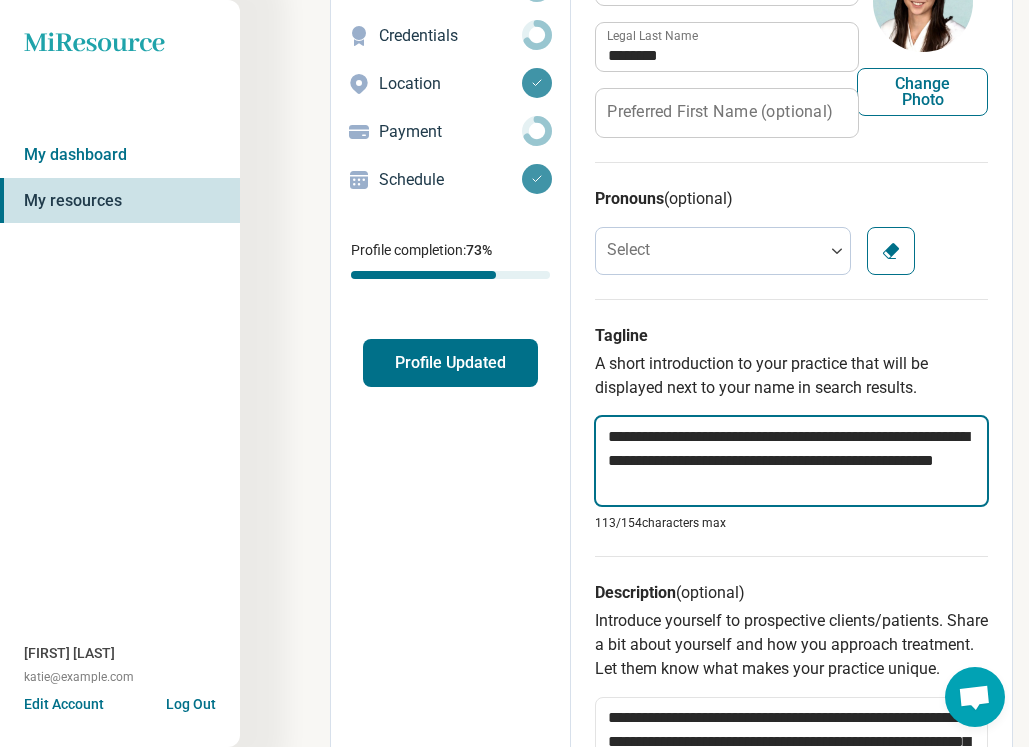 type on "*" 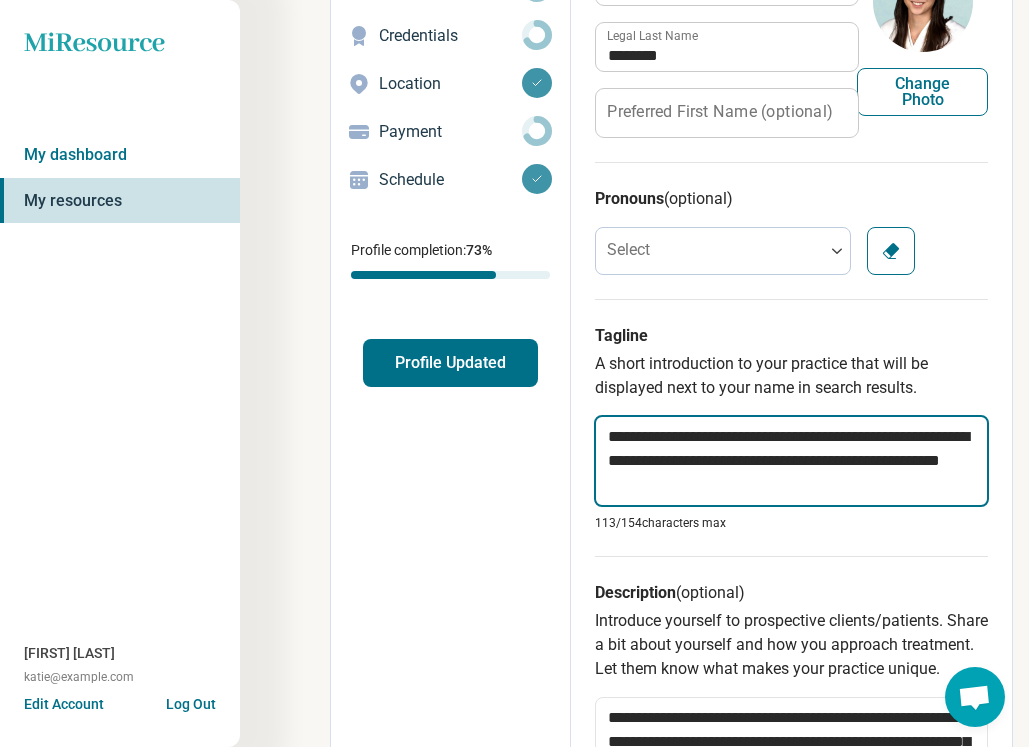type on "*" 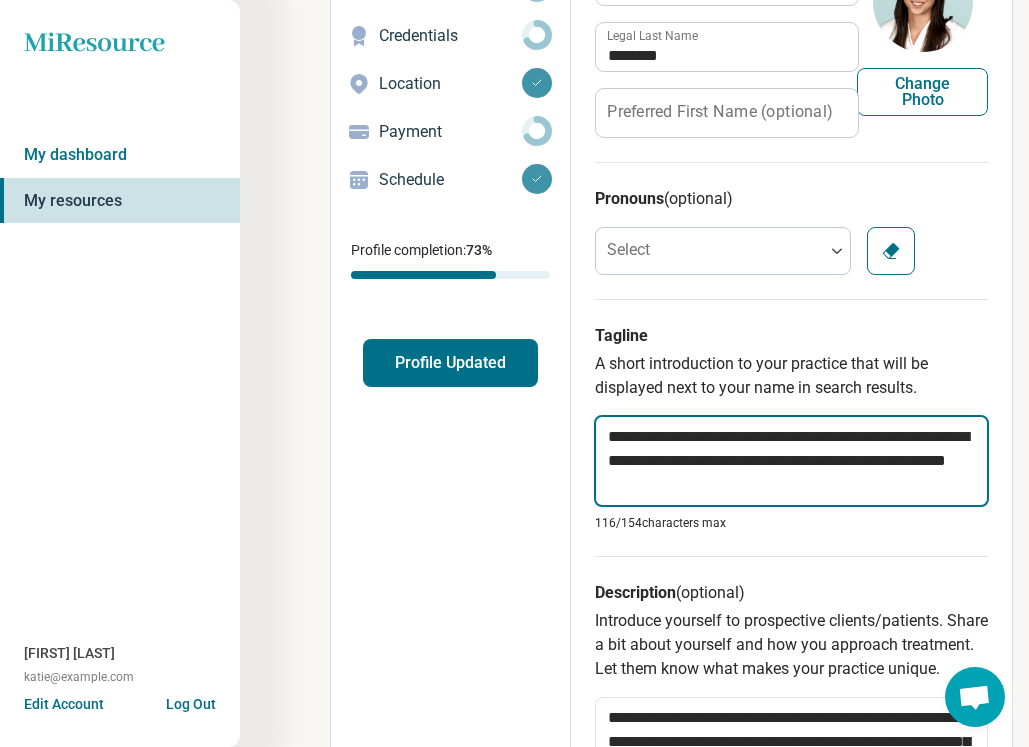 type on "*" 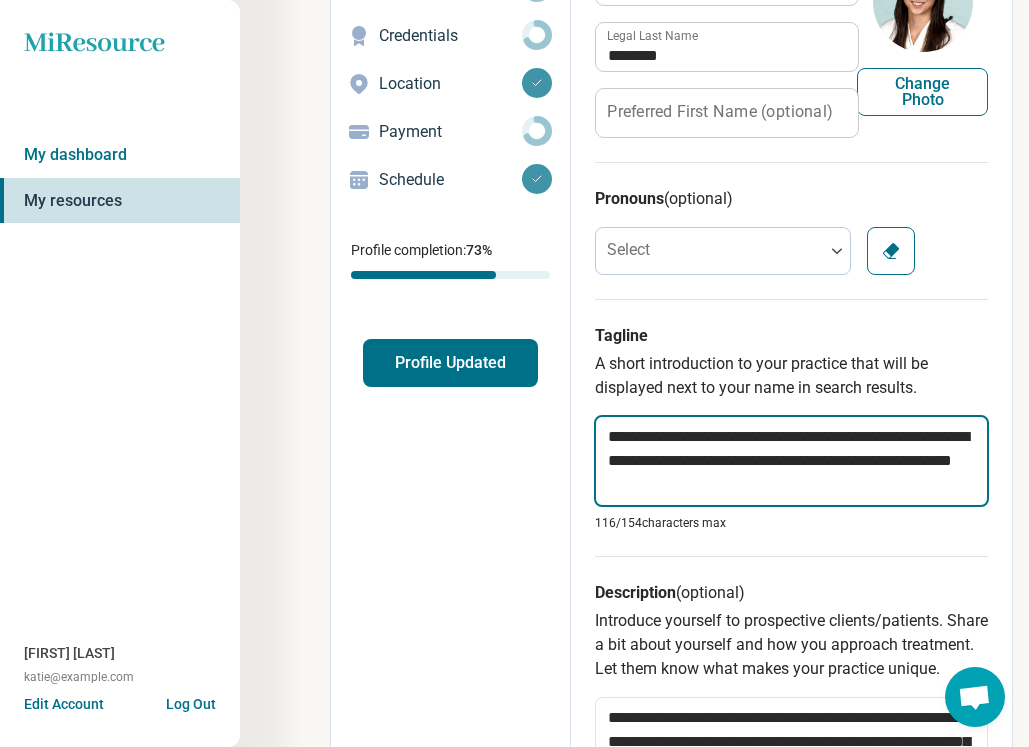 type on "*" 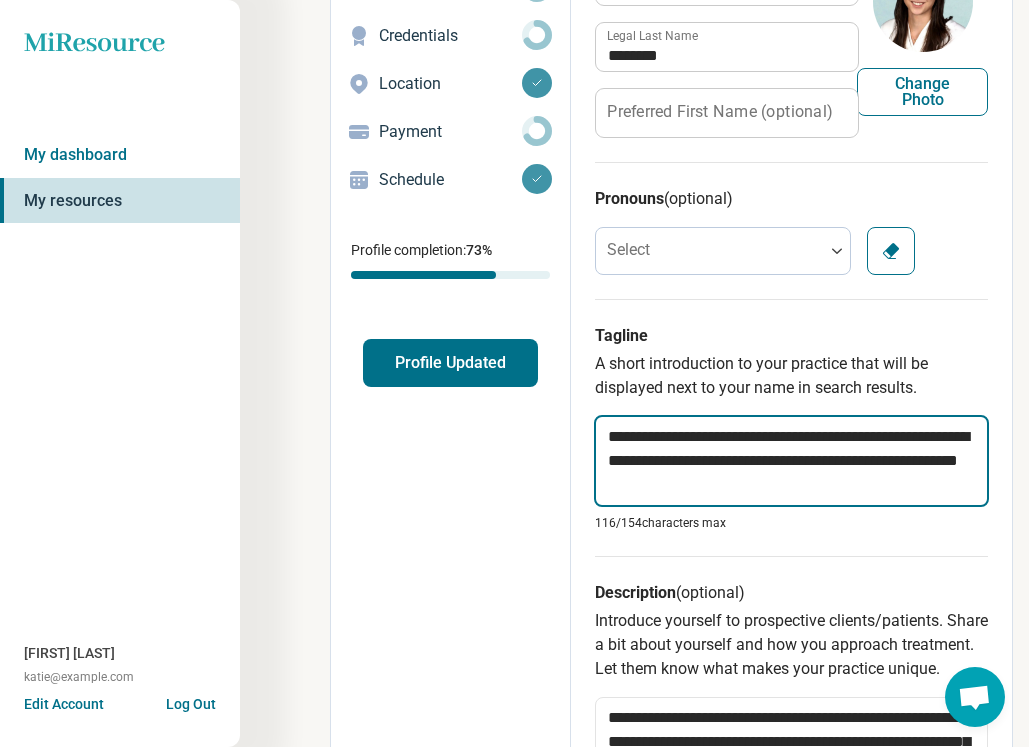 type on "*" 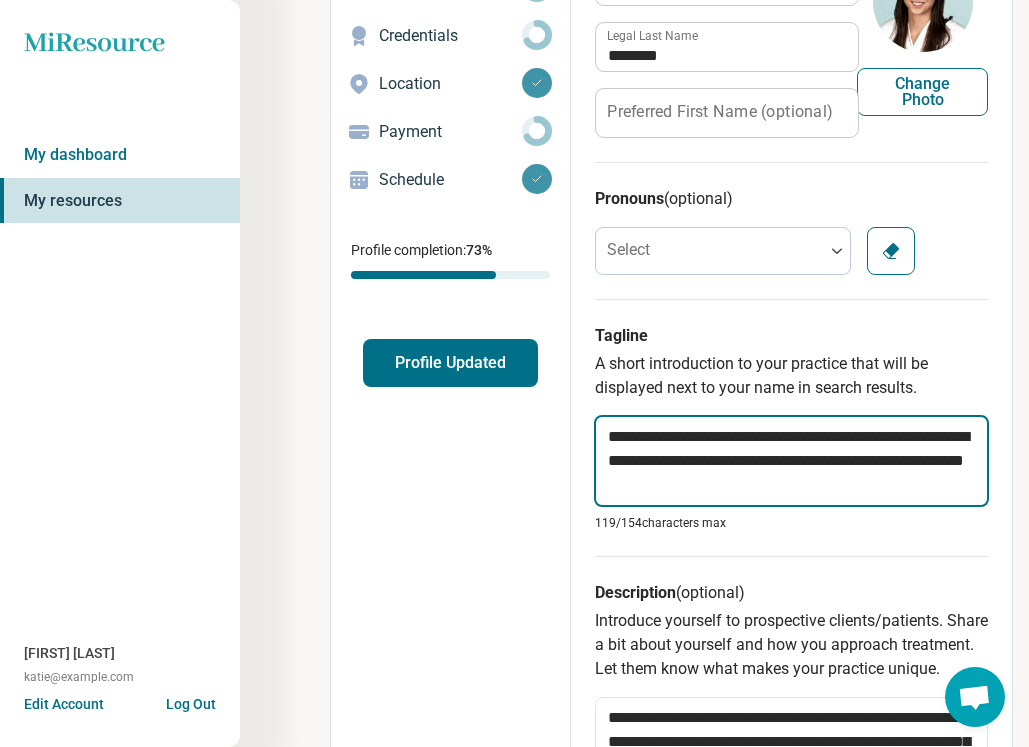 type on "*" 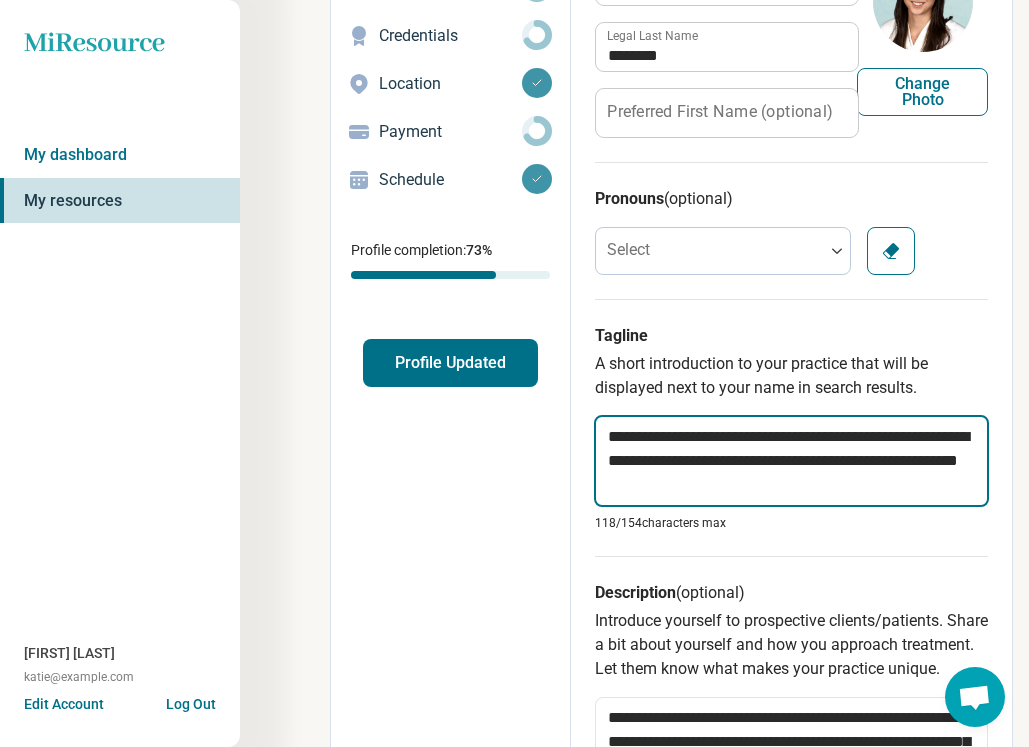 type on "*" 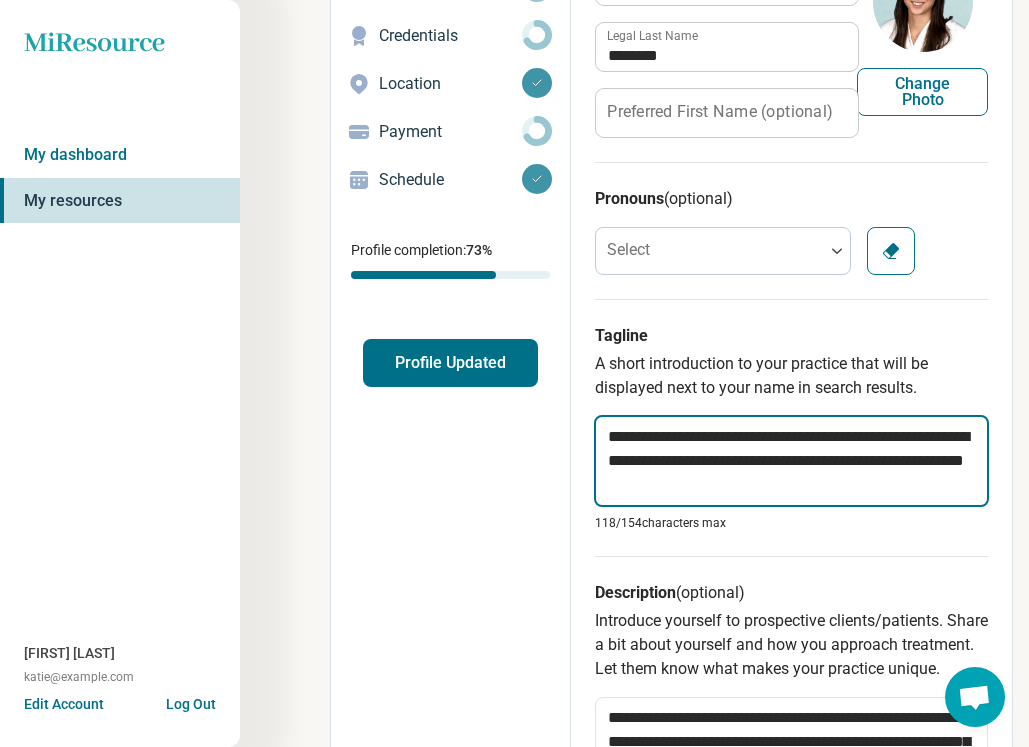 type on "*" 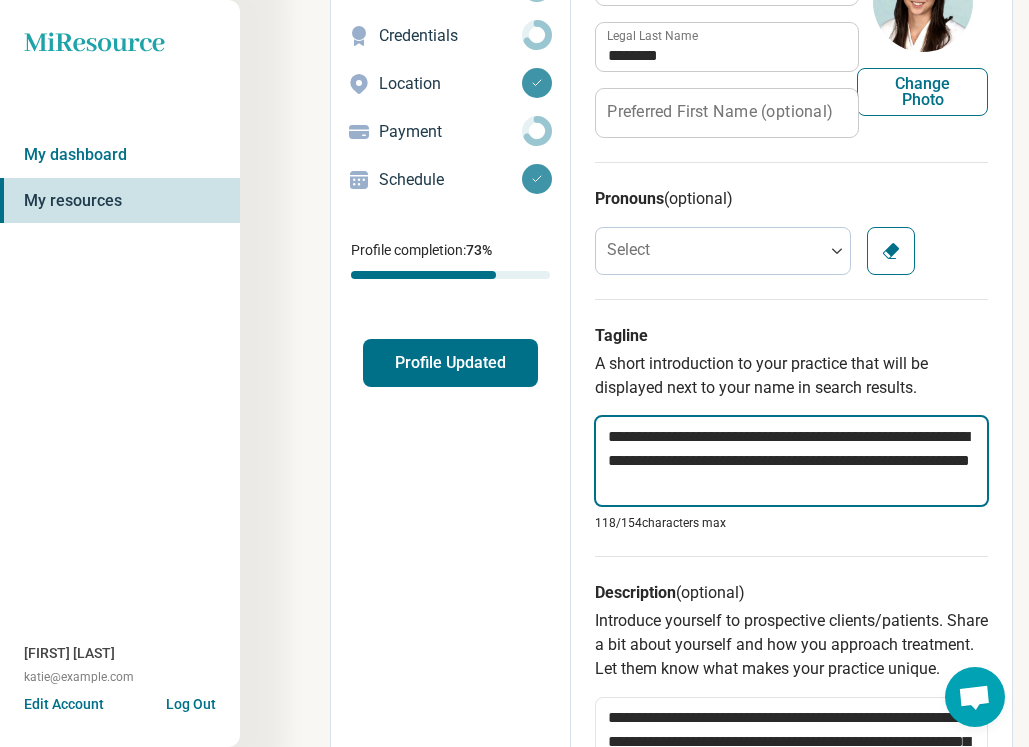 type on "*" 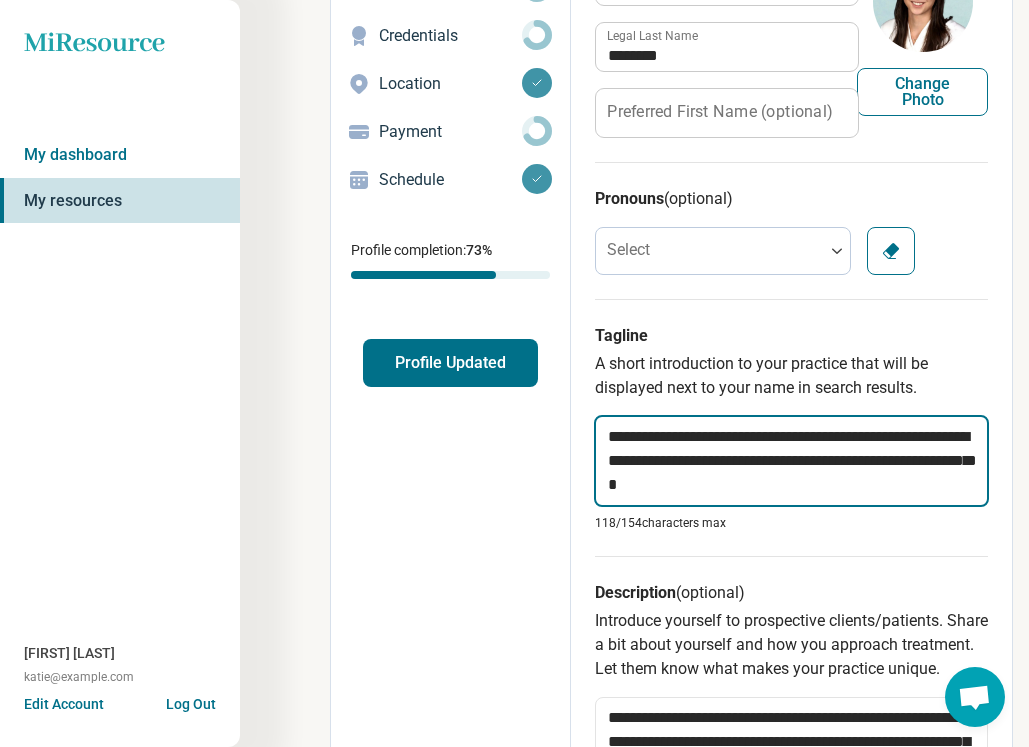 type on "*" 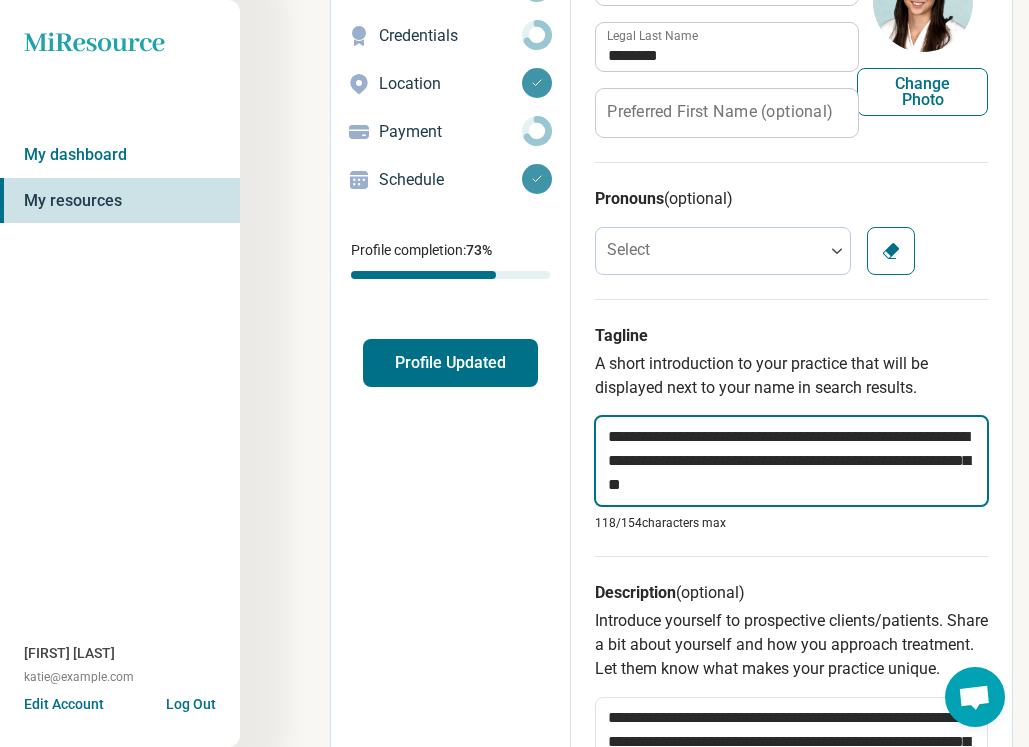 type on "*" 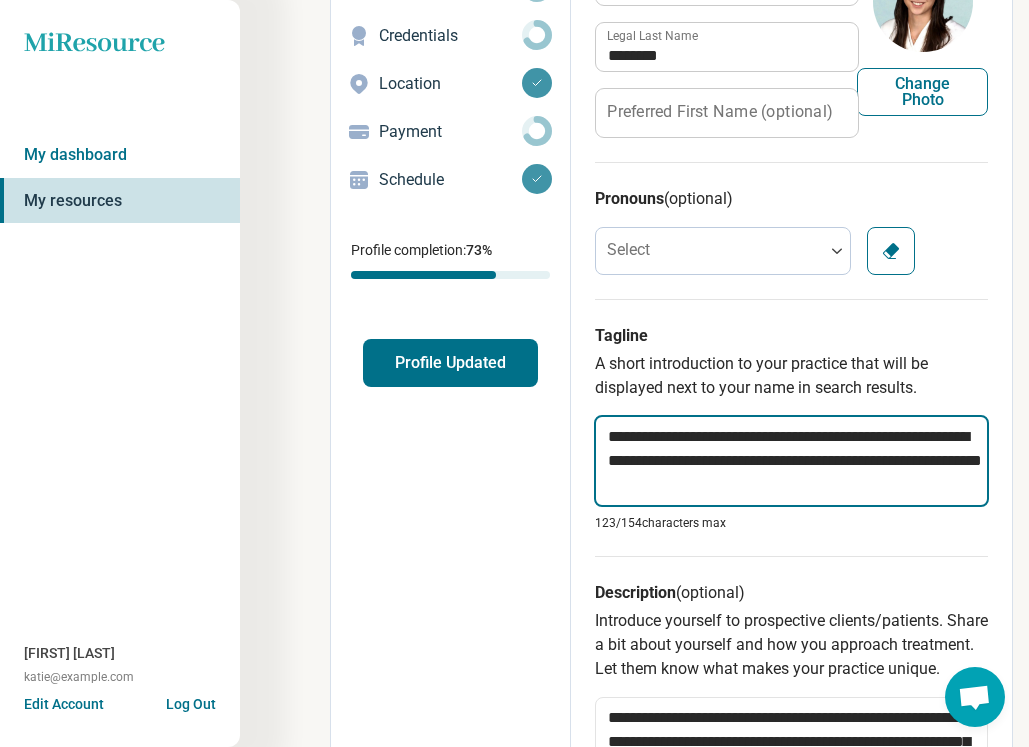 type on "*" 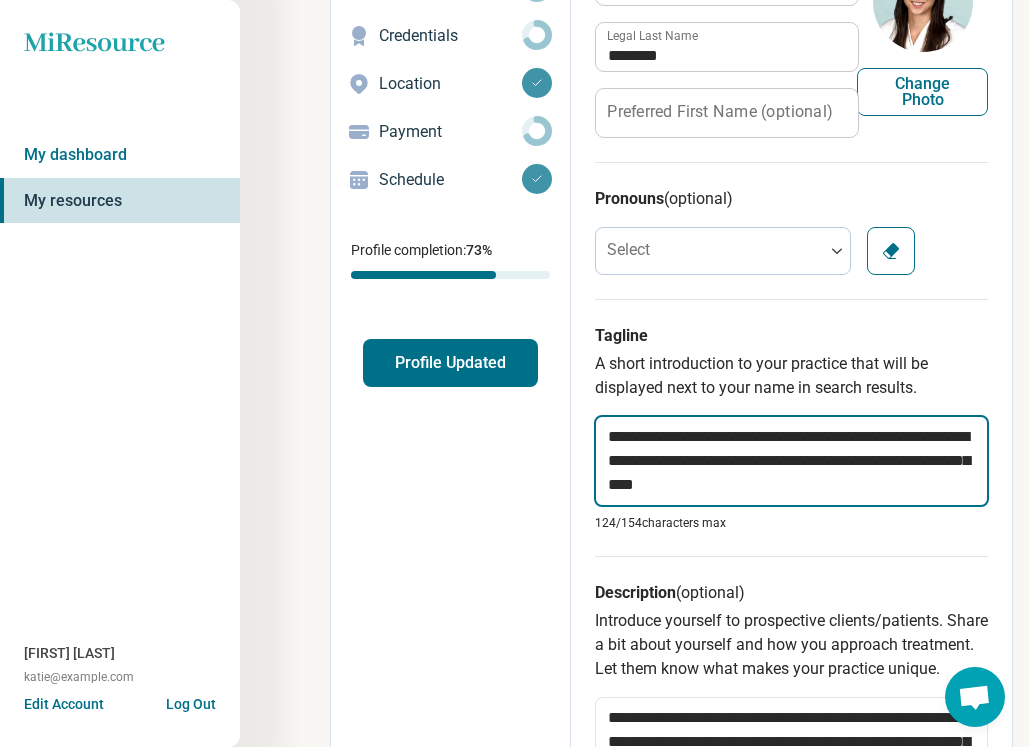 type on "*" 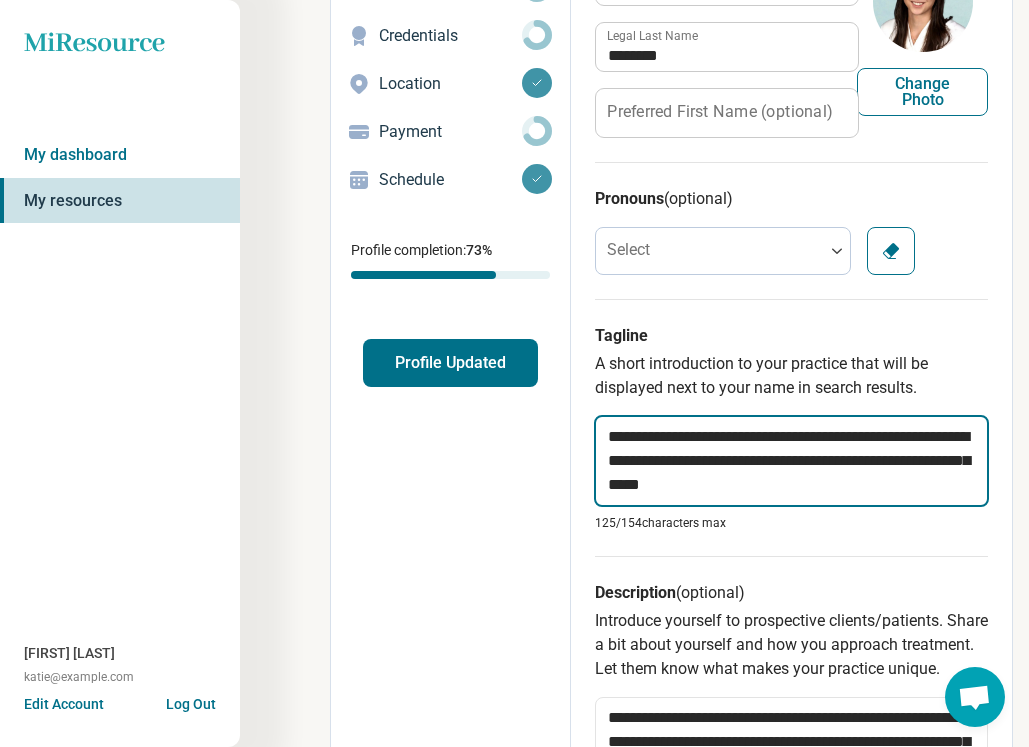 type on "*" 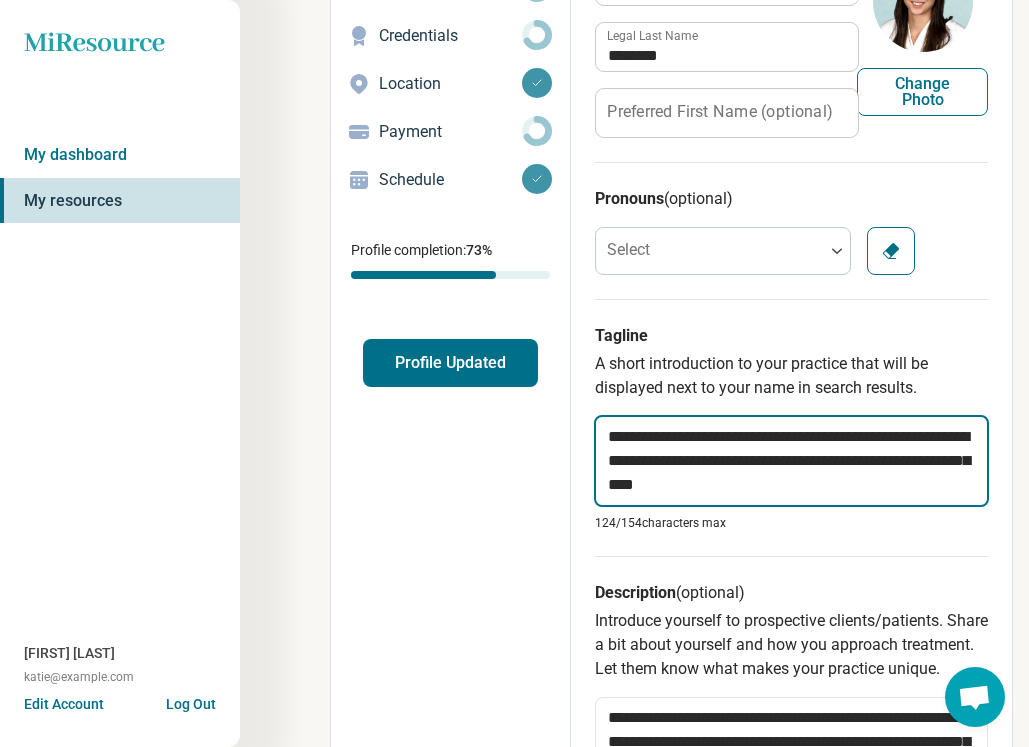 type on "*" 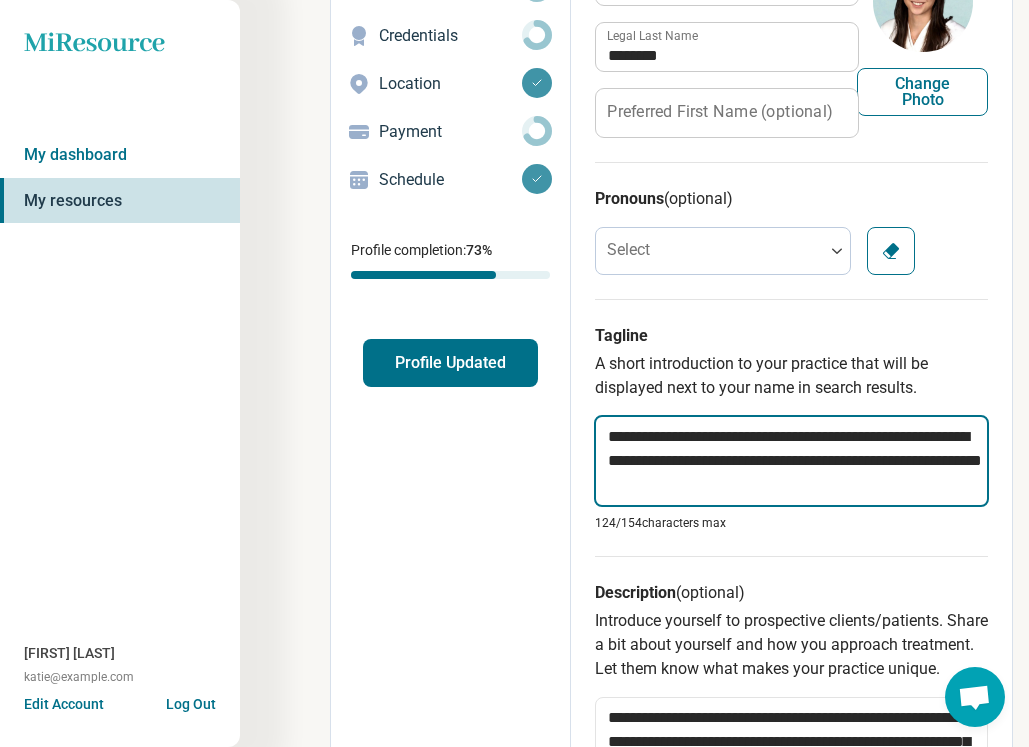 type on "*" 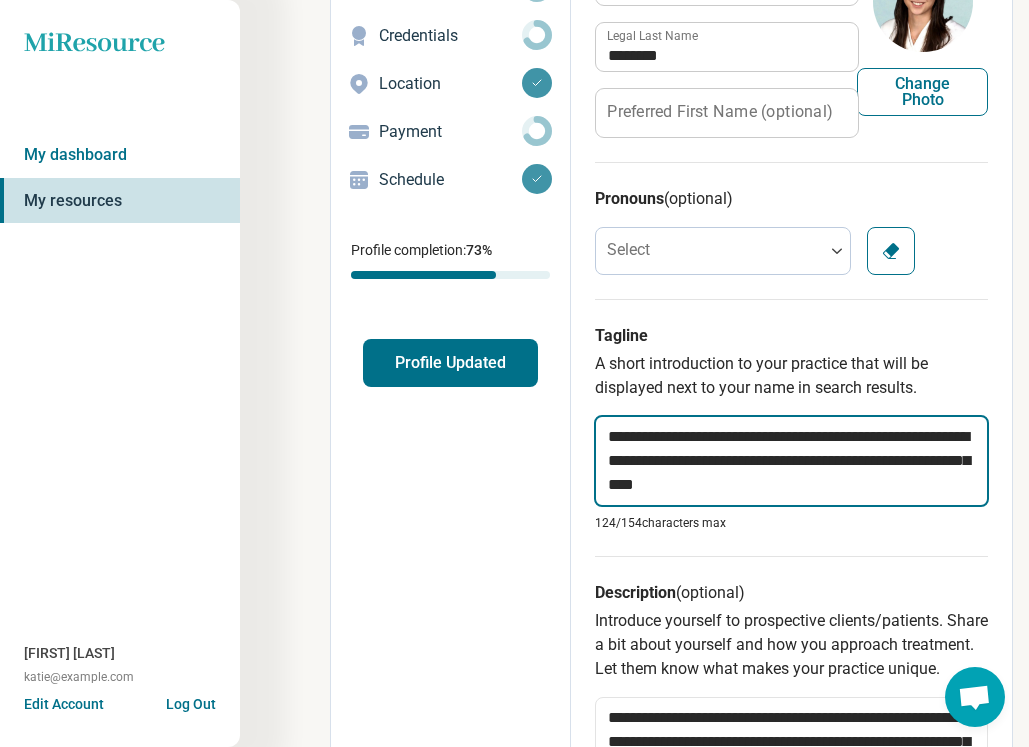 type on "*" 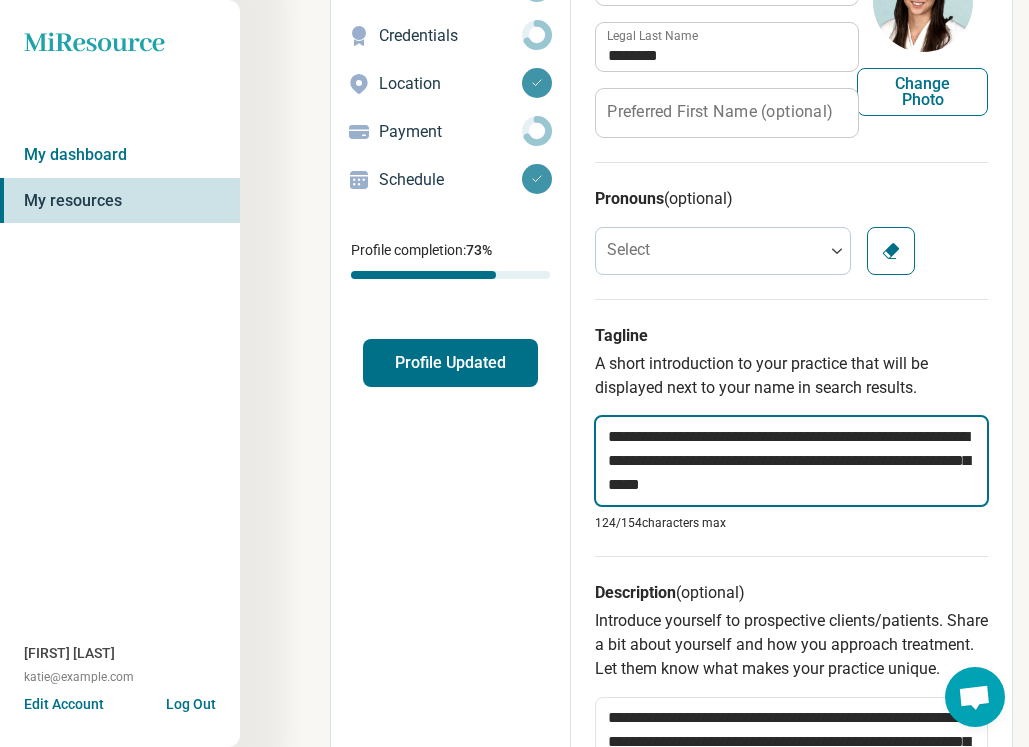 type on "*" 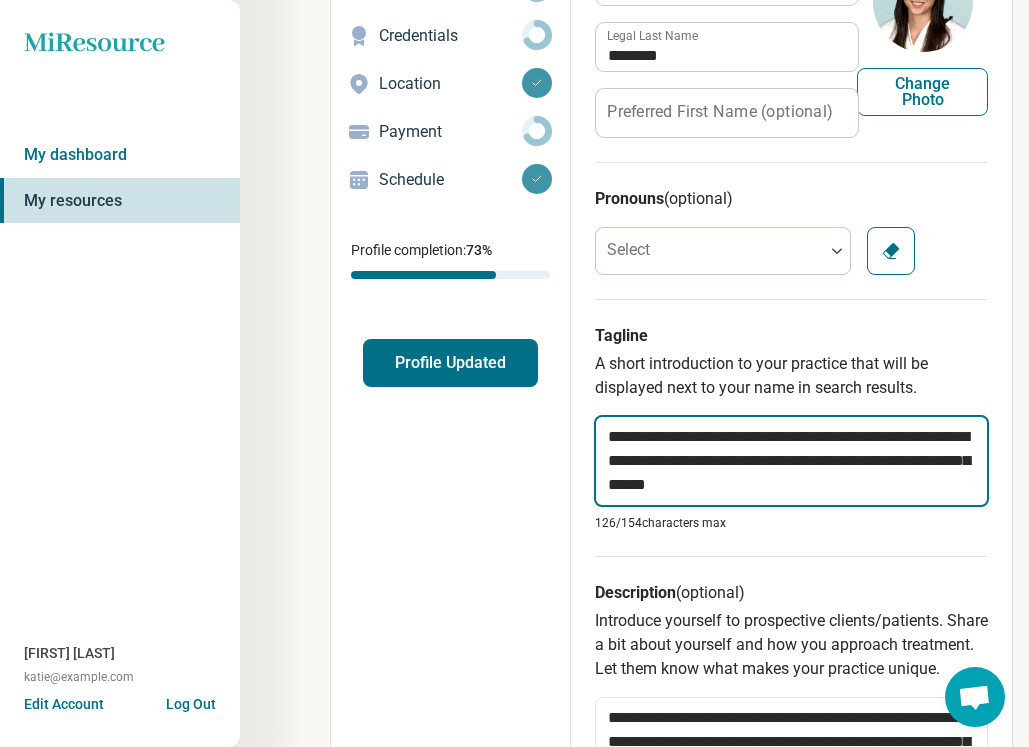 type on "*" 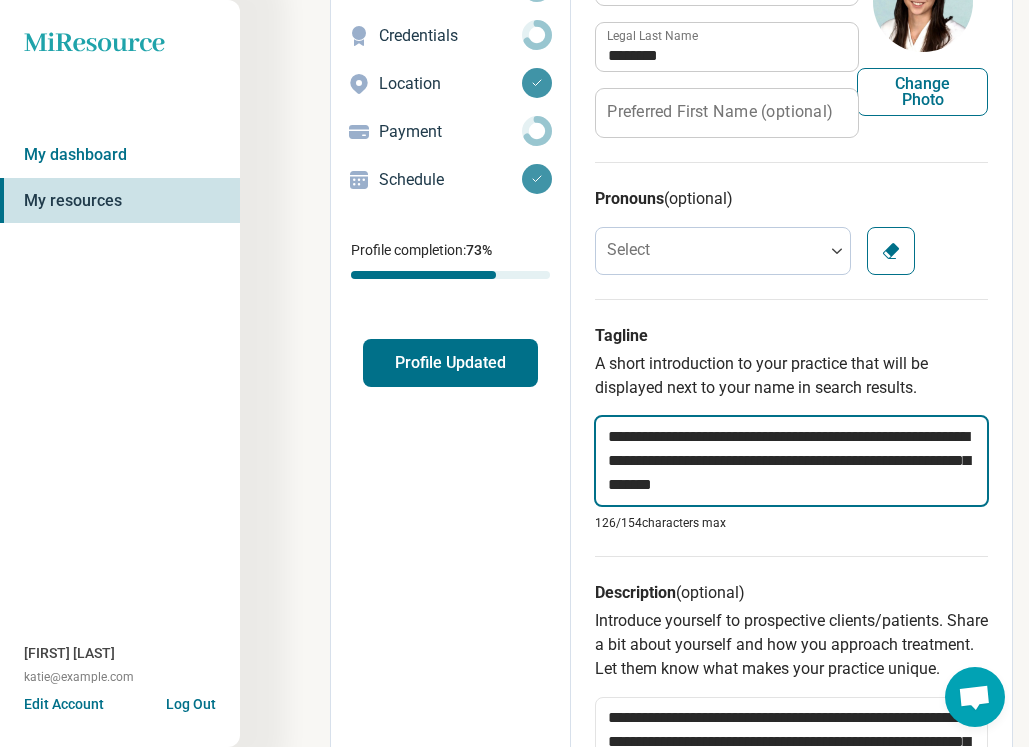 type on "*" 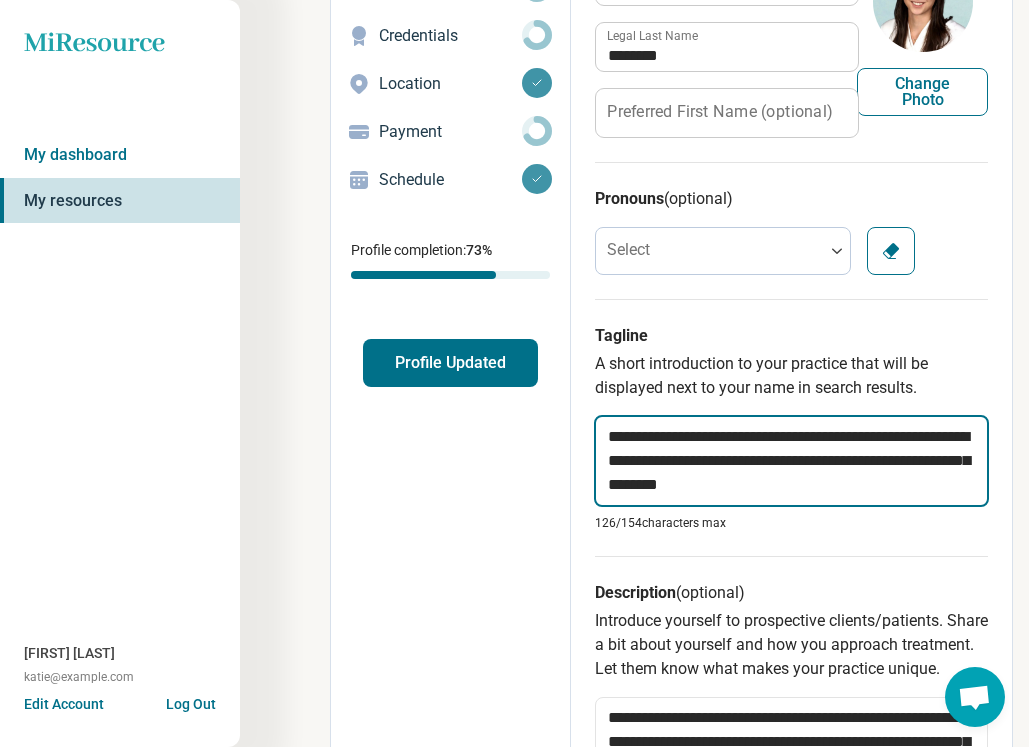 type on "*" 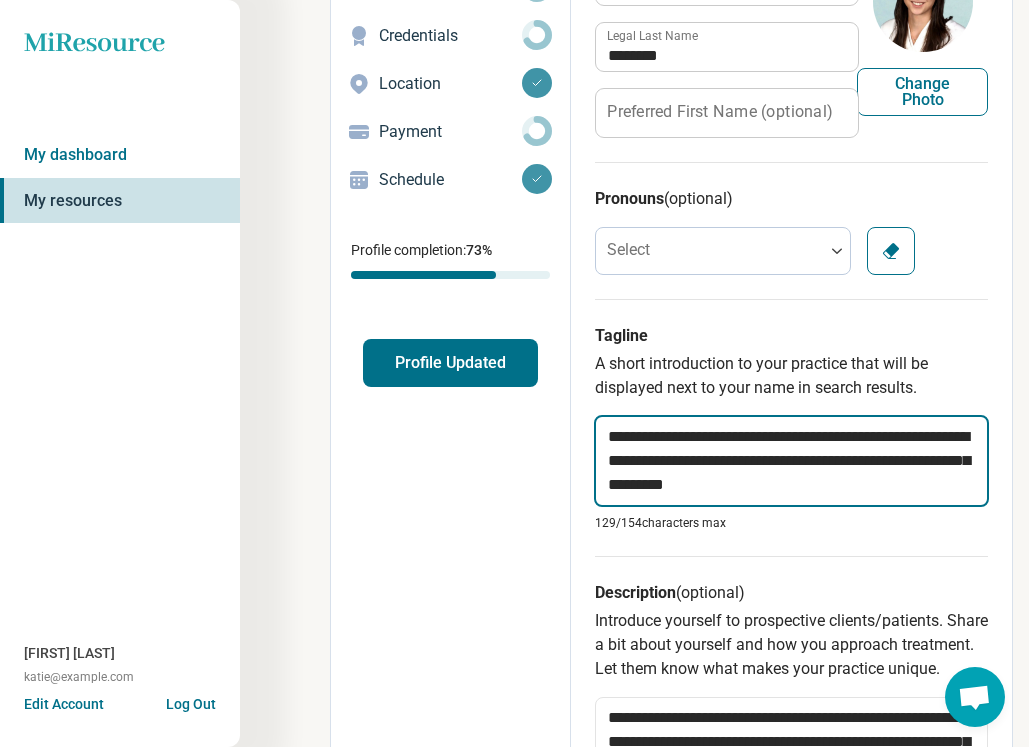 type on "*" 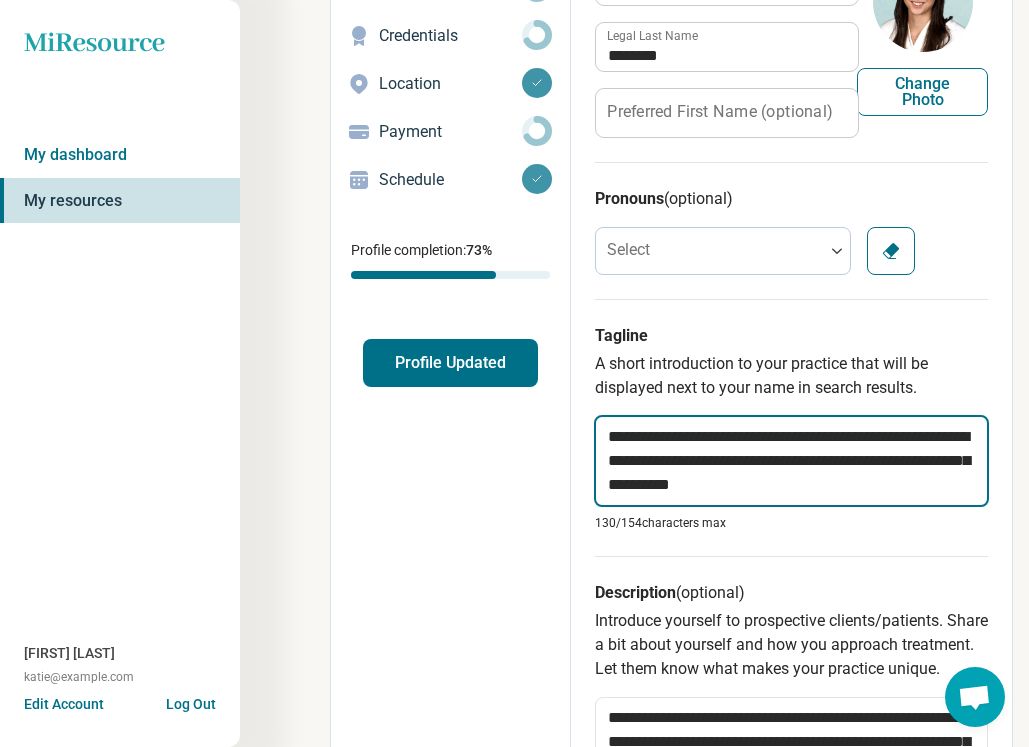 type on "*" 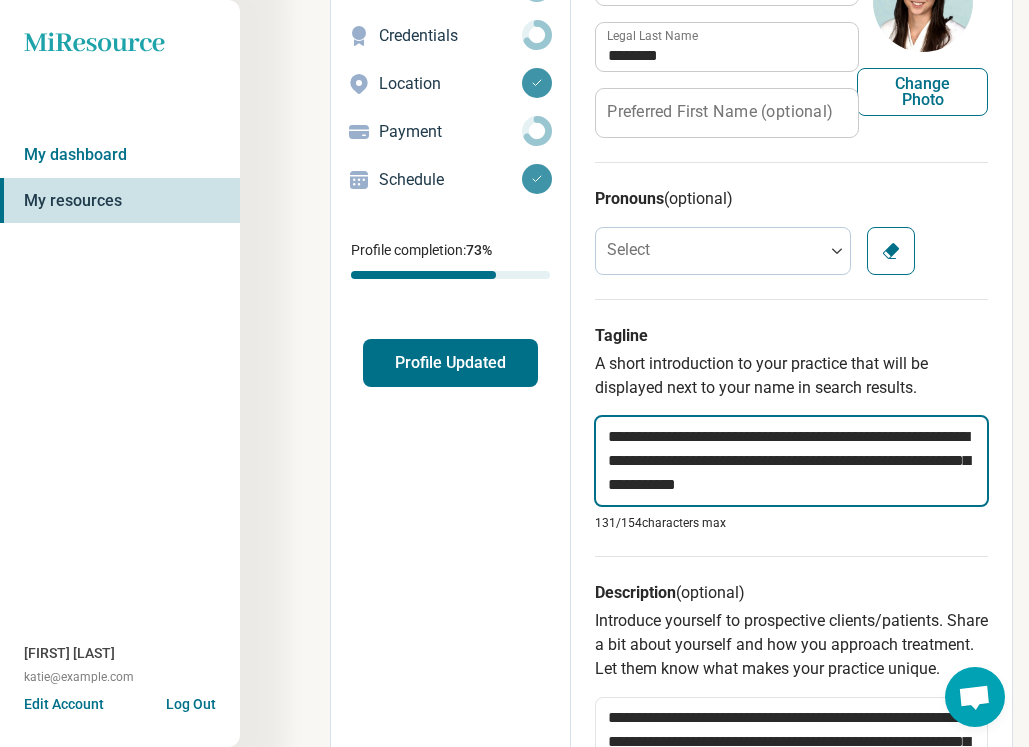 type on "*" 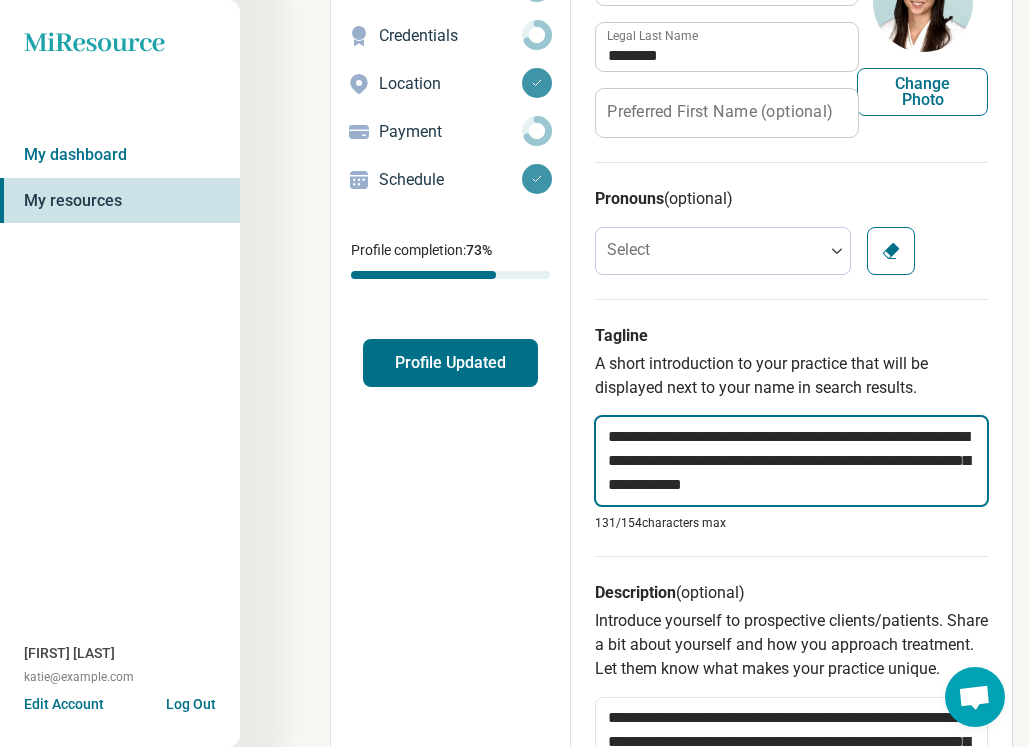 type 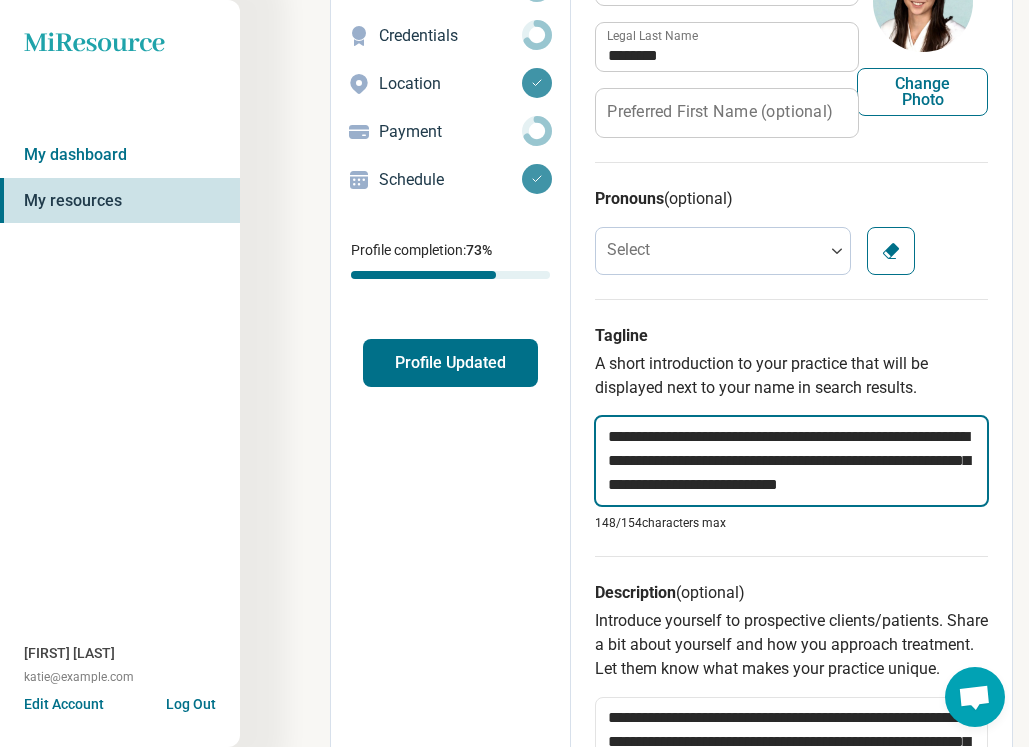 click on "**********" at bounding box center [791, 461] 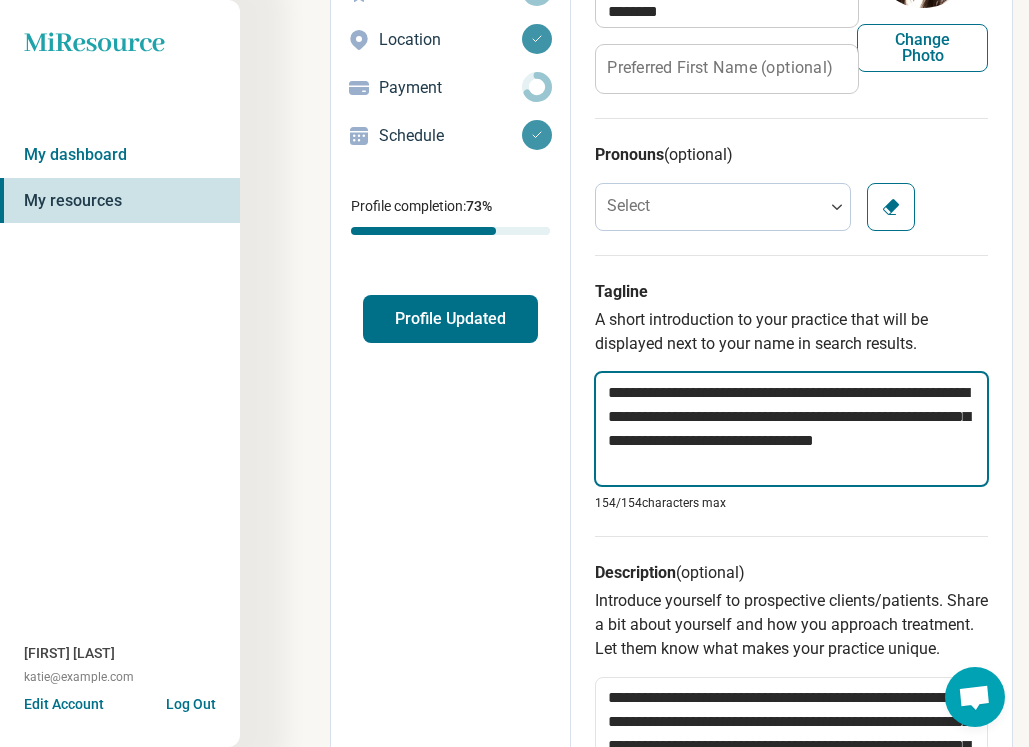 scroll, scrollTop: 257, scrollLeft: 0, axis: vertical 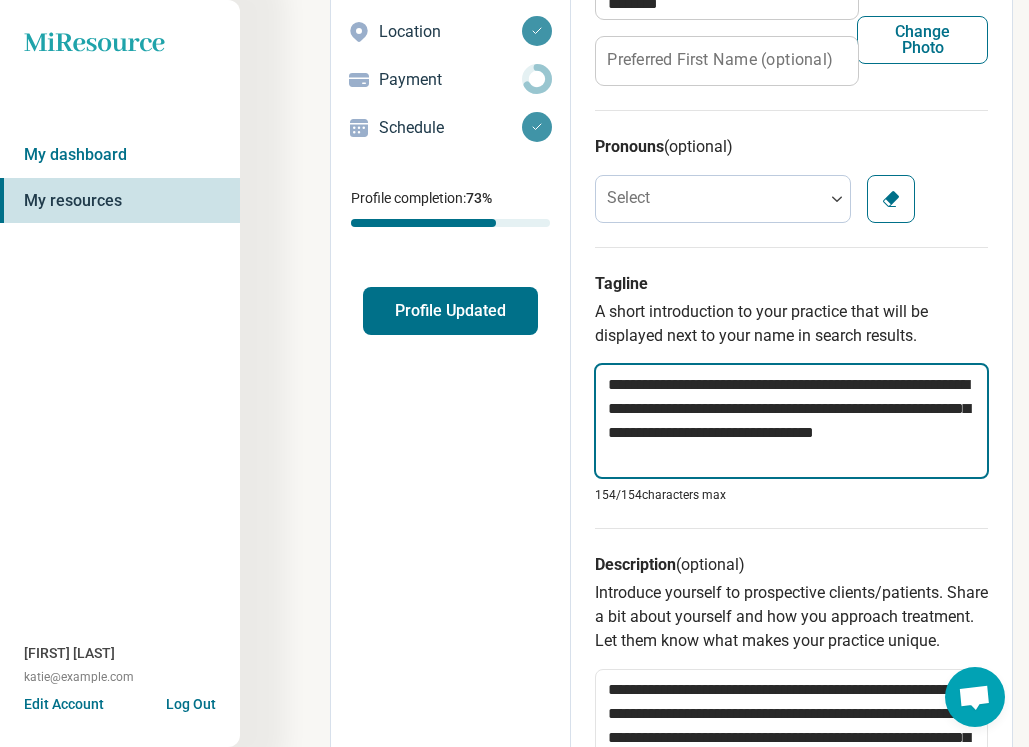 click on "**********" at bounding box center [791, 421] 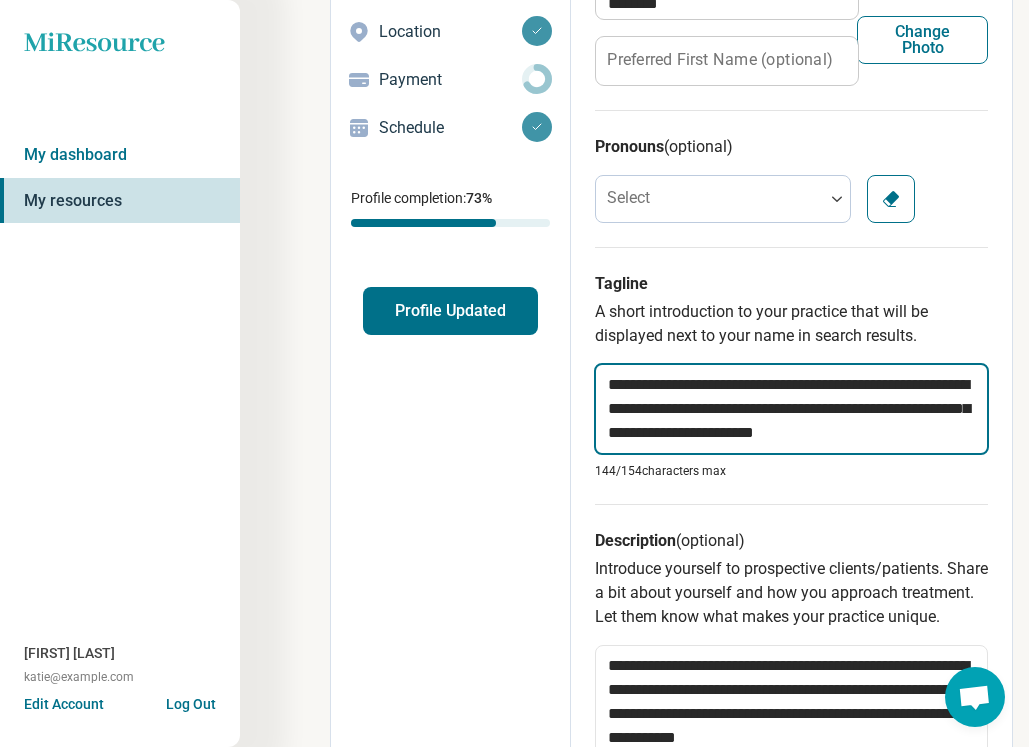 click on "**********" at bounding box center [791, 409] 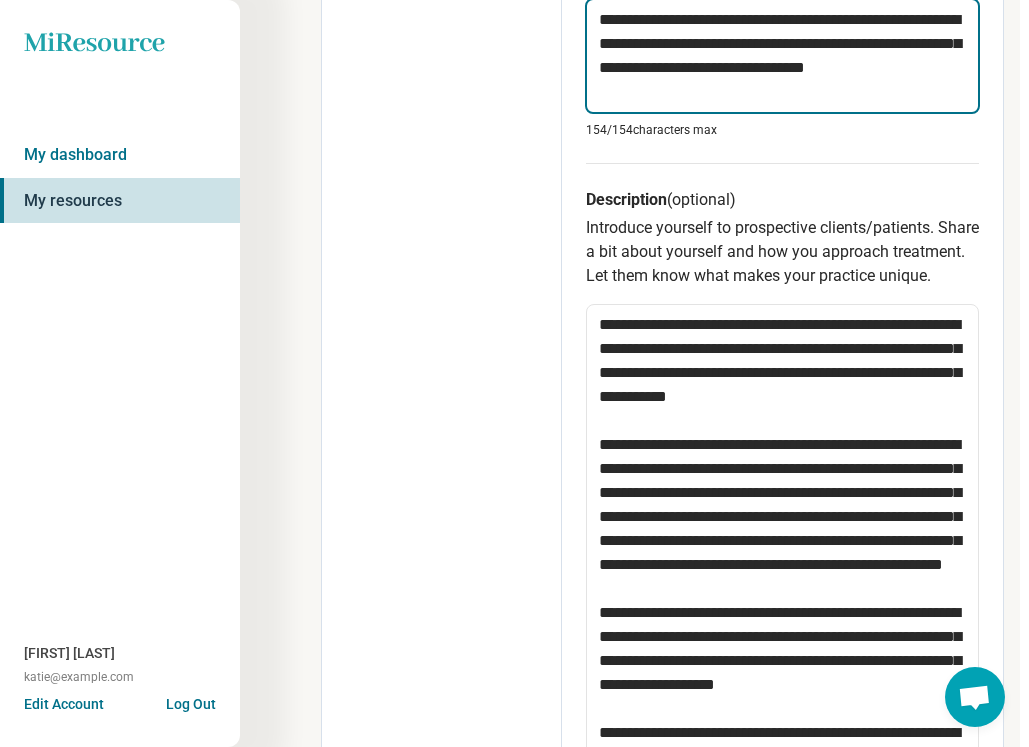 scroll, scrollTop: 615, scrollLeft: 9, axis: both 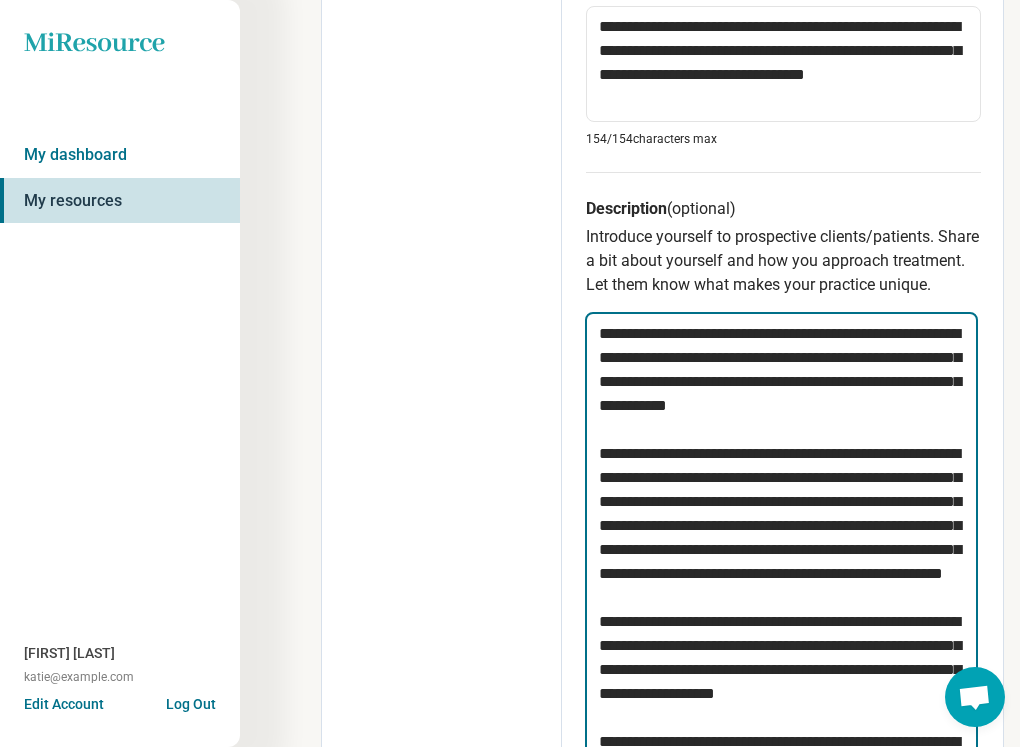 drag, startPoint x: 925, startPoint y: 433, endPoint x: 546, endPoint y: 361, distance: 385.77844 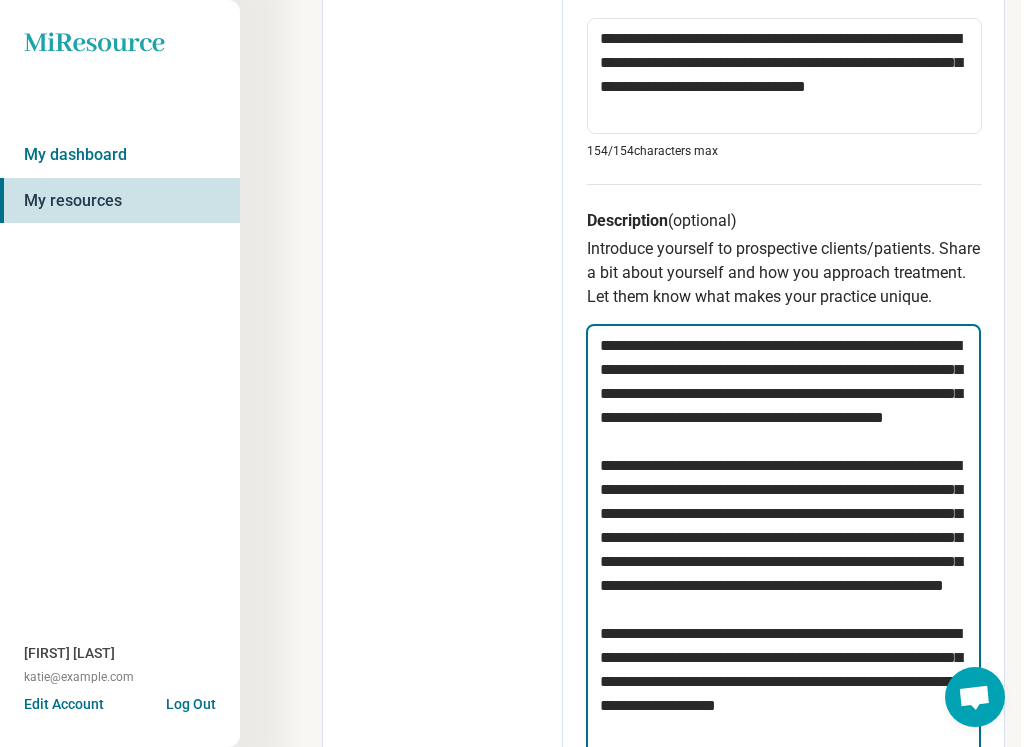 scroll, scrollTop: 686, scrollLeft: 8, axis: both 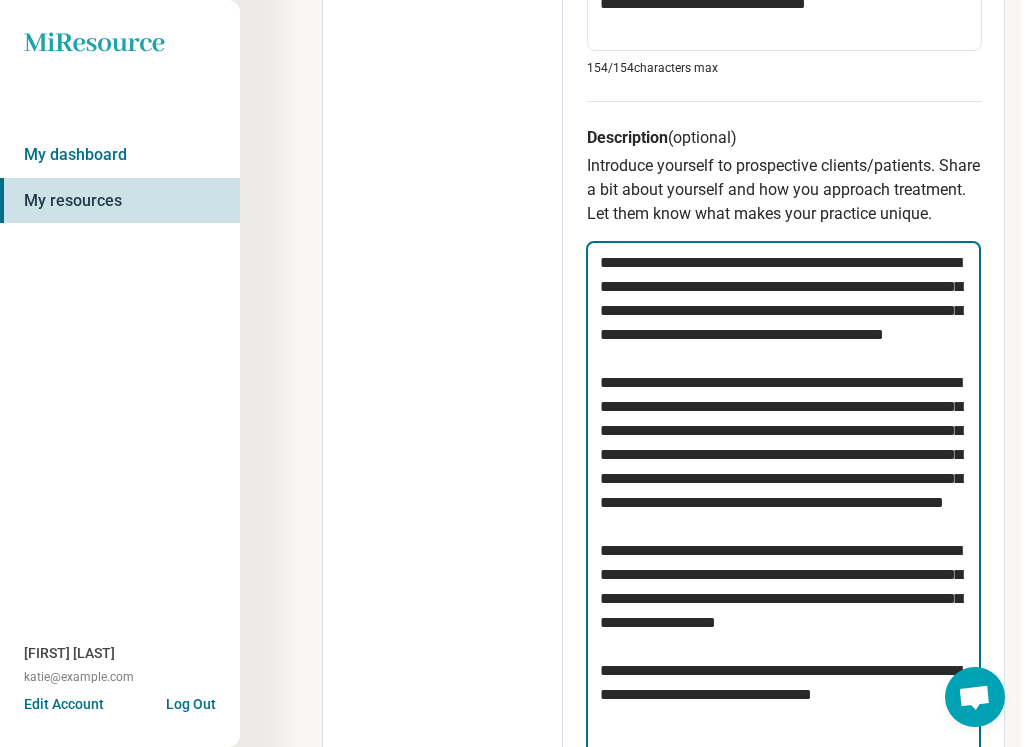 click on "**********" at bounding box center [783, 515] 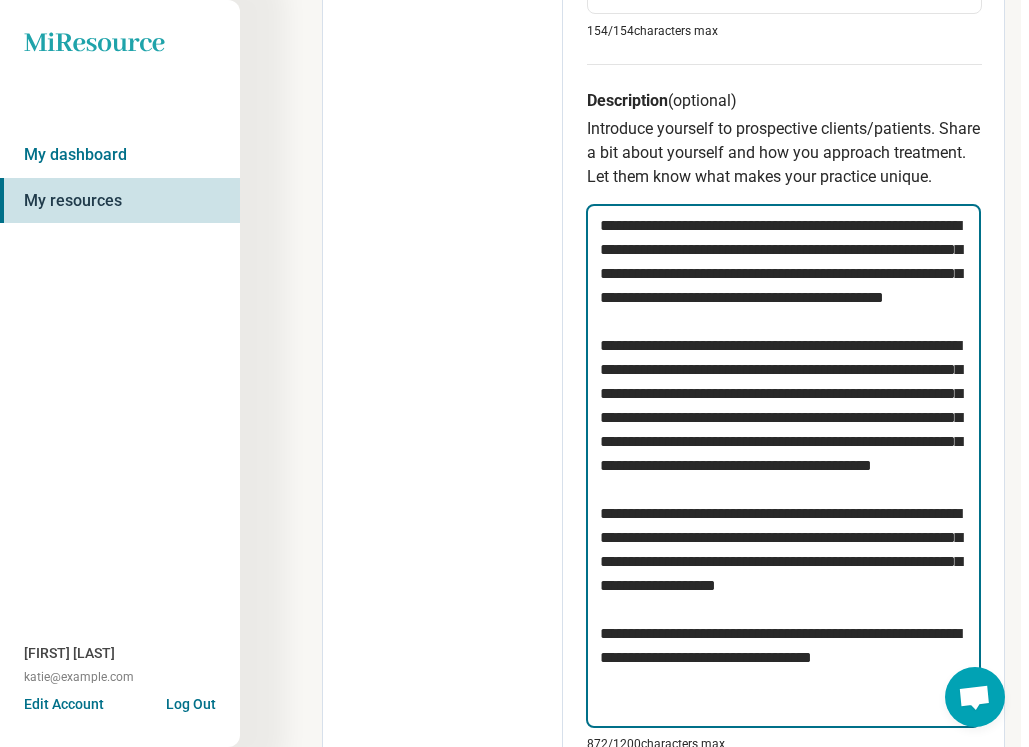 scroll, scrollTop: 734, scrollLeft: 8, axis: both 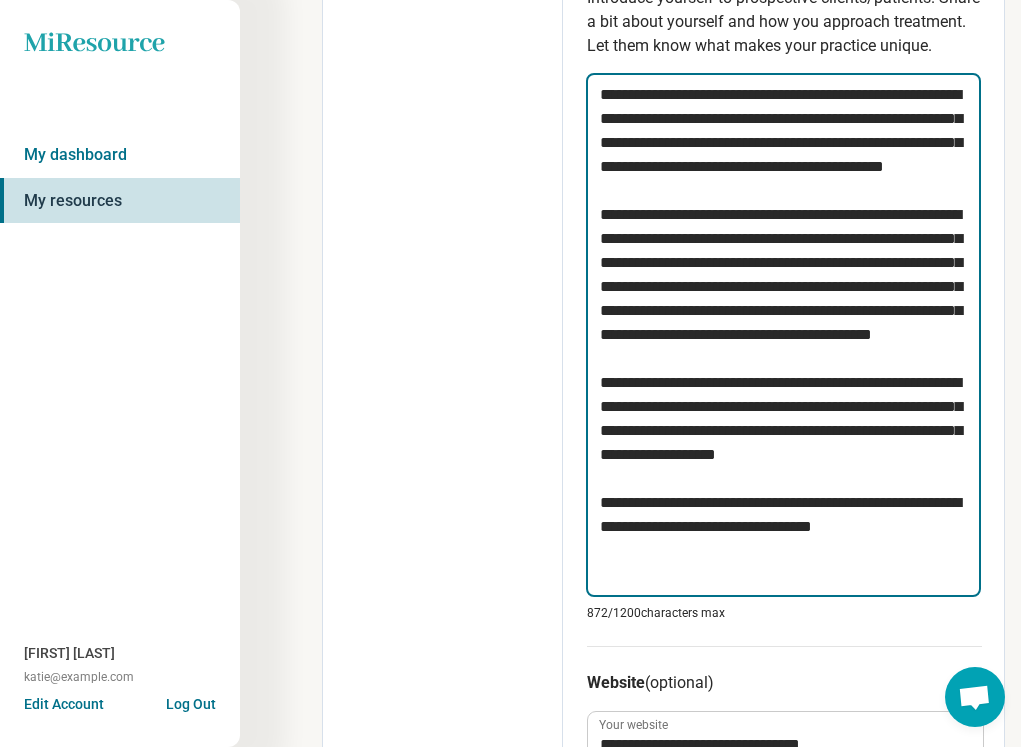 click on "**********" at bounding box center [783, 335] 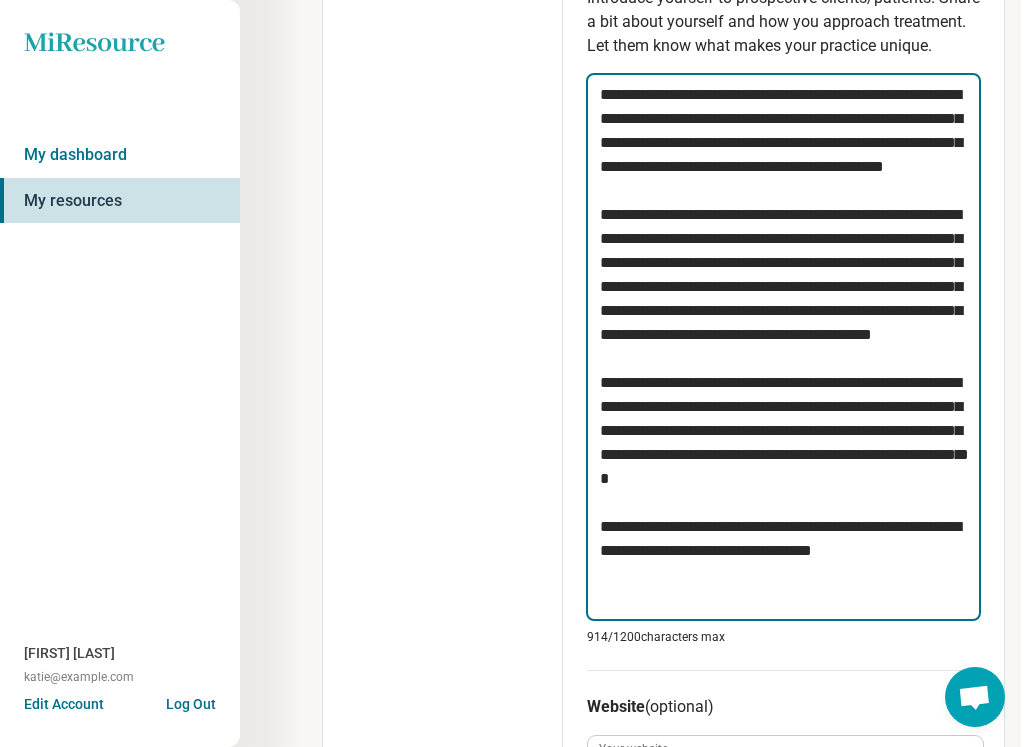 click on "**********" at bounding box center (783, 347) 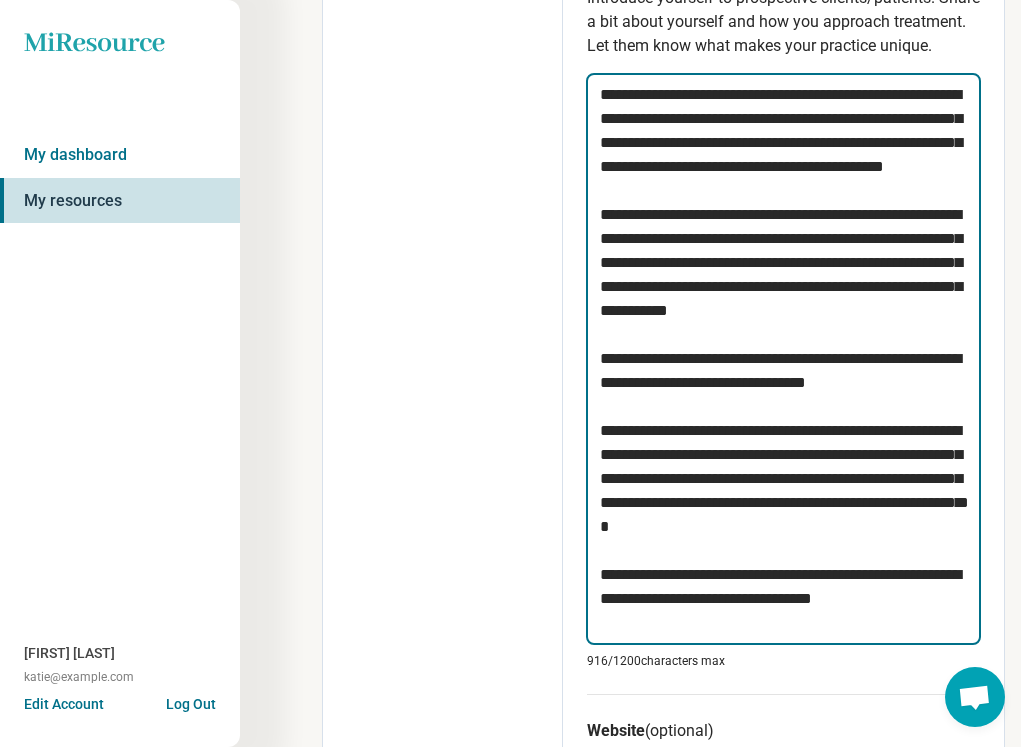 click on "**********" at bounding box center [783, 359] 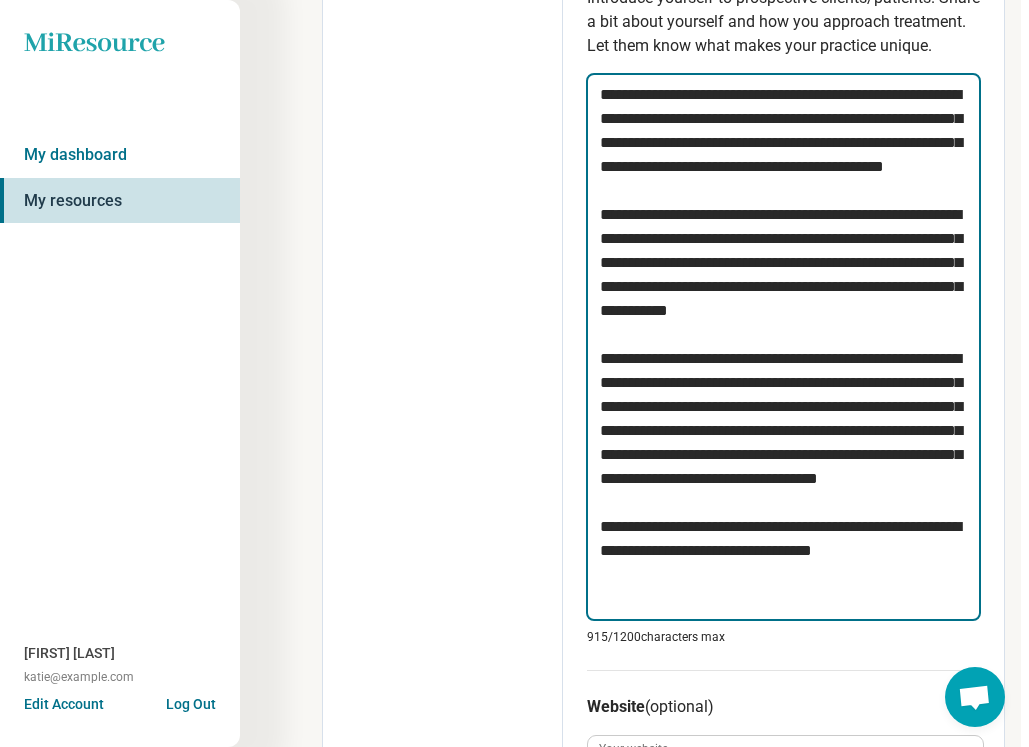 click on "**********" at bounding box center [783, 347] 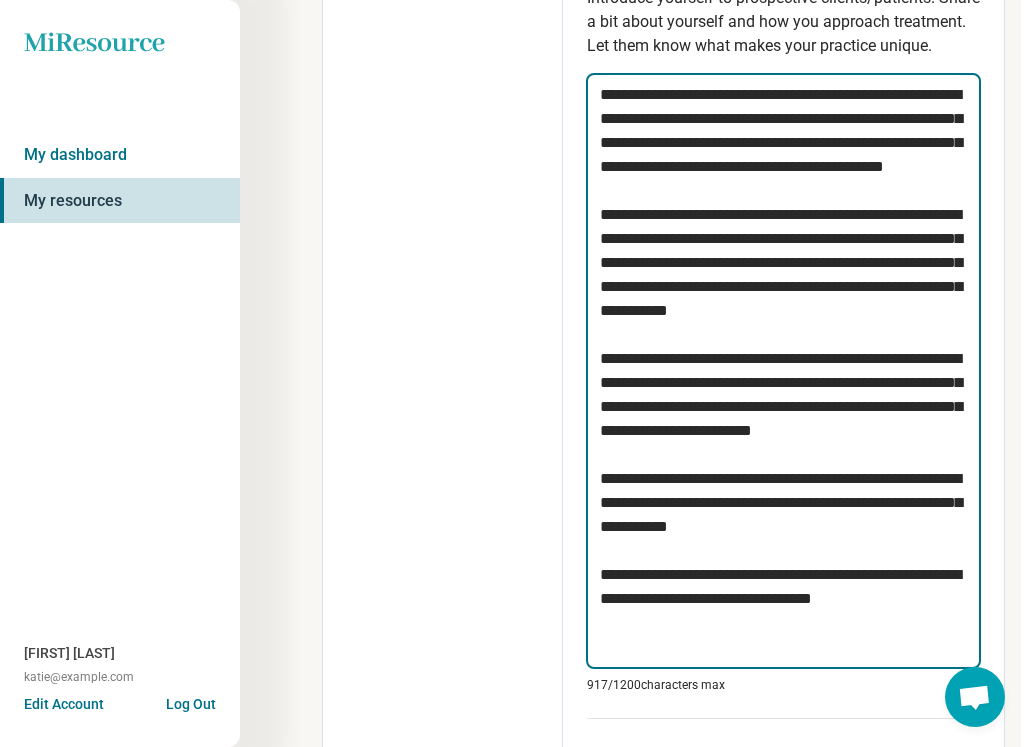 click on "**********" at bounding box center [783, 371] 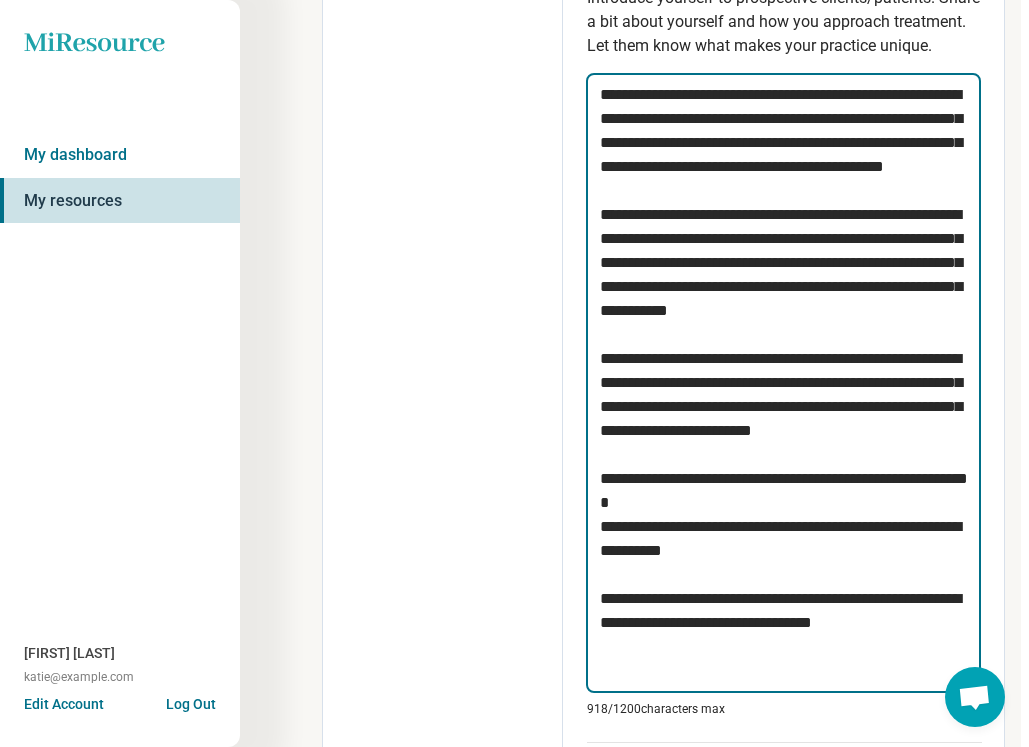 click on "**********" at bounding box center [783, 383] 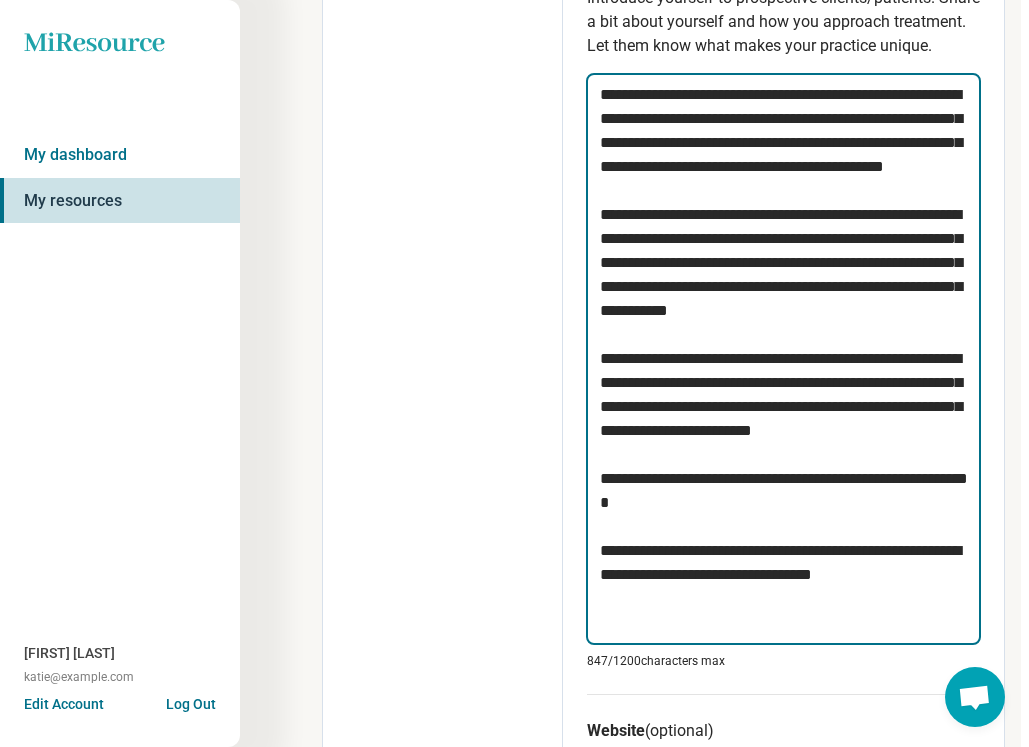 click on "**********" at bounding box center [783, 359] 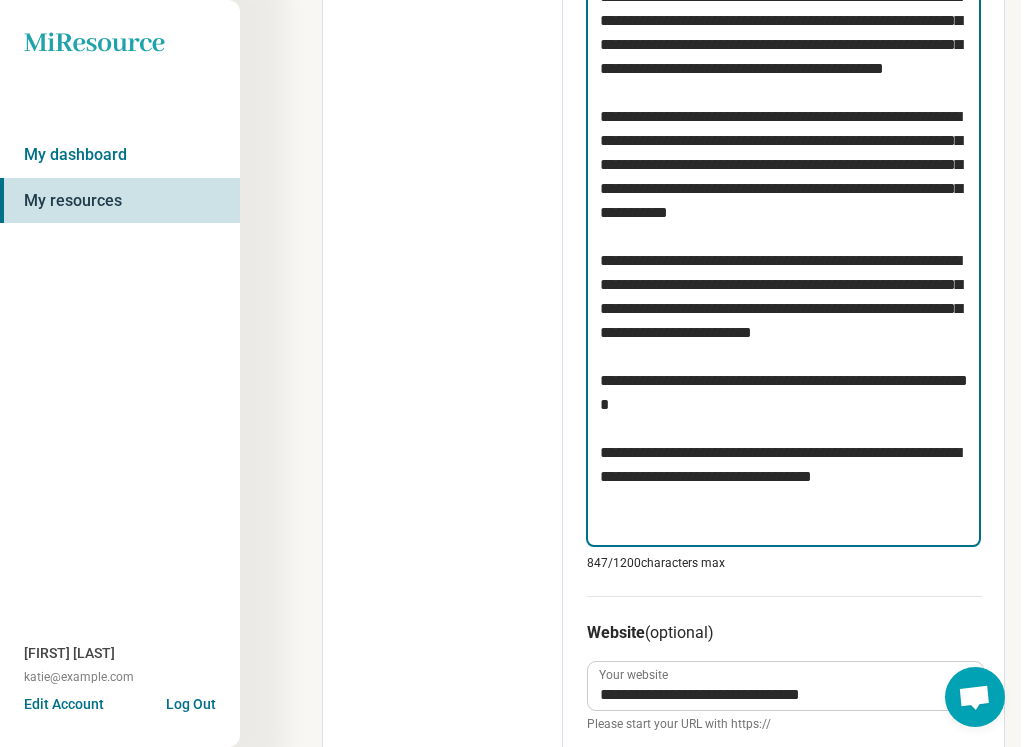 scroll, scrollTop: 958, scrollLeft: 8, axis: both 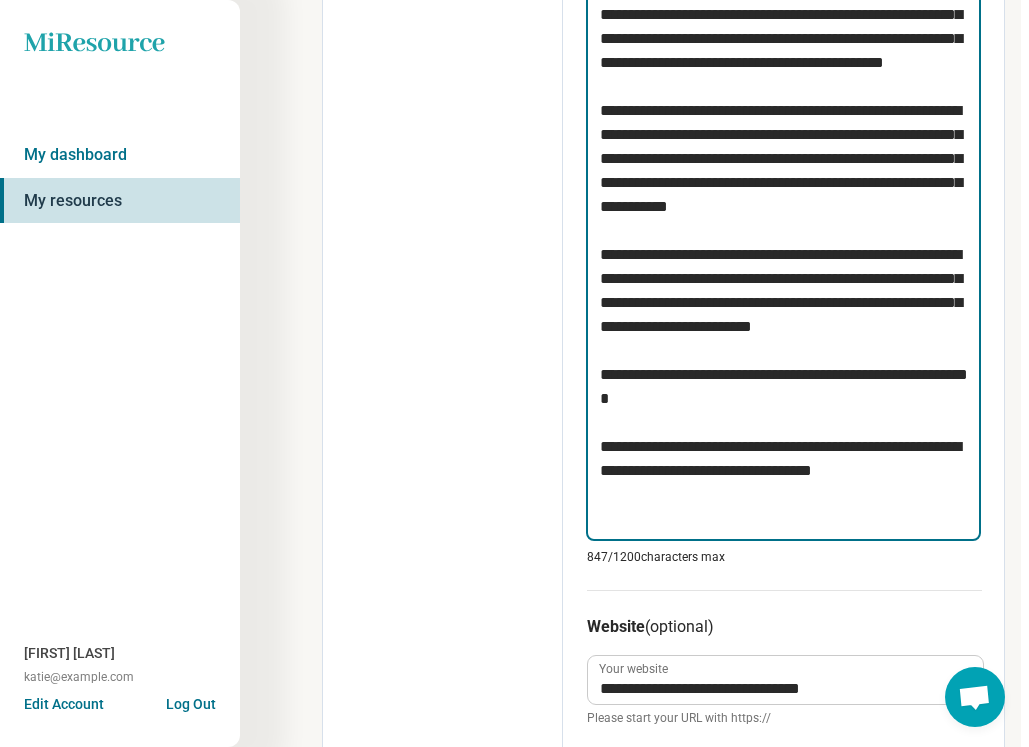 click on "**********" at bounding box center [783, 255] 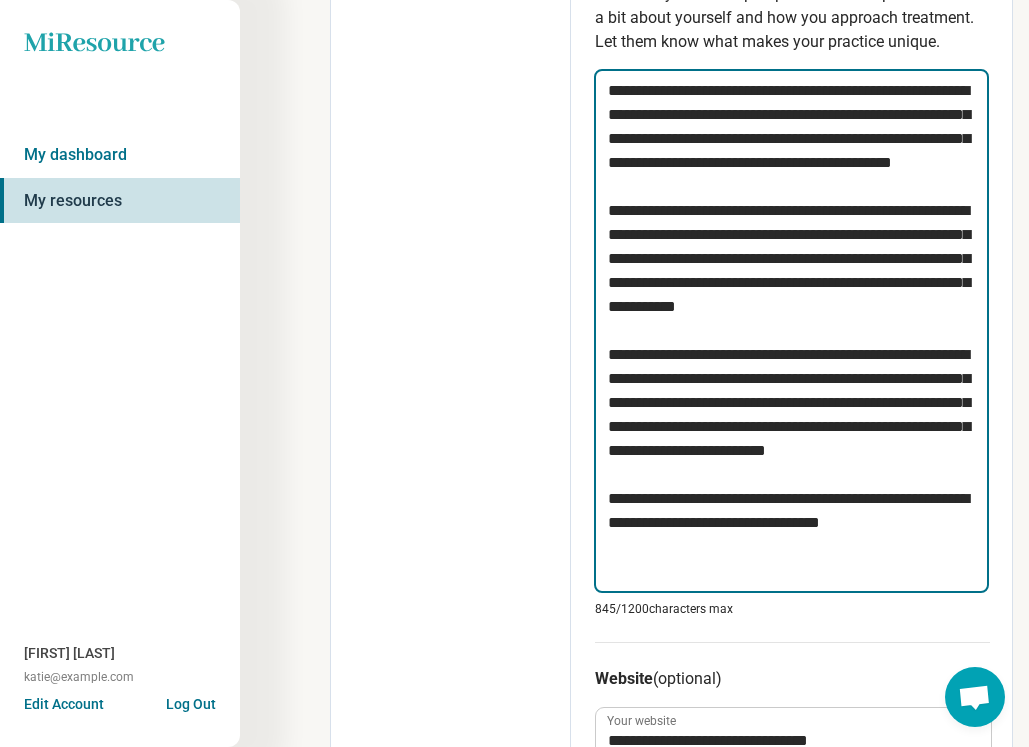 scroll, scrollTop: 856, scrollLeft: 0, axis: vertical 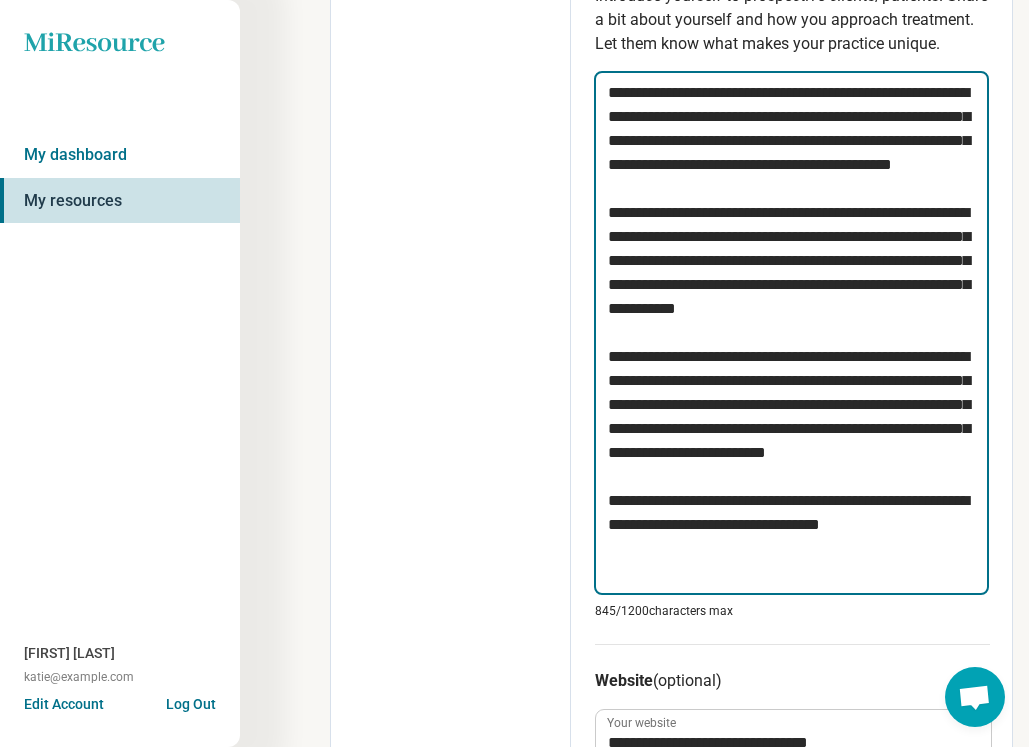 click on "**********" at bounding box center (791, 333) 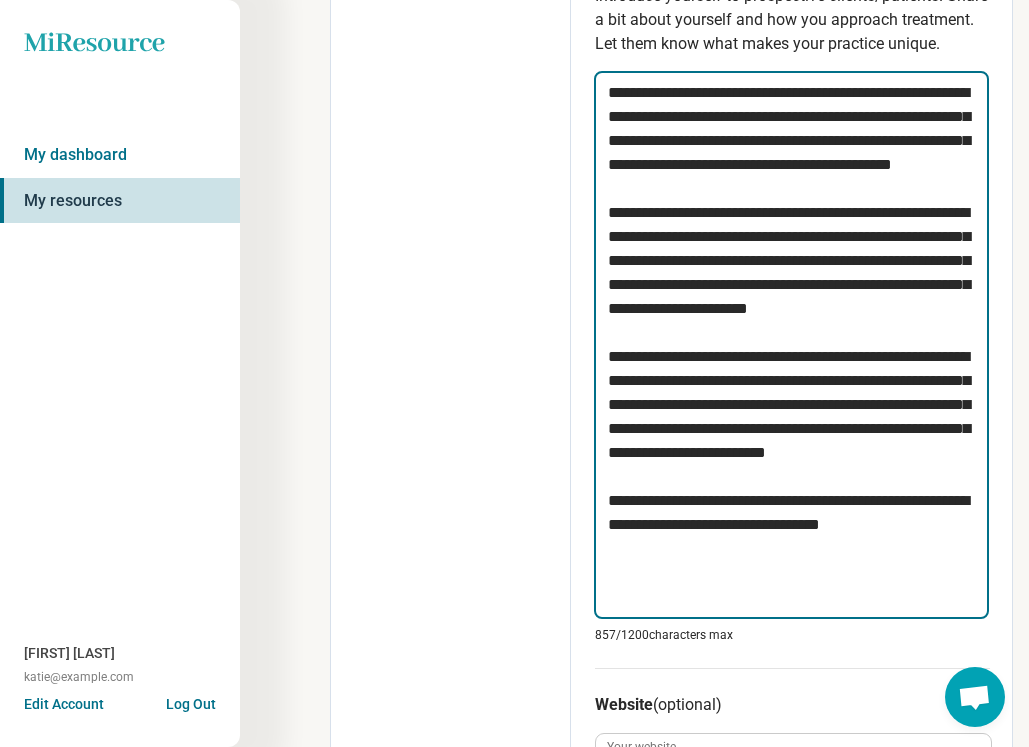 click on "**********" at bounding box center (791, 345) 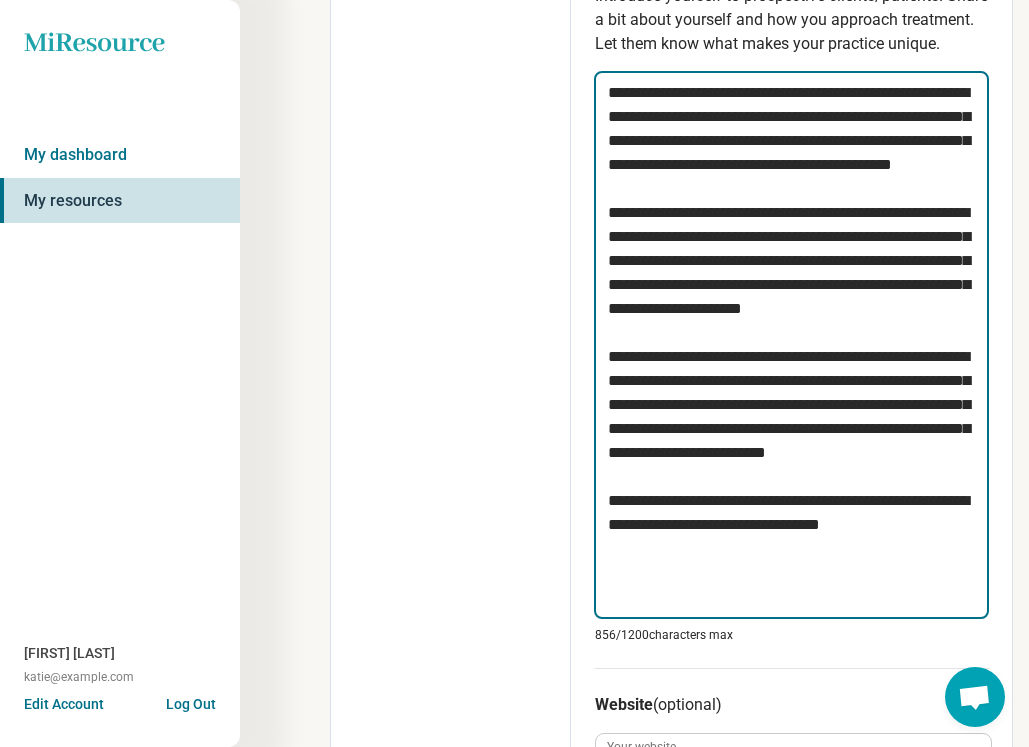 click on "**********" at bounding box center [791, 345] 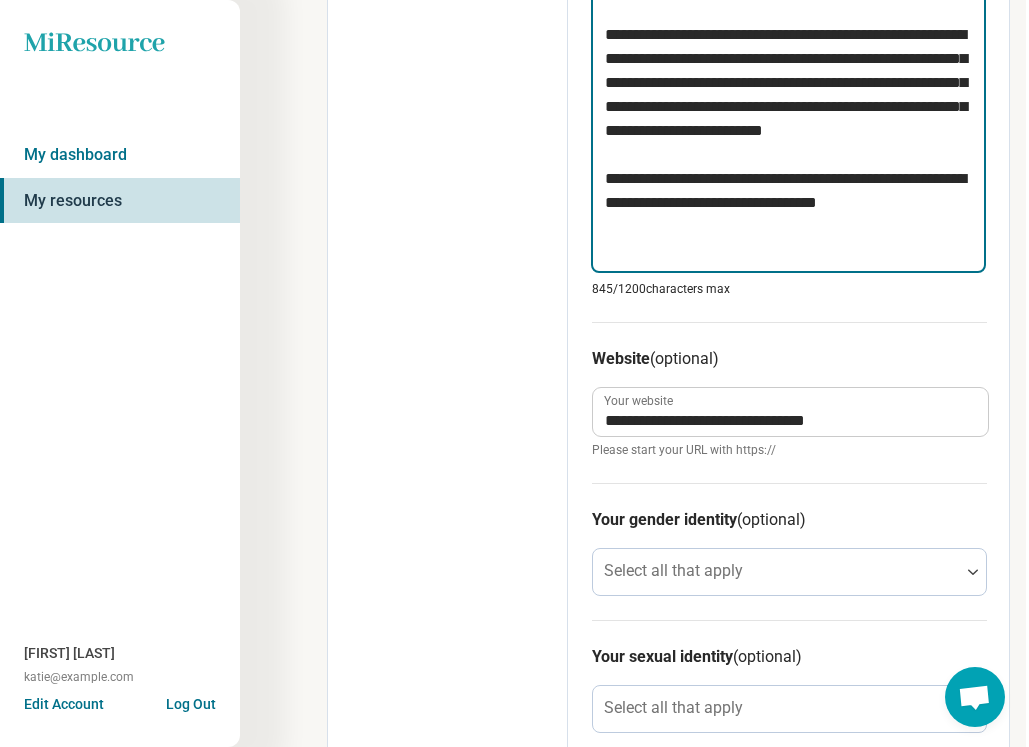 scroll, scrollTop: 0, scrollLeft: 3, axis: horizontal 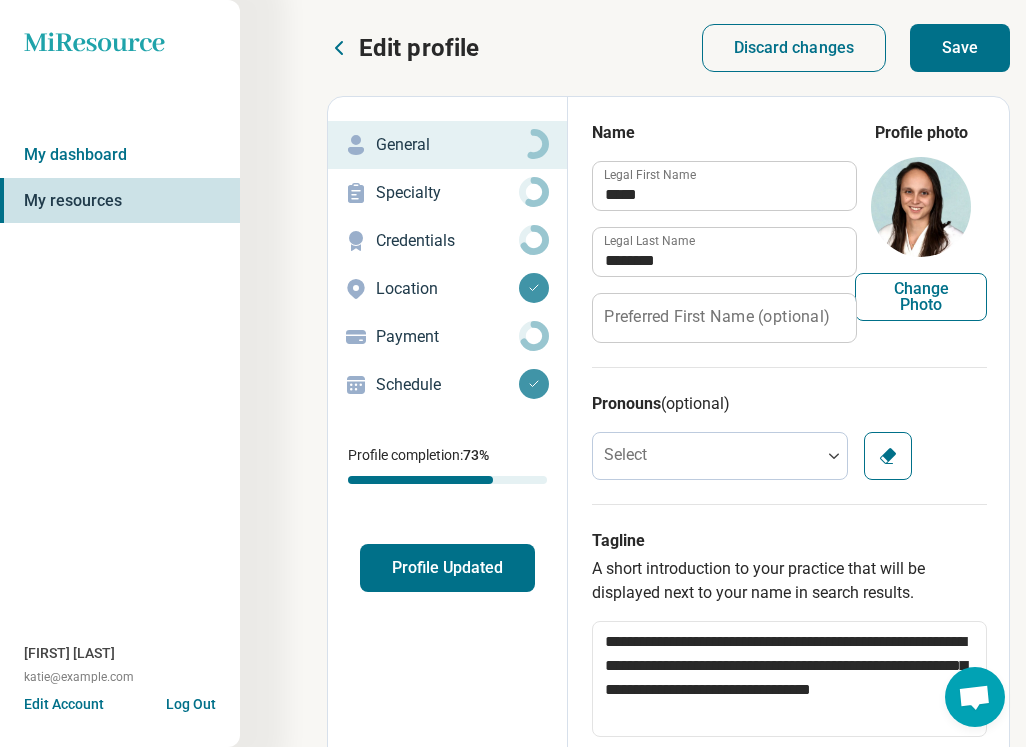 click on "Save" at bounding box center [960, 48] 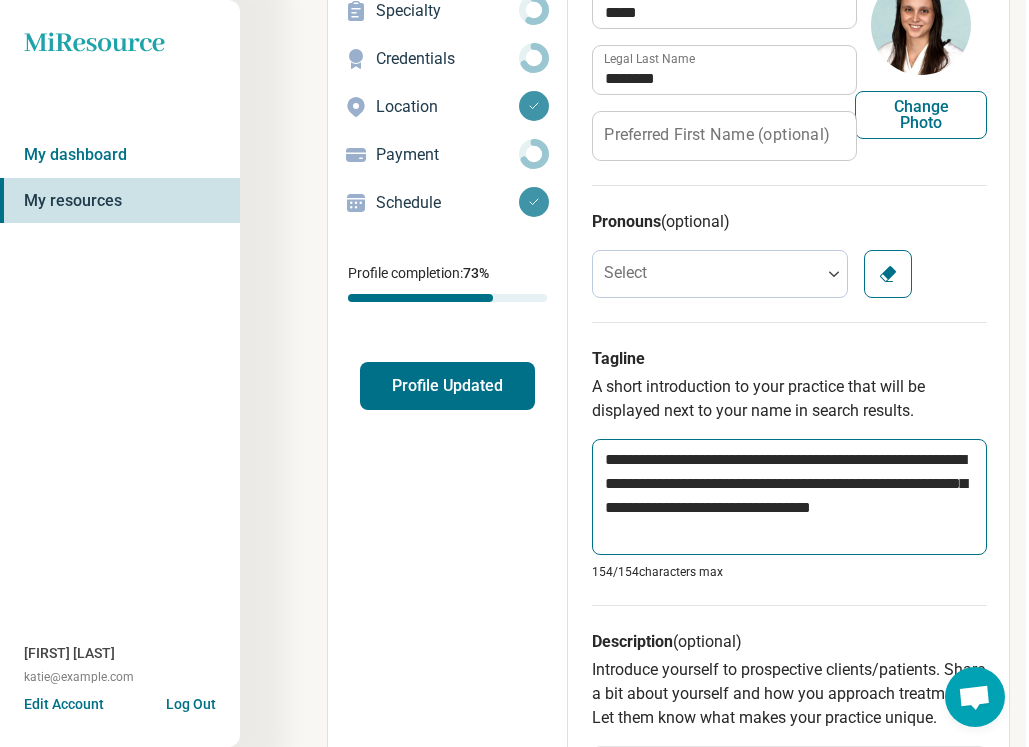 scroll, scrollTop: 170, scrollLeft: 3, axis: both 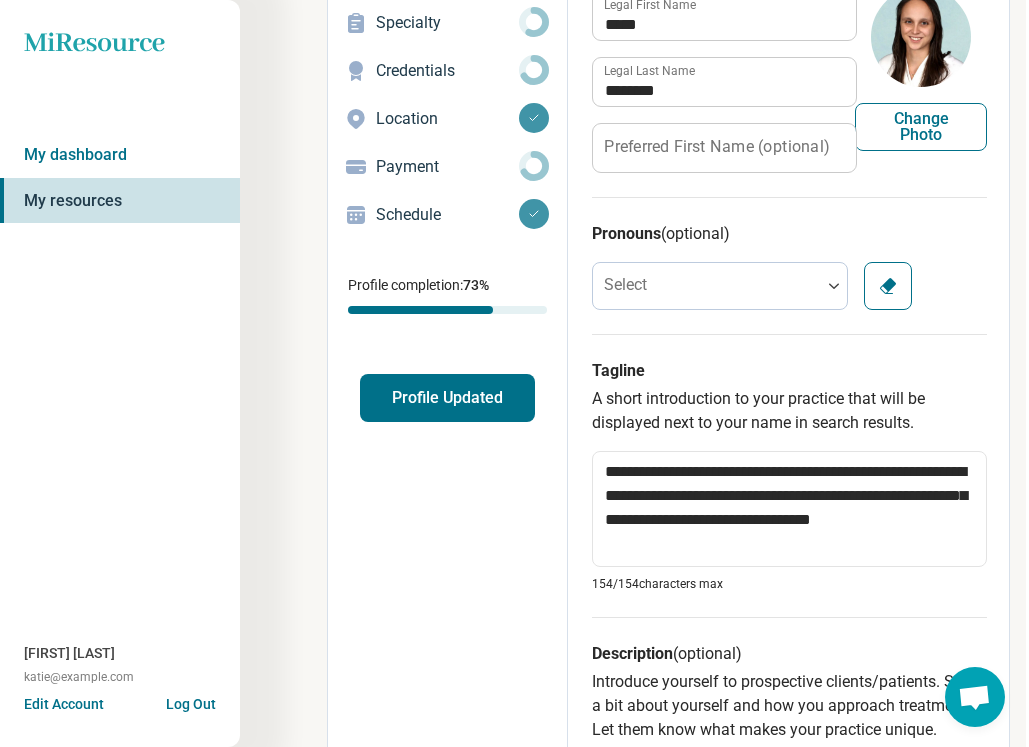 click on "Profile Updated" at bounding box center (447, 398) 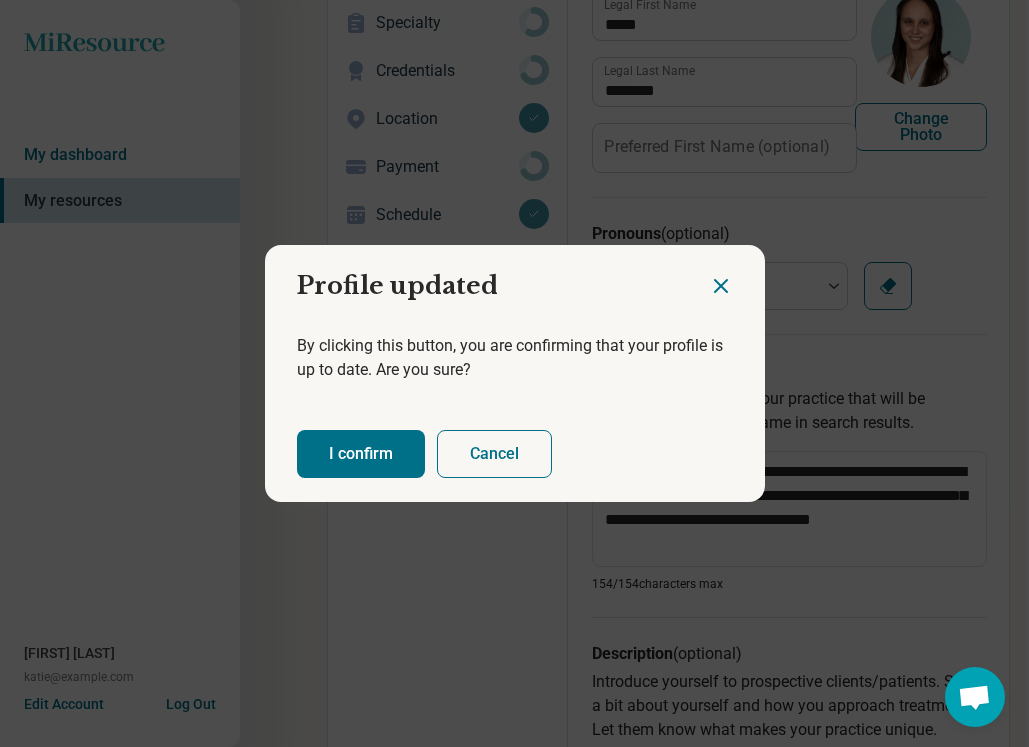 click on "I confirm" at bounding box center [361, 454] 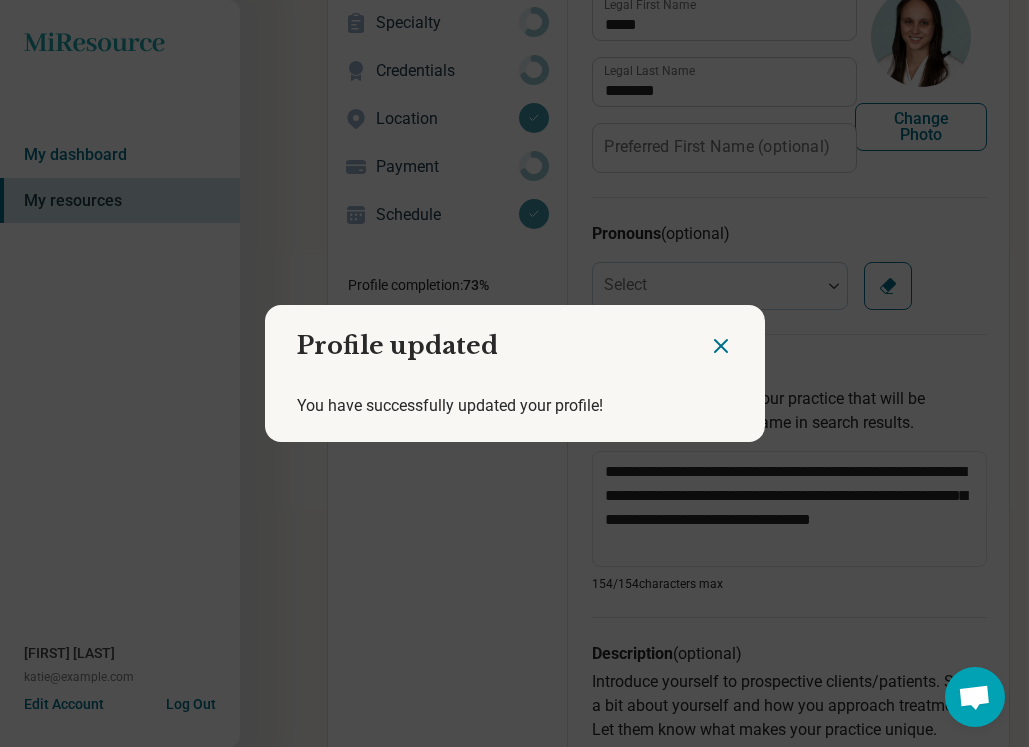 click 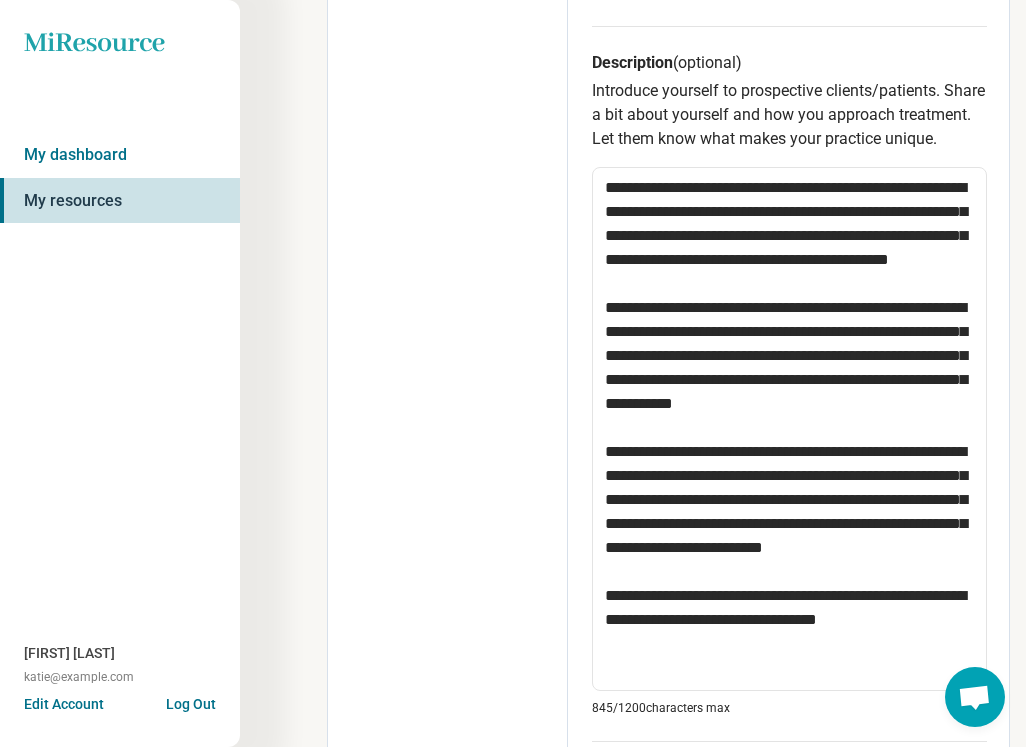 scroll, scrollTop: 806, scrollLeft: 3, axis: both 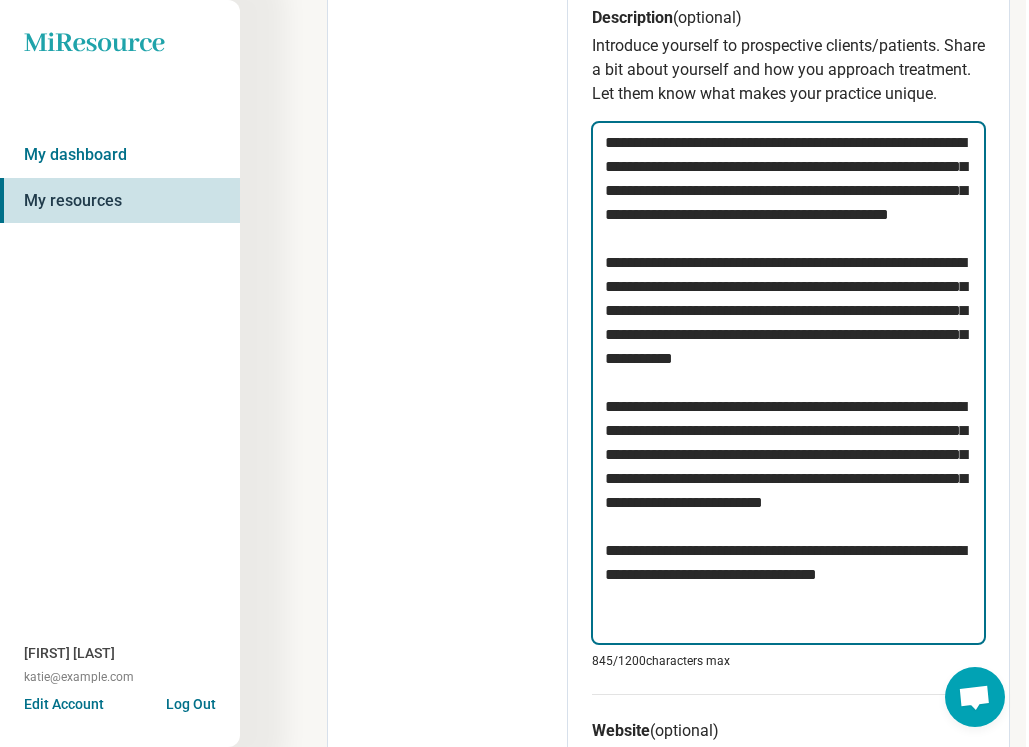 drag, startPoint x: 948, startPoint y: 647, endPoint x: 526, endPoint y: 159, distance: 645.15735 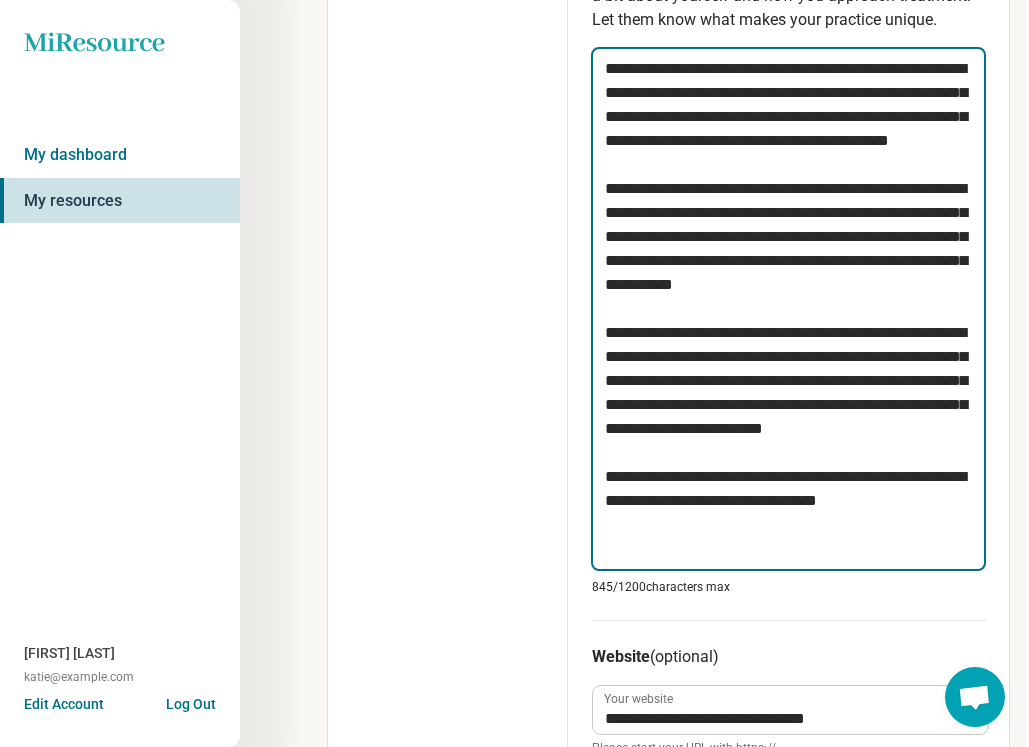 scroll, scrollTop: 883, scrollLeft: 3, axis: both 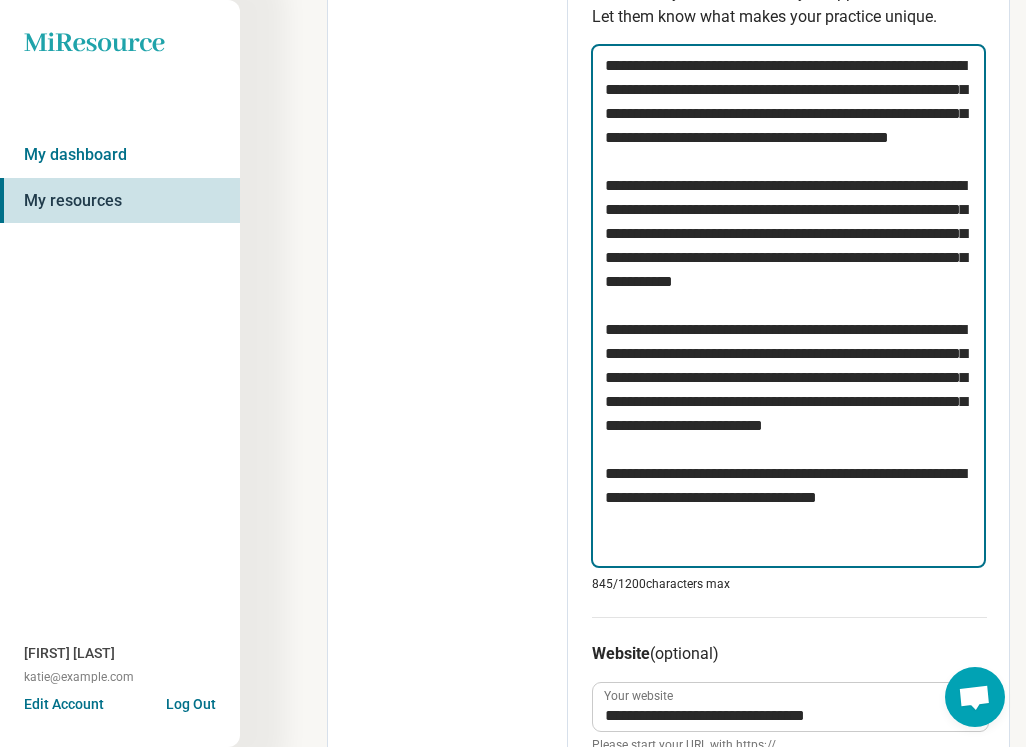 click on "**********" at bounding box center [788, 306] 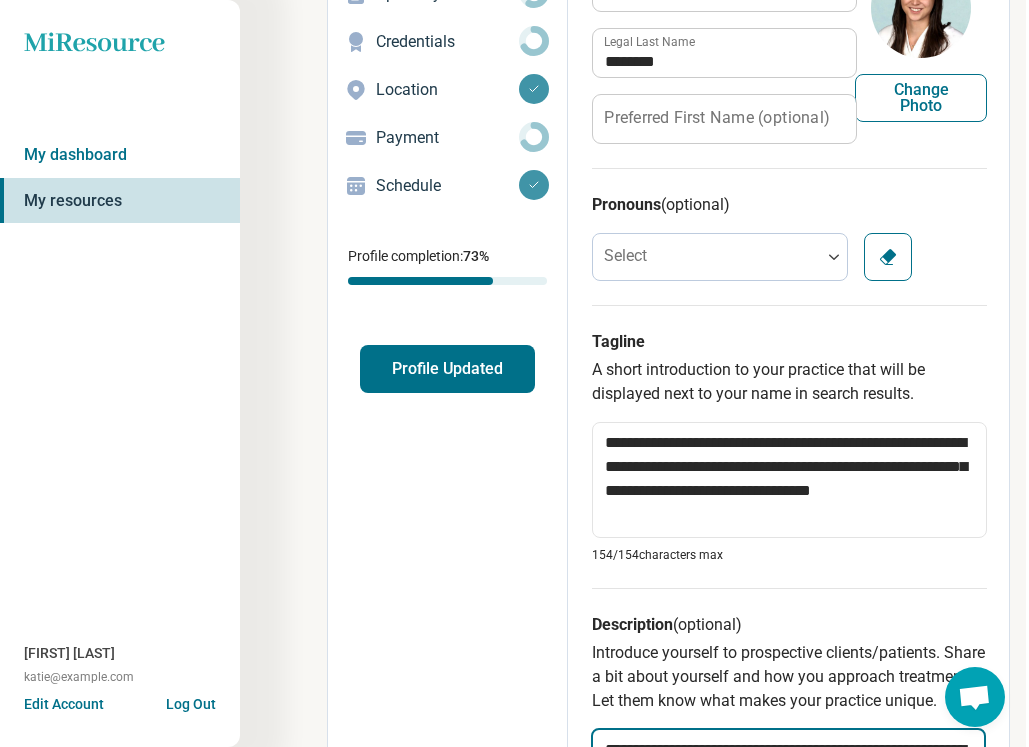 scroll, scrollTop: 0, scrollLeft: 3, axis: horizontal 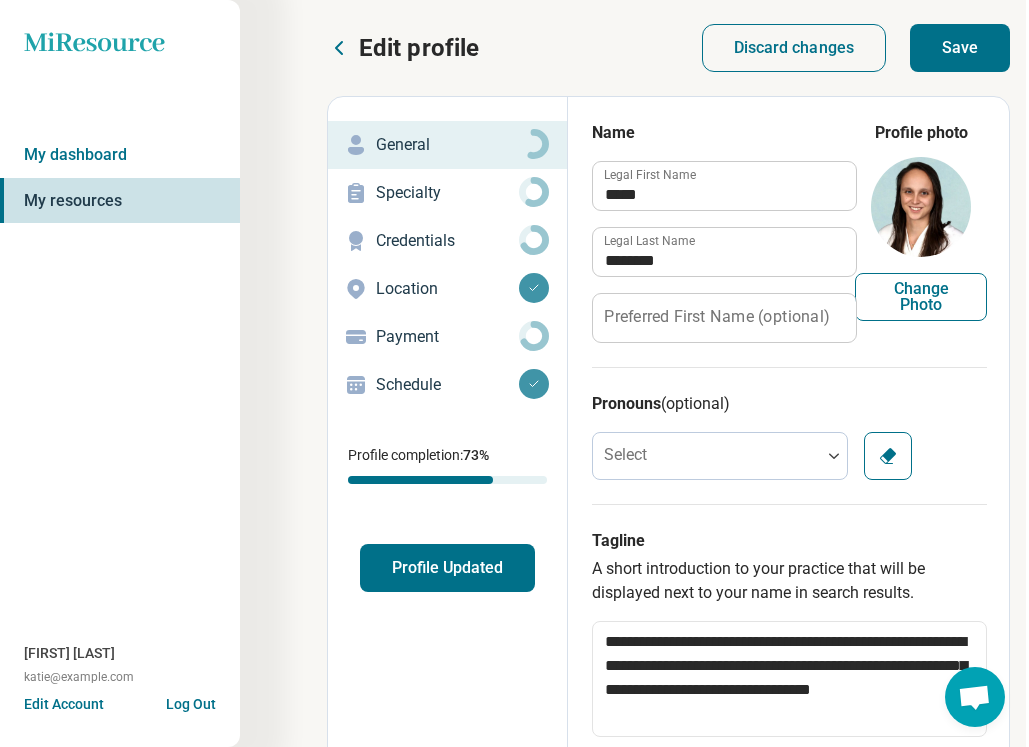 click on "Save" at bounding box center [960, 48] 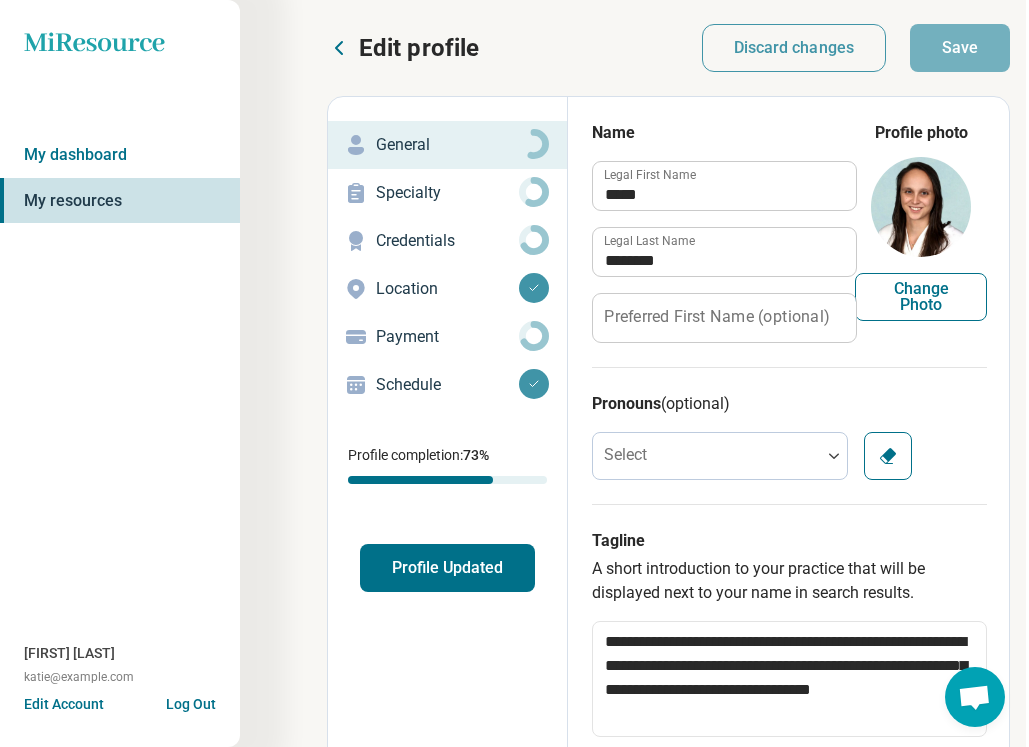 click on "Profile Updated" at bounding box center (447, 568) 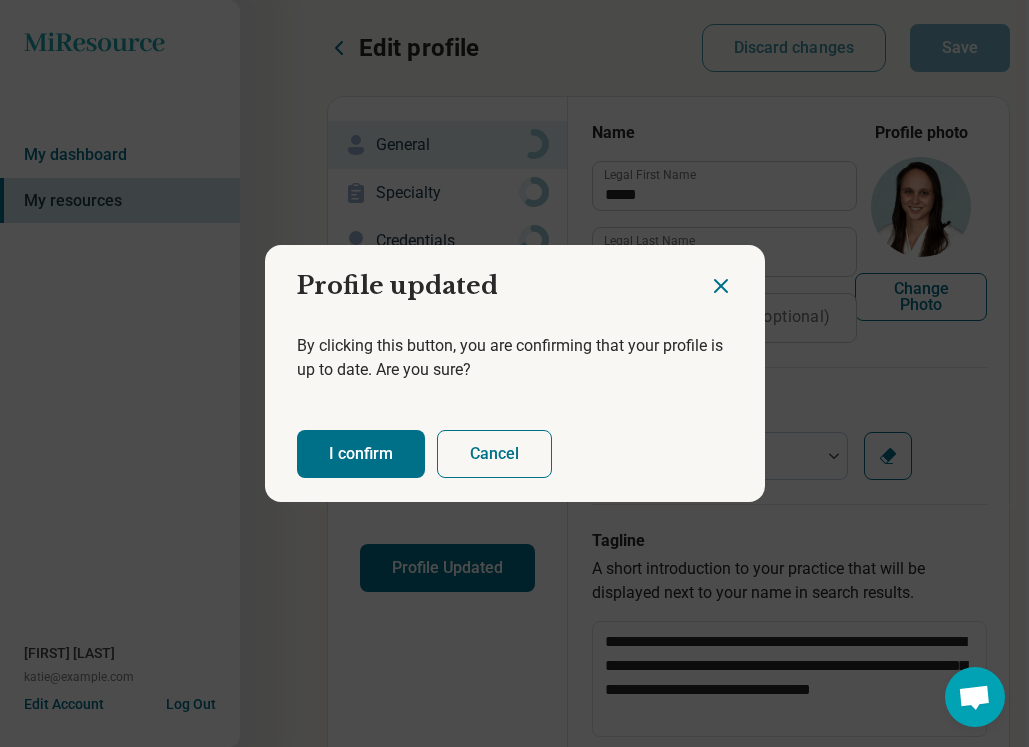 click on "I confirm" at bounding box center (361, 454) 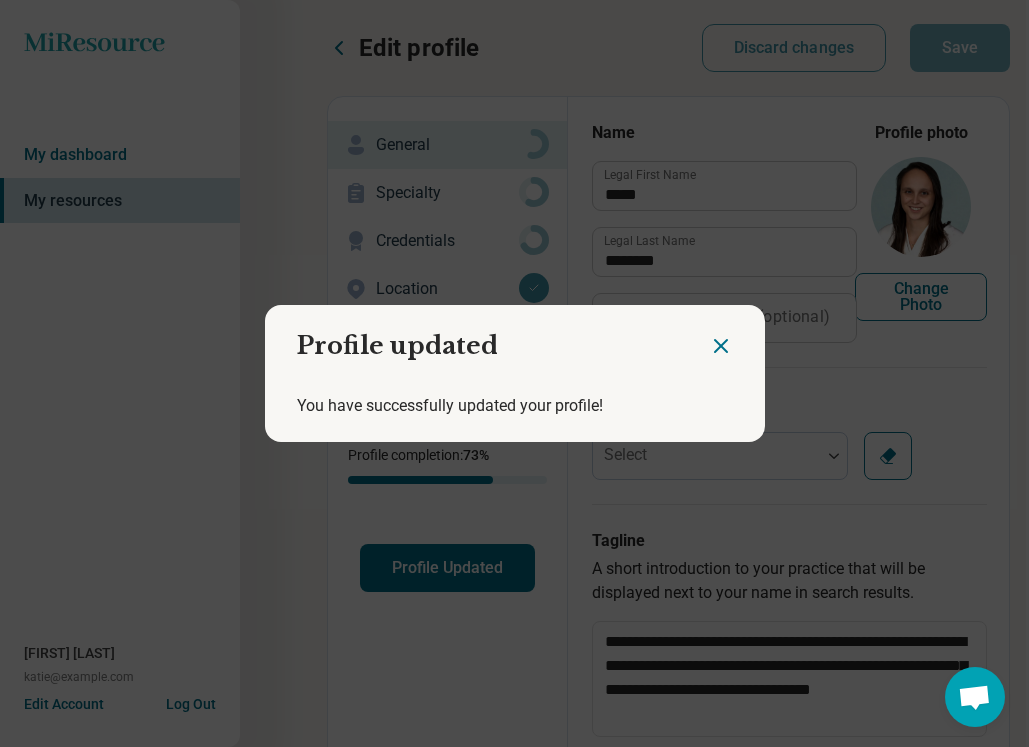 click 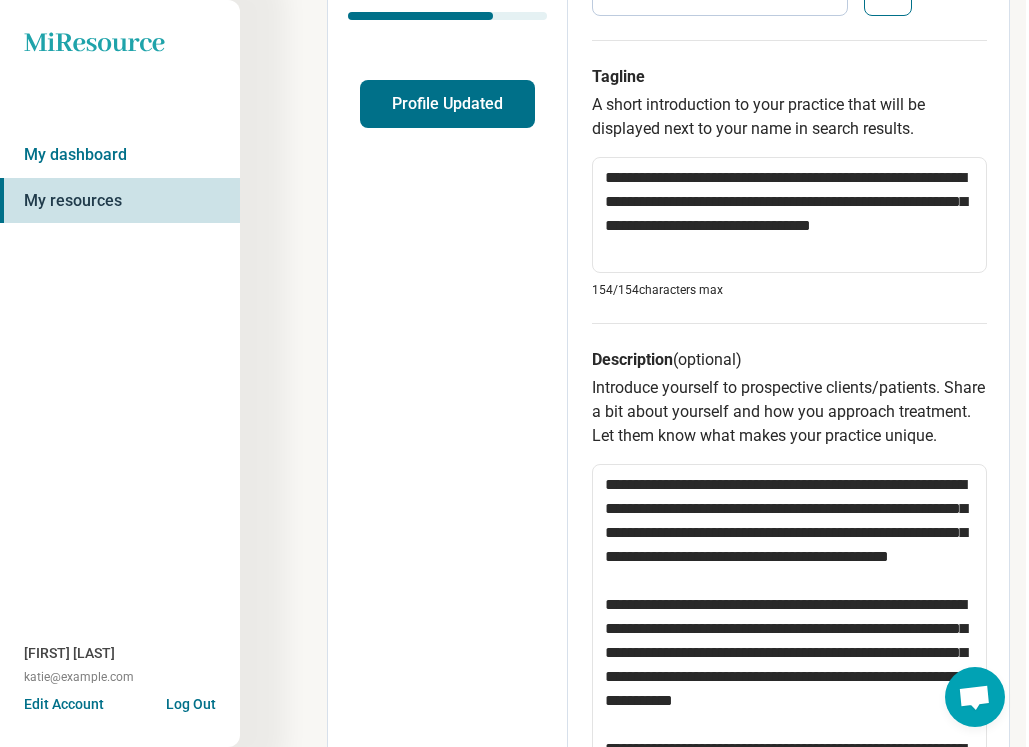 scroll, scrollTop: 563, scrollLeft: 3, axis: both 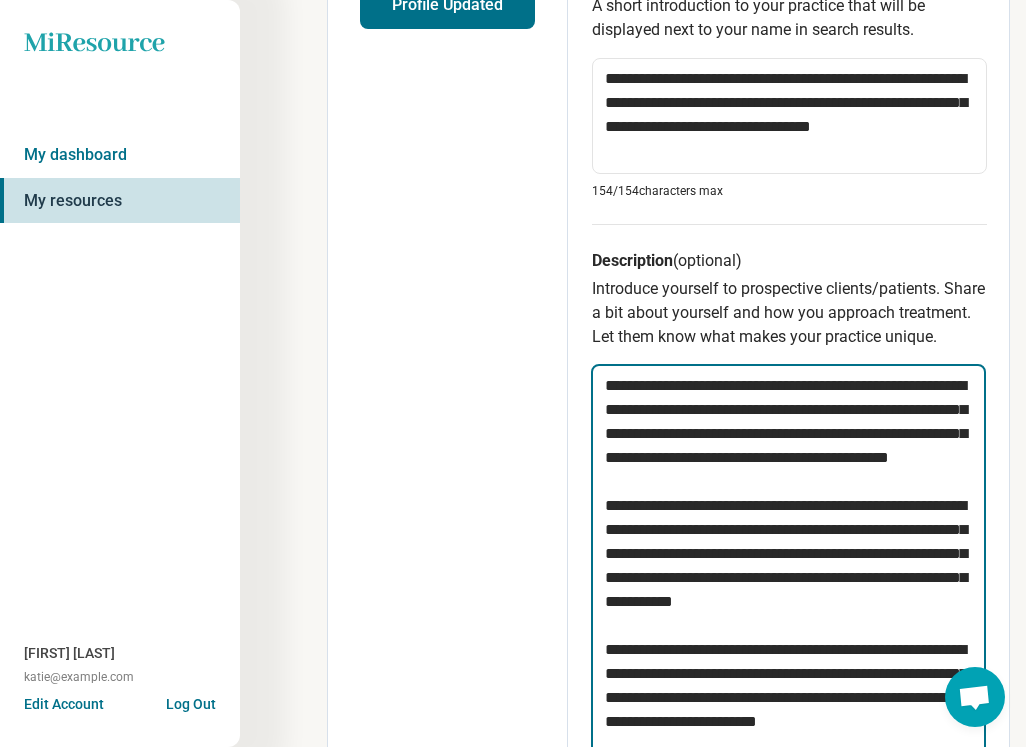 click on "**********" at bounding box center (788, 650) 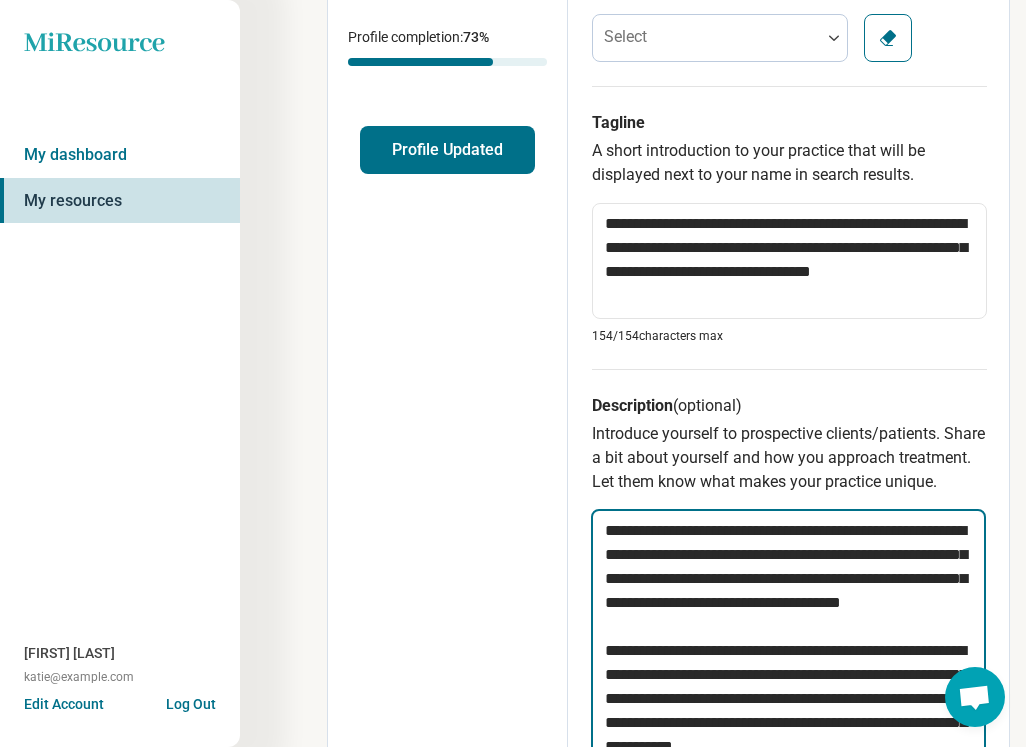 scroll, scrollTop: 414, scrollLeft: 3, axis: both 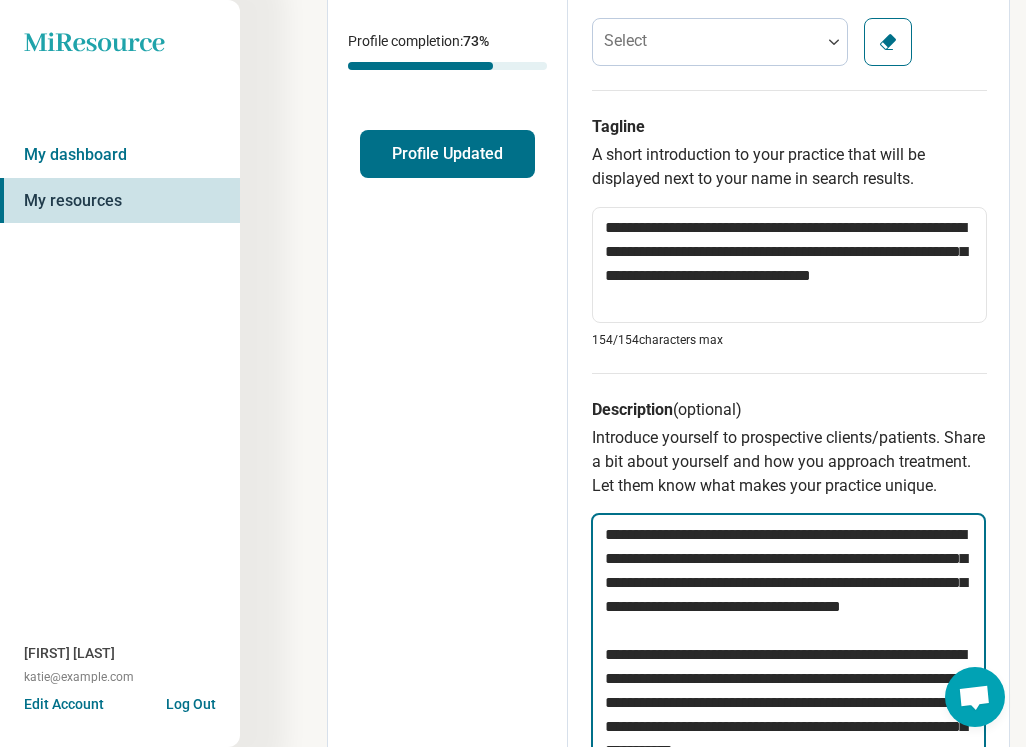 click on "**********" at bounding box center [788, 799] 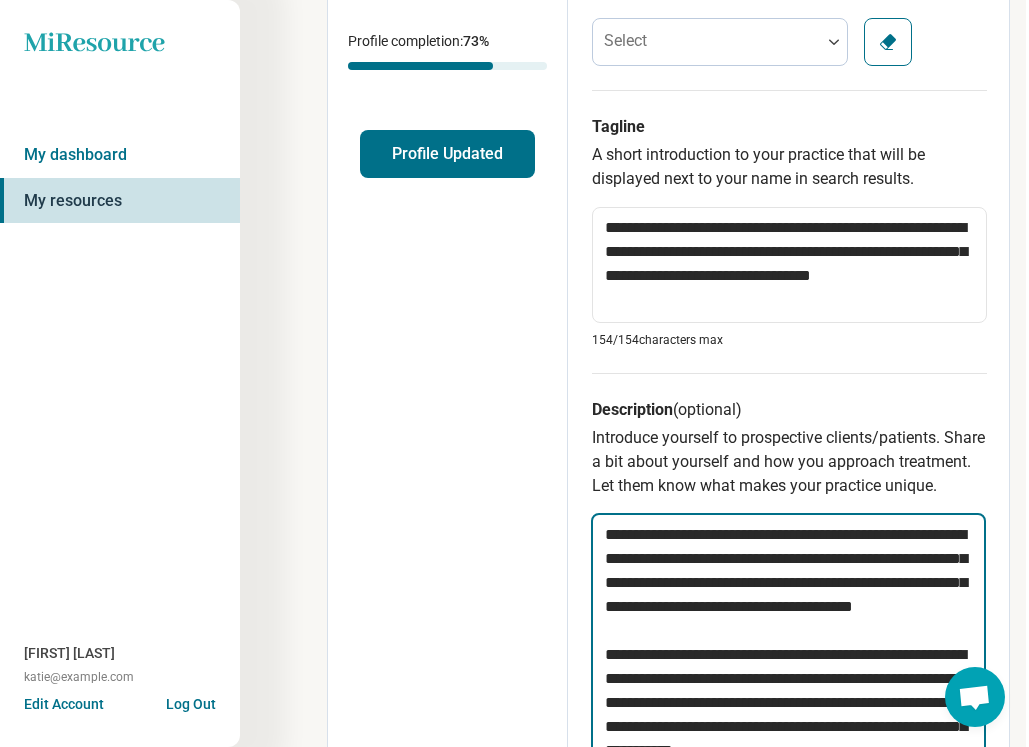 click on "**********" at bounding box center [788, 799] 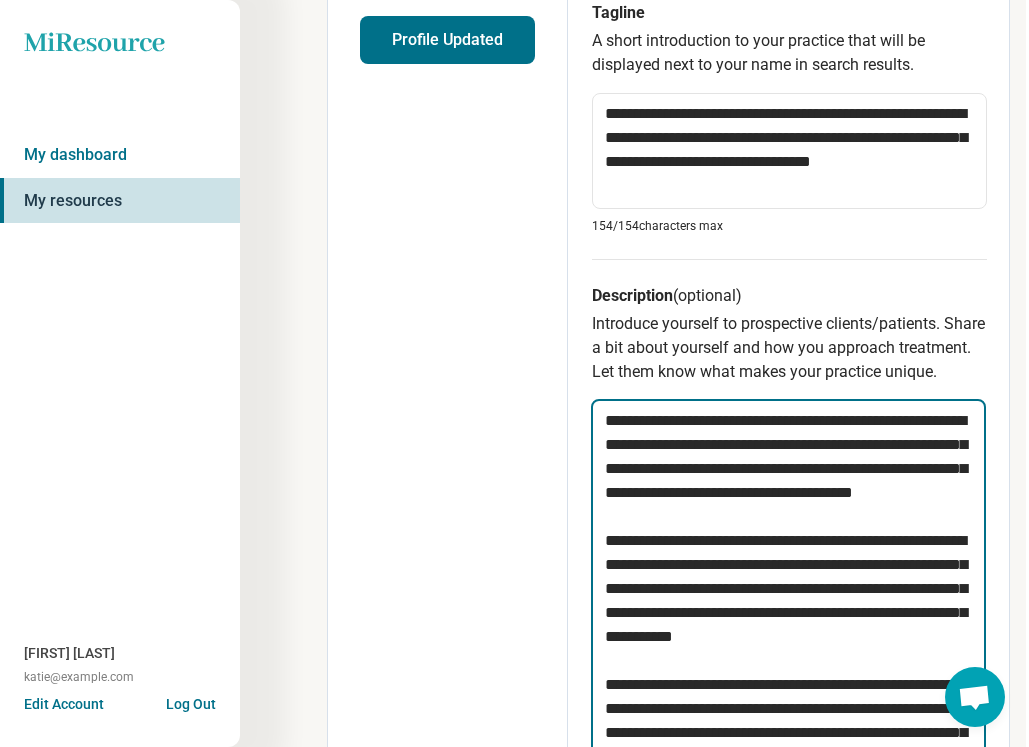 scroll, scrollTop: 550, scrollLeft: 3, axis: both 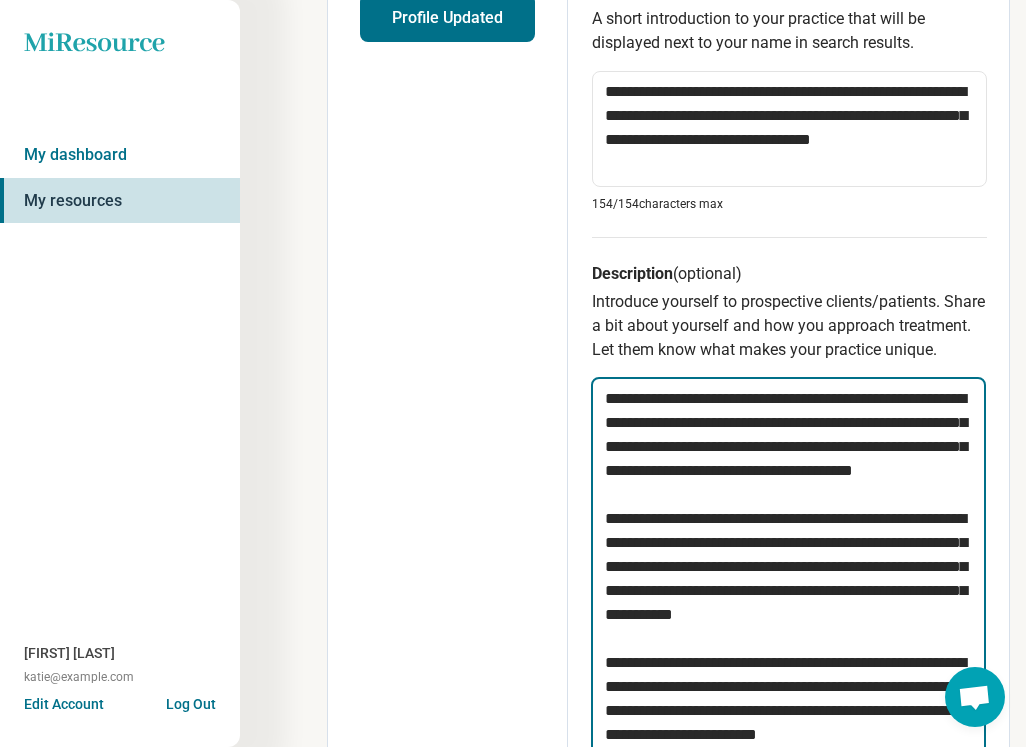click on "**********" at bounding box center (788, 663) 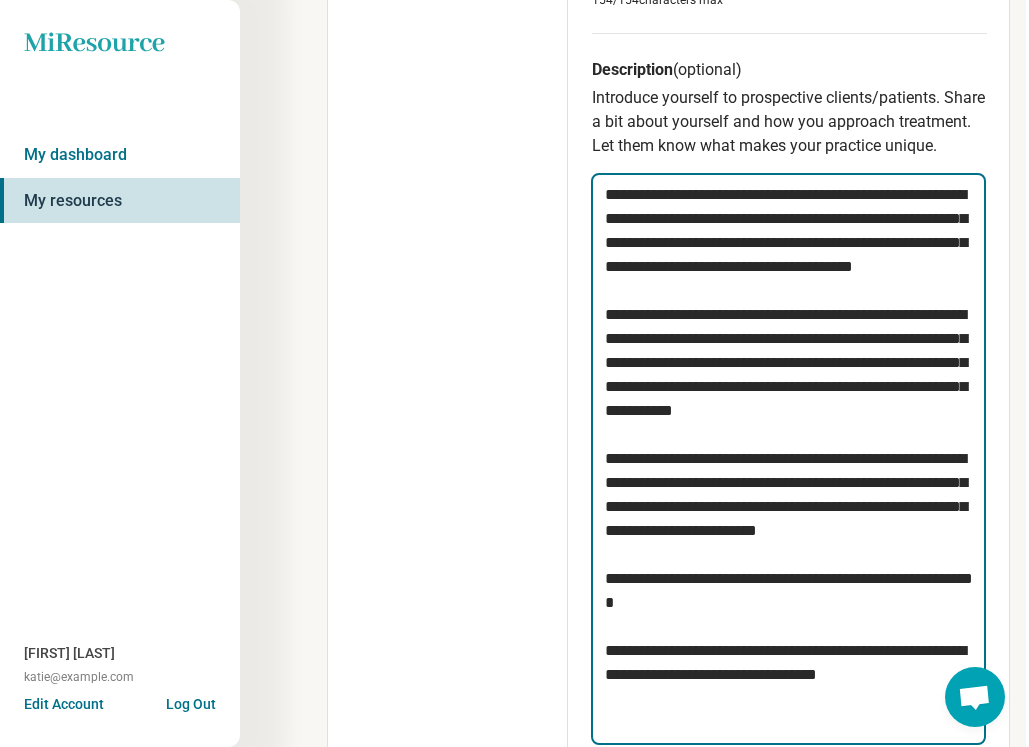 scroll, scrollTop: 756, scrollLeft: 4, axis: both 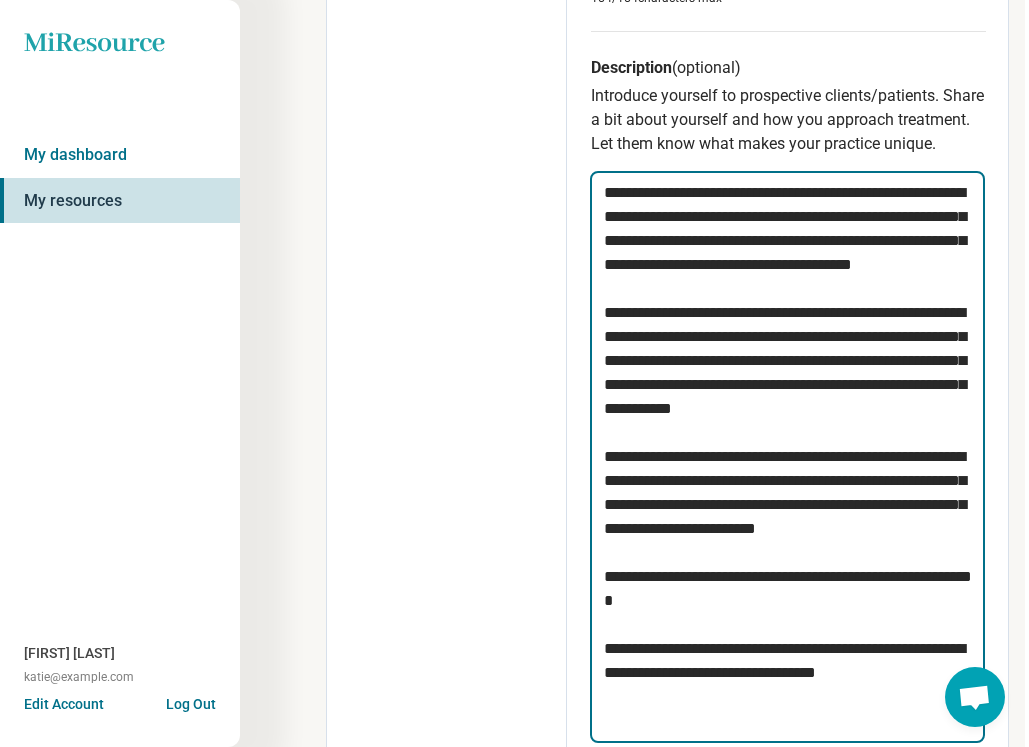 click on "**********" at bounding box center [787, 457] 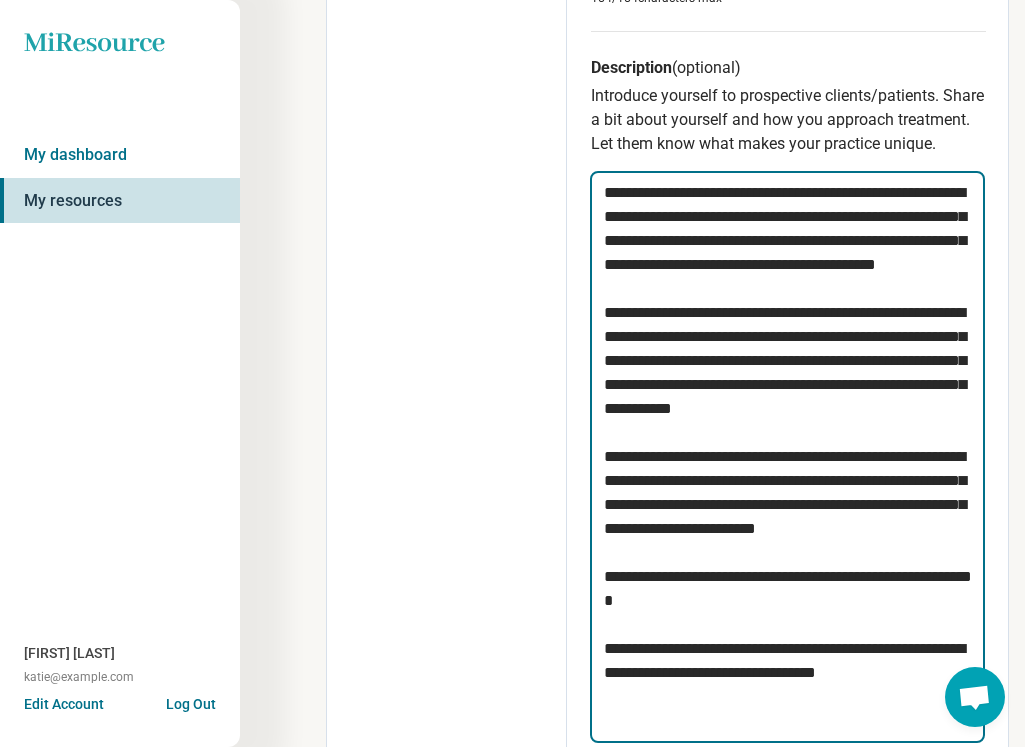 drag, startPoint x: 864, startPoint y: 308, endPoint x: 787, endPoint y: 266, distance: 87.70975 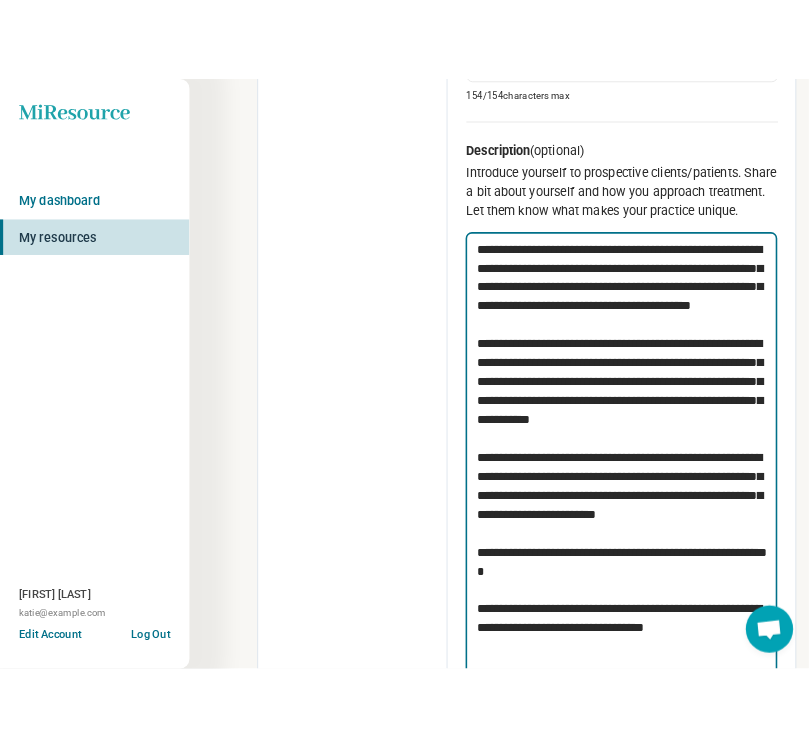 scroll, scrollTop: 727, scrollLeft: 4, axis: both 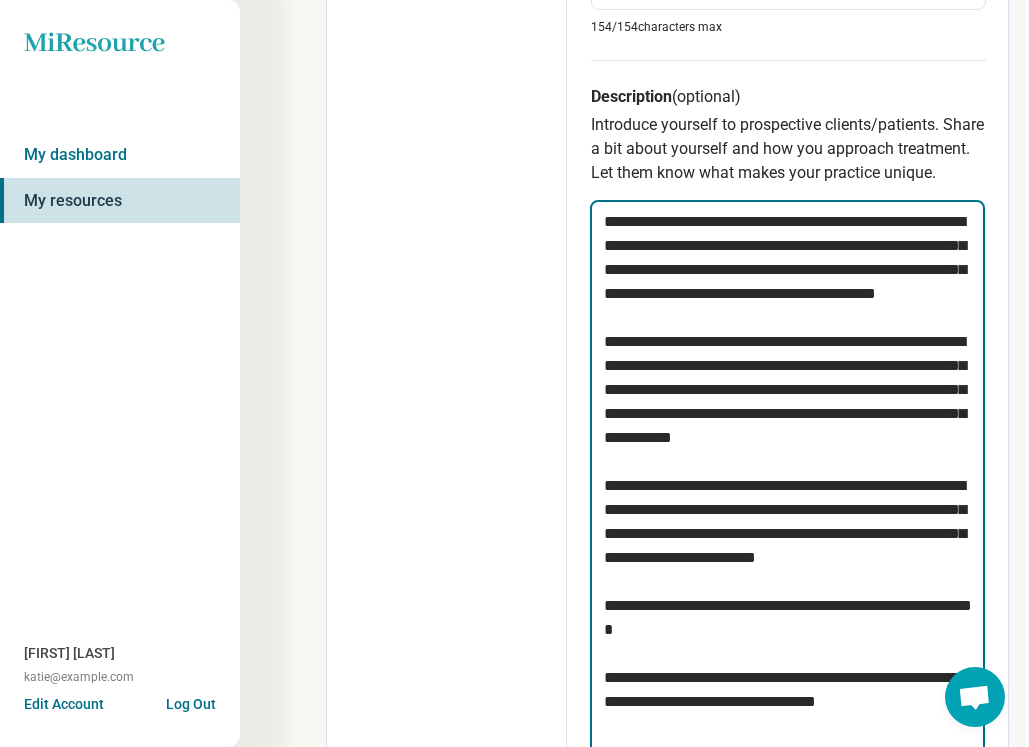 click on "**********" at bounding box center (787, 486) 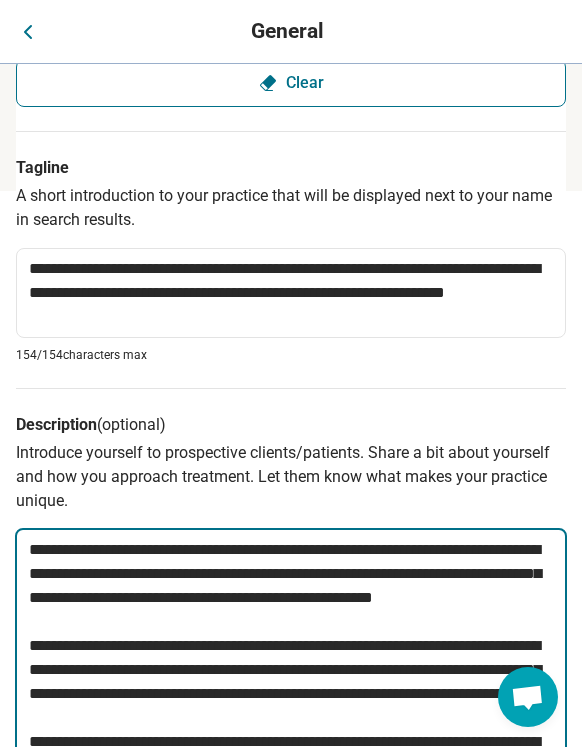 scroll, scrollTop: 619, scrollLeft: 0, axis: vertical 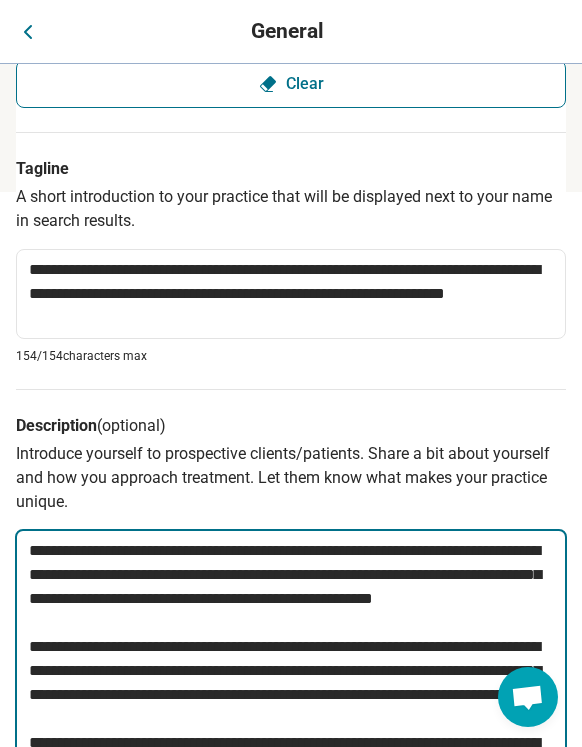 click on "**********" at bounding box center (291, 755) 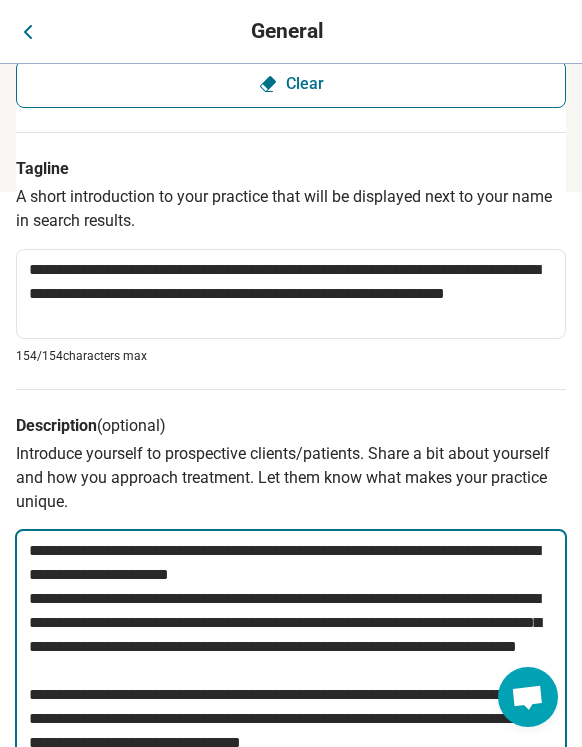 drag, startPoint x: 326, startPoint y: 577, endPoint x: 140, endPoint y: 578, distance: 186.00269 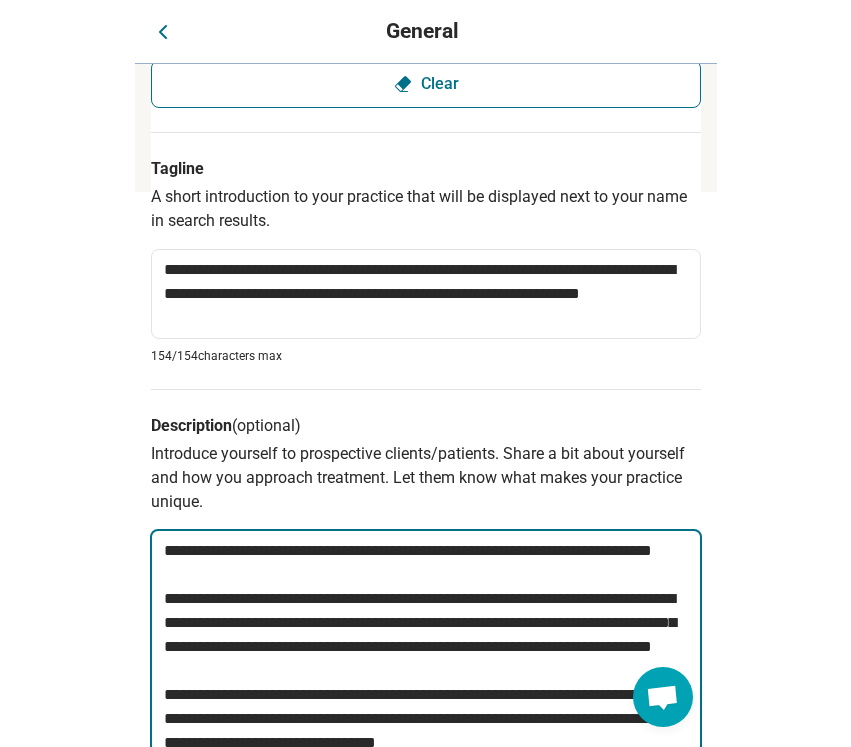 scroll, scrollTop: 617, scrollLeft: 0, axis: vertical 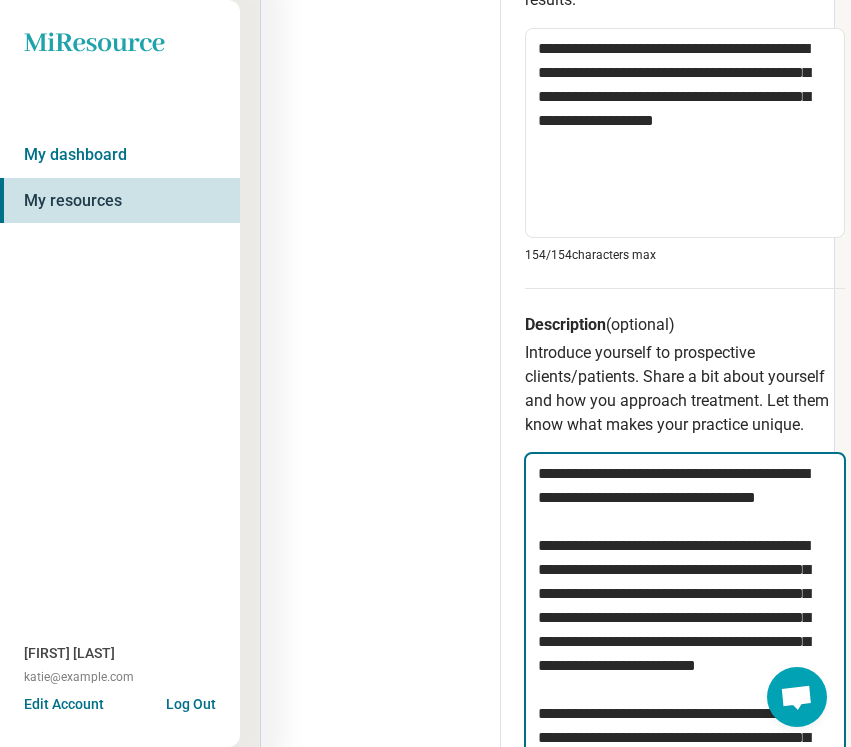 click on "**********" at bounding box center [685, 930] 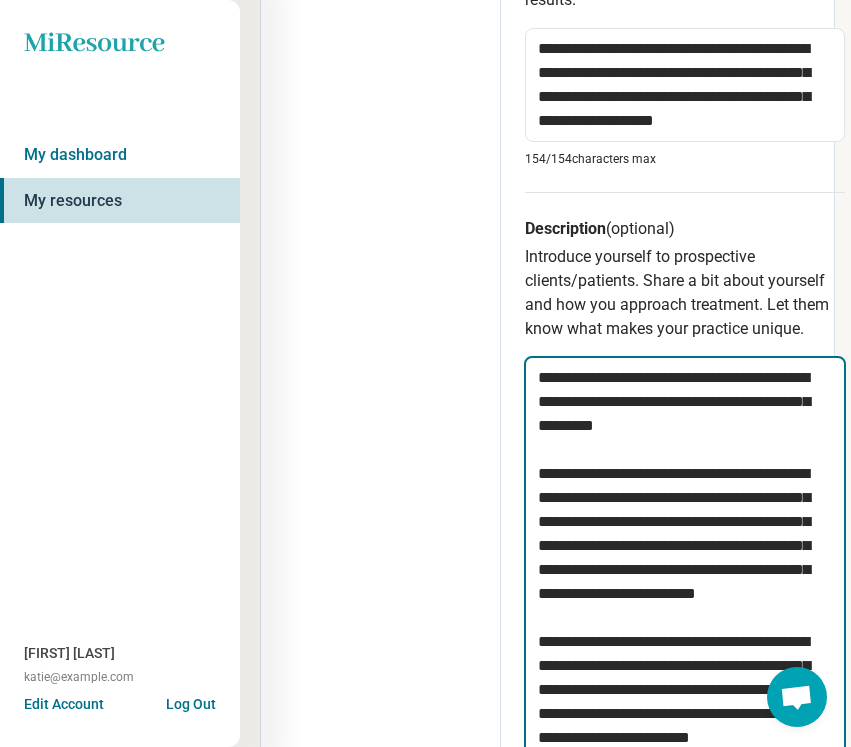 drag, startPoint x: 805, startPoint y: 428, endPoint x: 649, endPoint y: 428, distance: 156 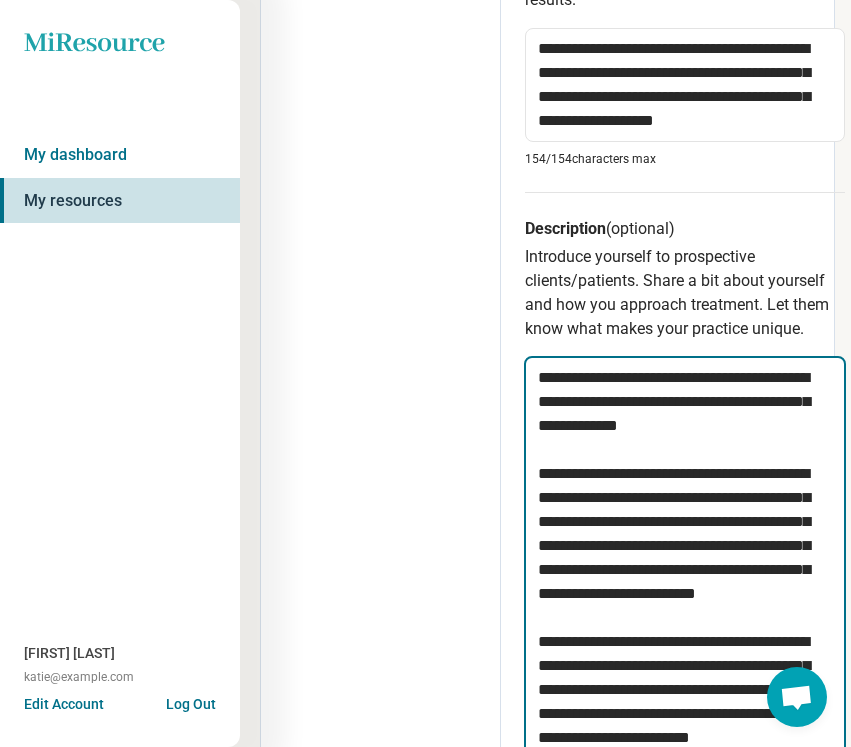 drag, startPoint x: 812, startPoint y: 430, endPoint x: 624, endPoint y: 434, distance: 188.04254 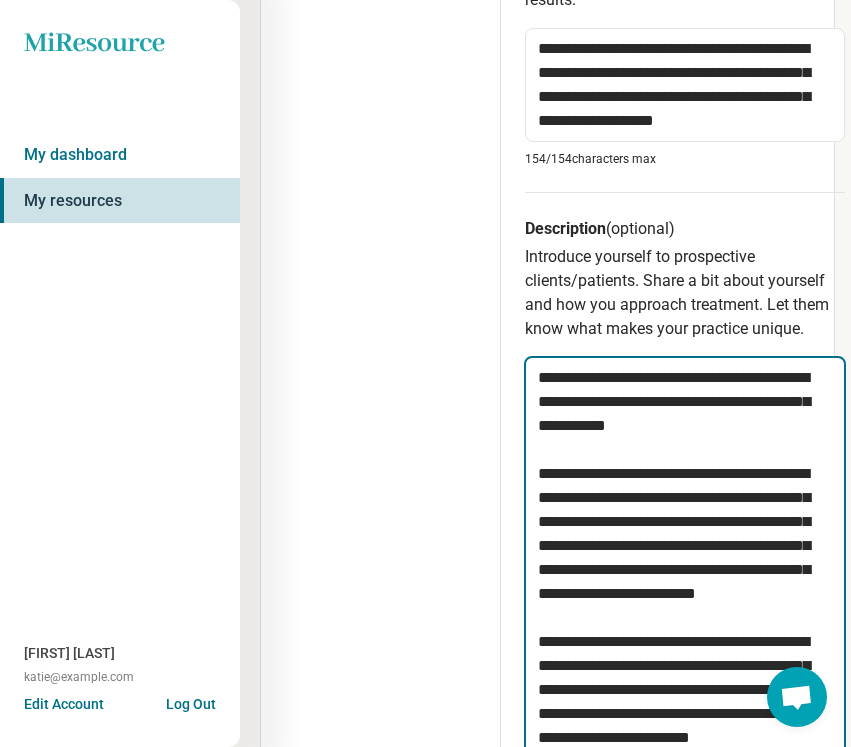 drag, startPoint x: 615, startPoint y: 423, endPoint x: 806, endPoint y: 428, distance: 191.06543 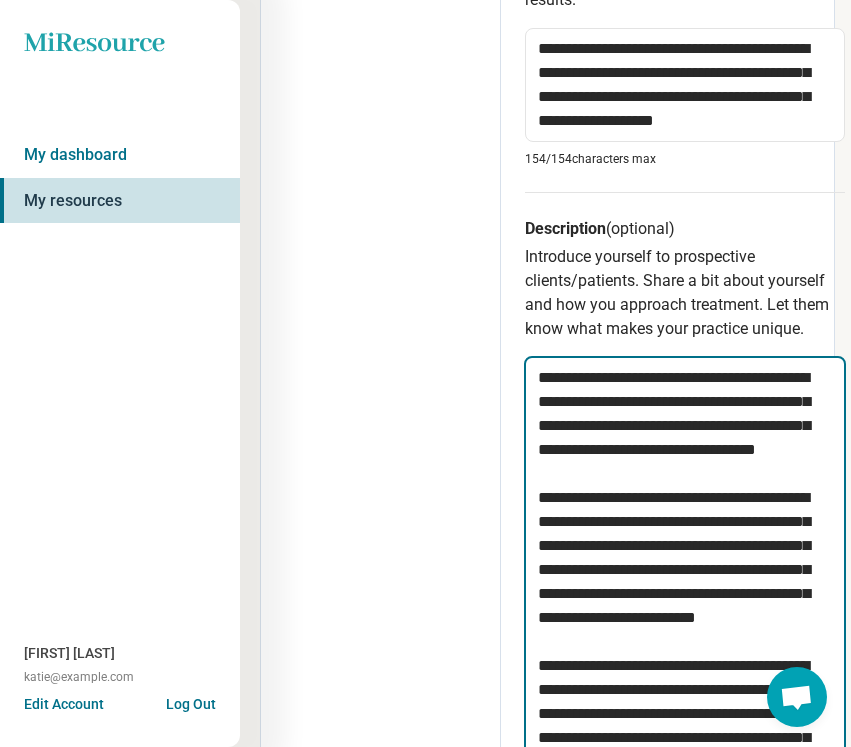 click on "**********" at bounding box center (685, 690) 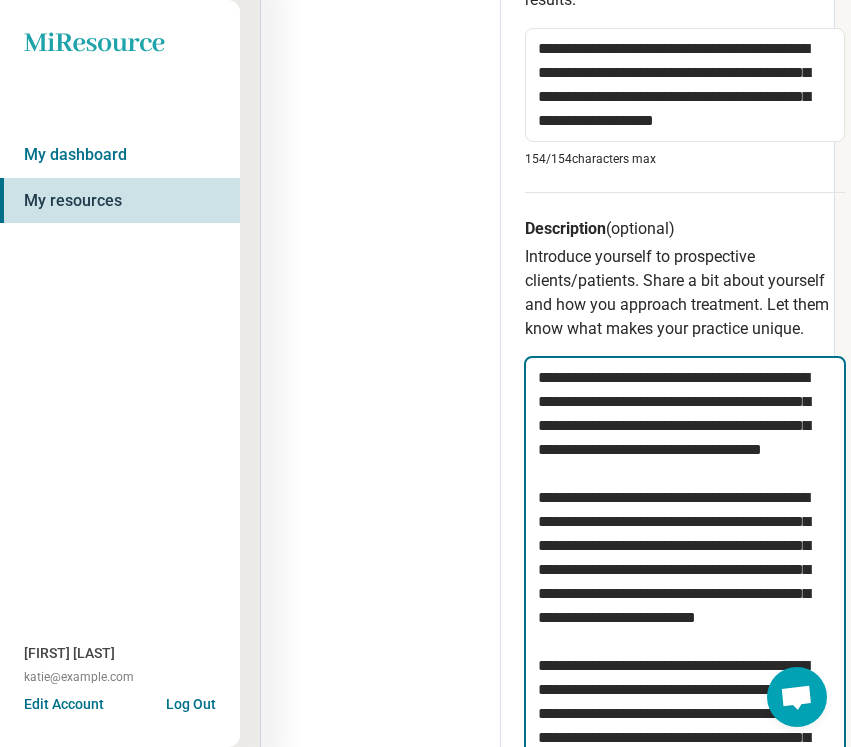 drag, startPoint x: 682, startPoint y: 452, endPoint x: 505, endPoint y: 448, distance: 177.0452 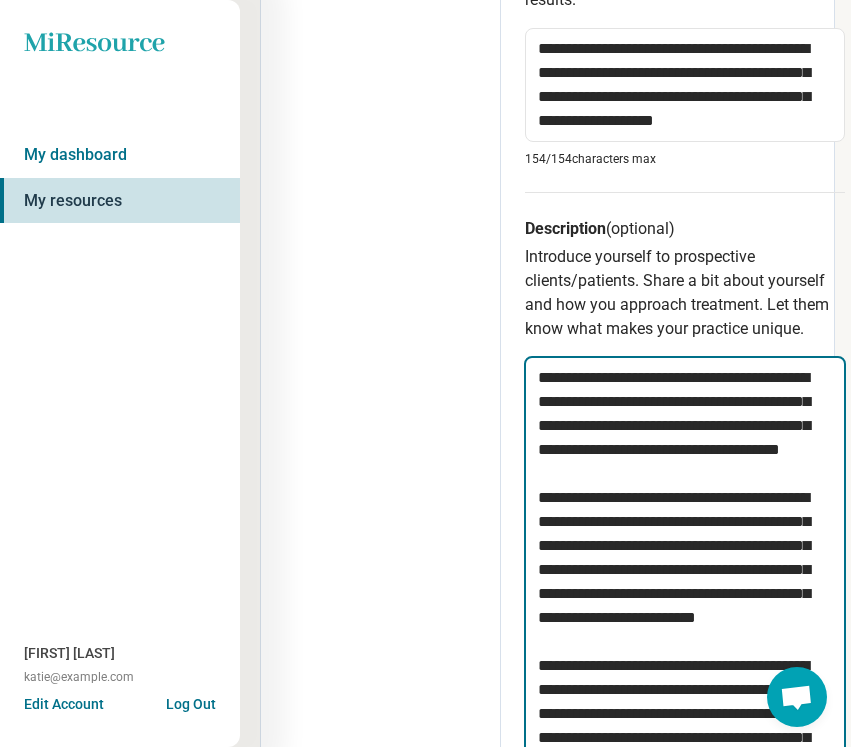 drag, startPoint x: 790, startPoint y: 486, endPoint x: 713, endPoint y: 451, distance: 84.58132 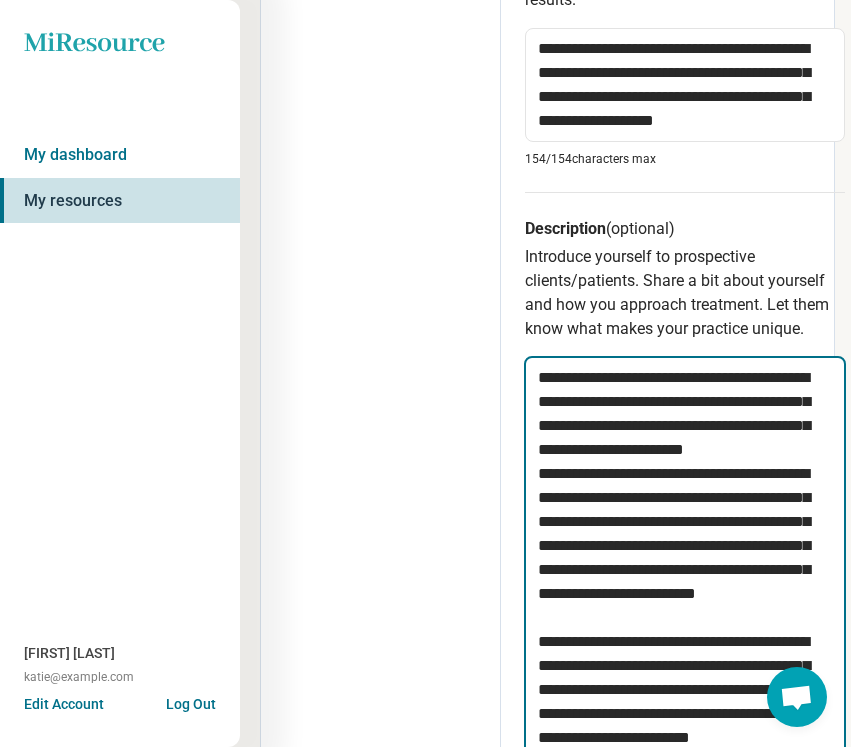 click on "**********" at bounding box center [685, 678] 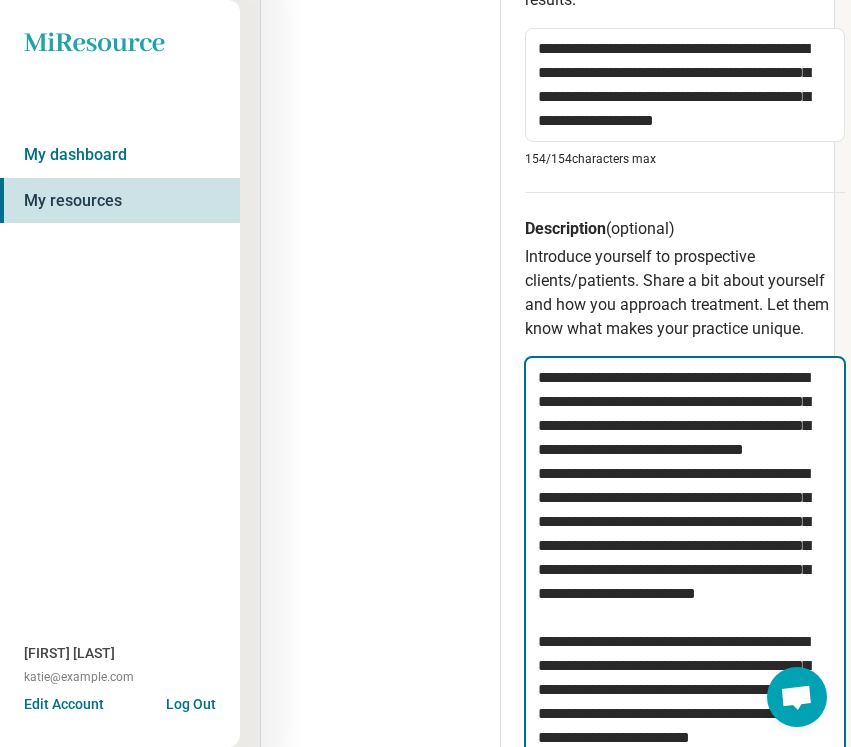 click on "**********" at bounding box center (685, 678) 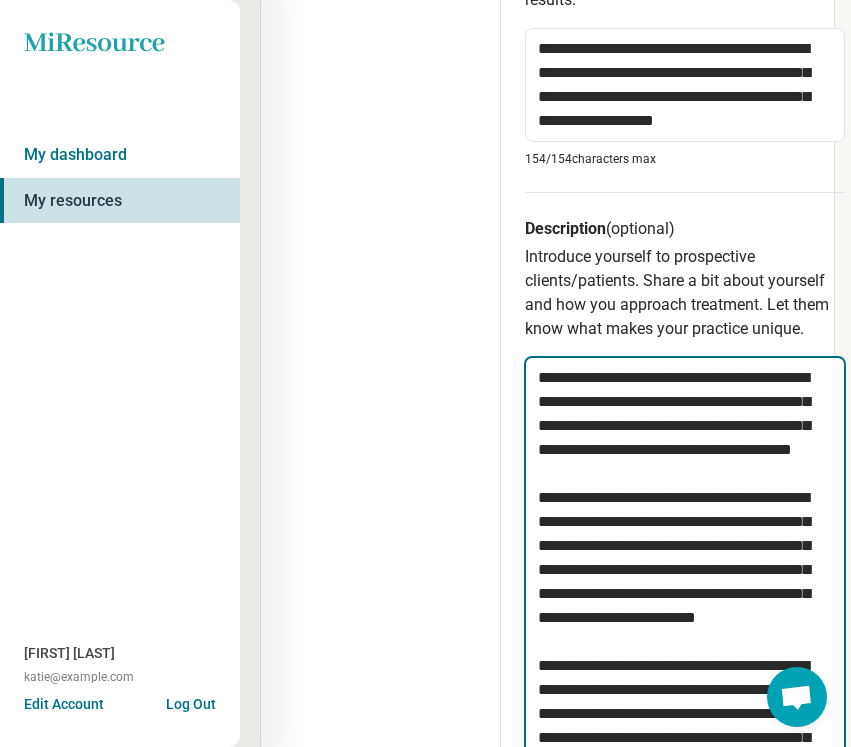 click on "**********" at bounding box center [685, 690] 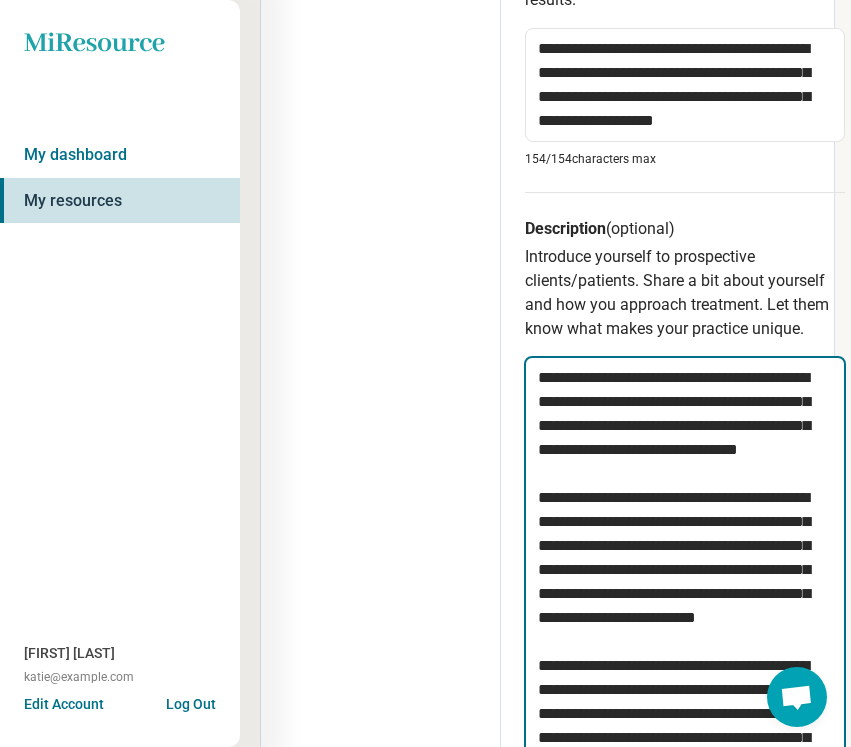 click on "**********" at bounding box center (685, 690) 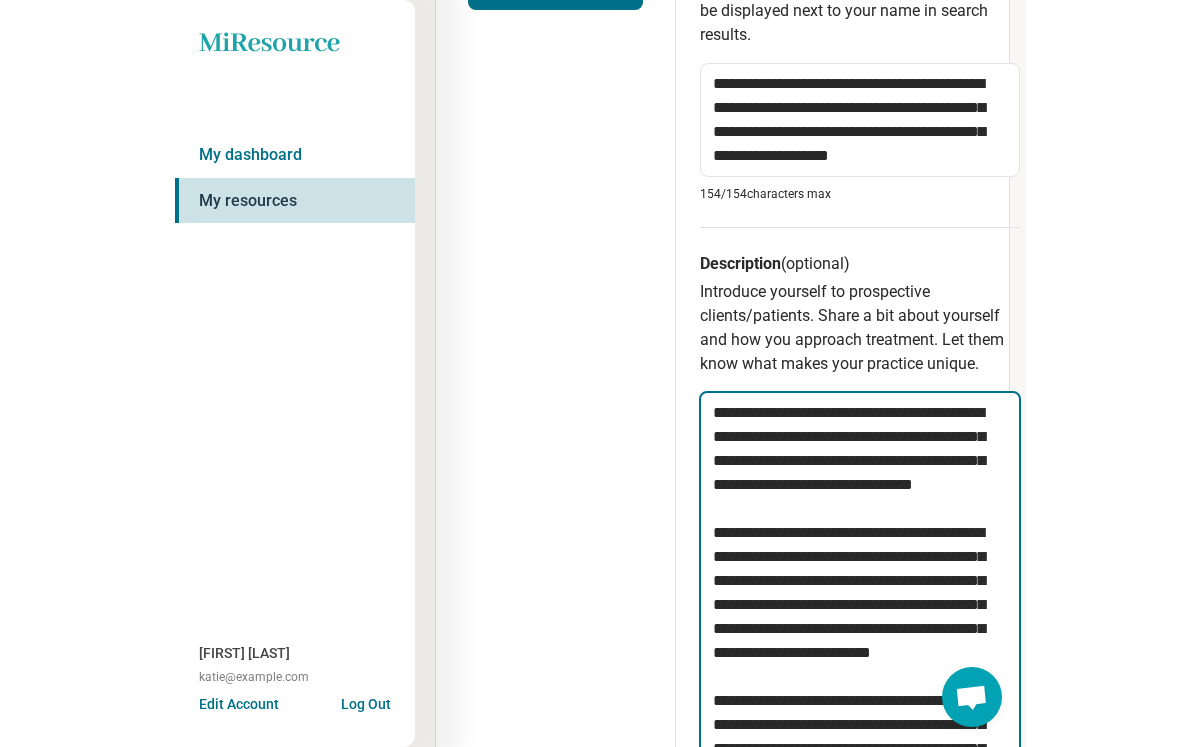 scroll, scrollTop: 580, scrollLeft: 0, axis: vertical 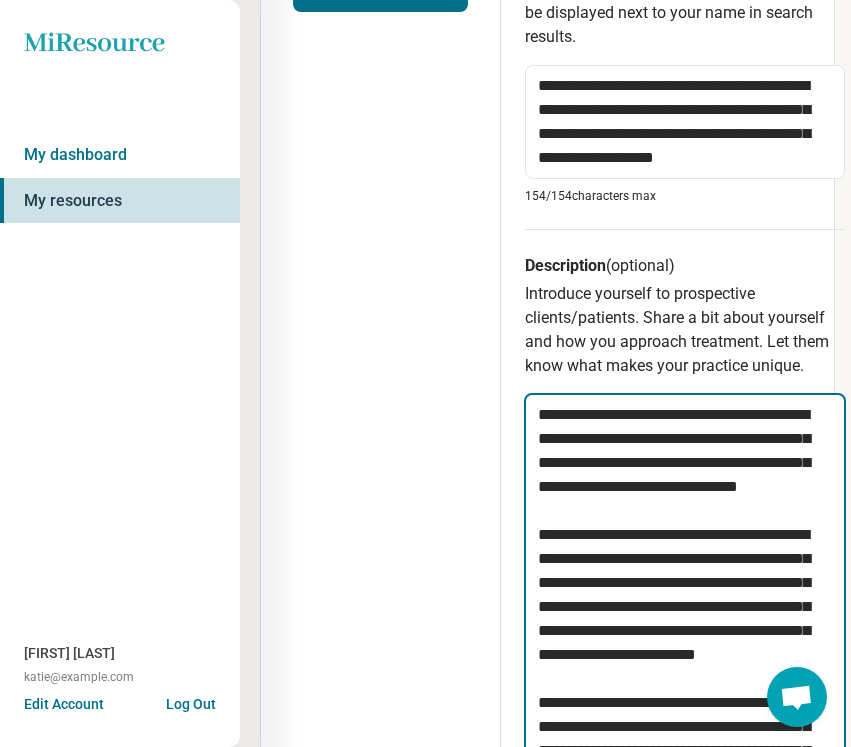 click on "**********" at bounding box center (685, 727) 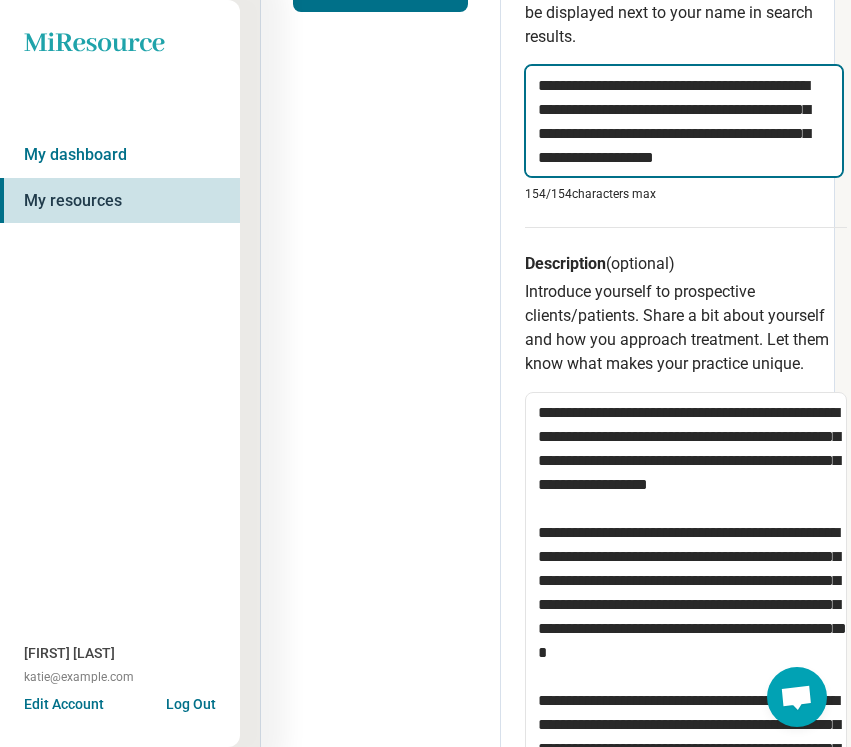 drag, startPoint x: 766, startPoint y: 155, endPoint x: 521, endPoint y: 167, distance: 245.2937 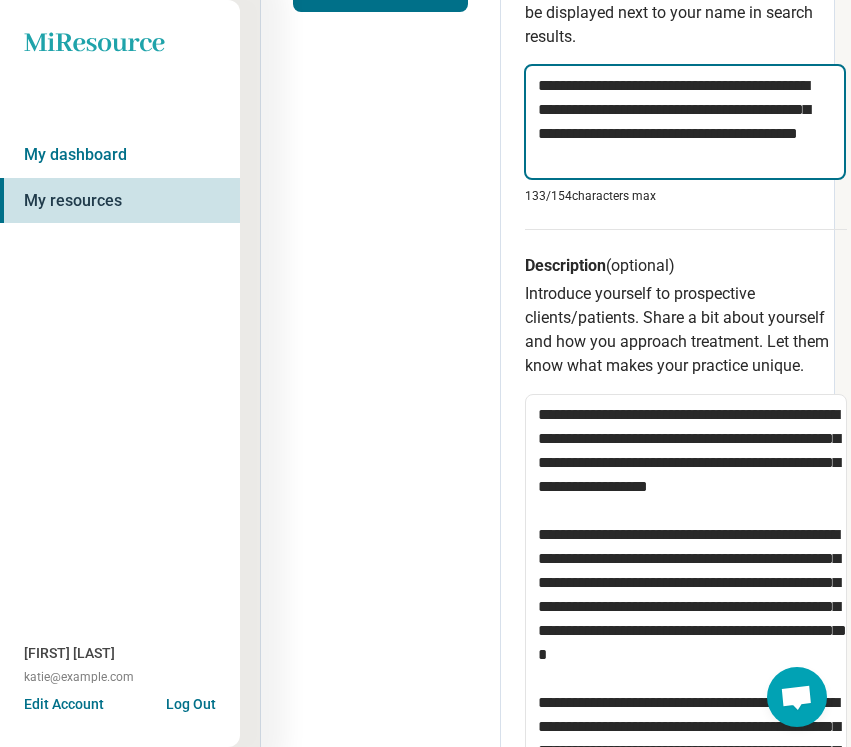 click on "**********" at bounding box center [685, 122] 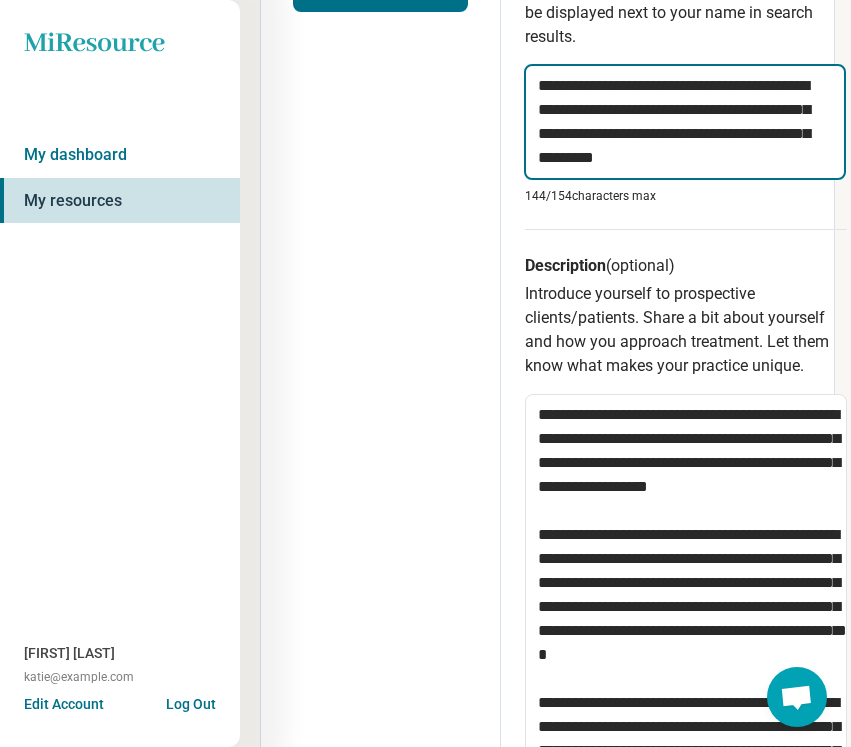 drag, startPoint x: 714, startPoint y: 155, endPoint x: 605, endPoint y: 157, distance: 109.01835 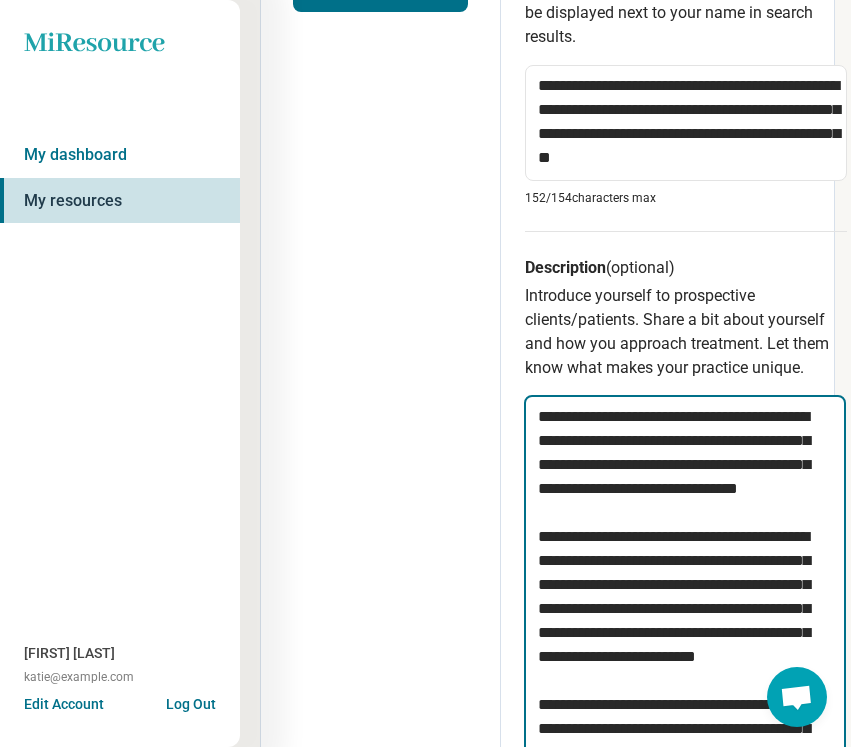 click on "**********" at bounding box center (685, 729) 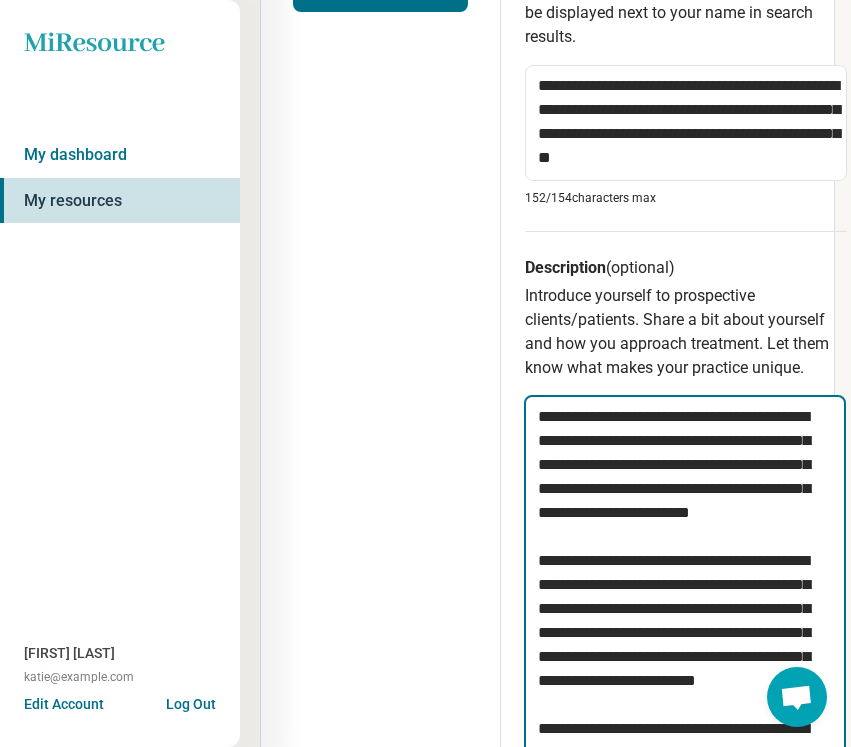 drag, startPoint x: 713, startPoint y: 528, endPoint x: 665, endPoint y: 482, distance: 66.48308 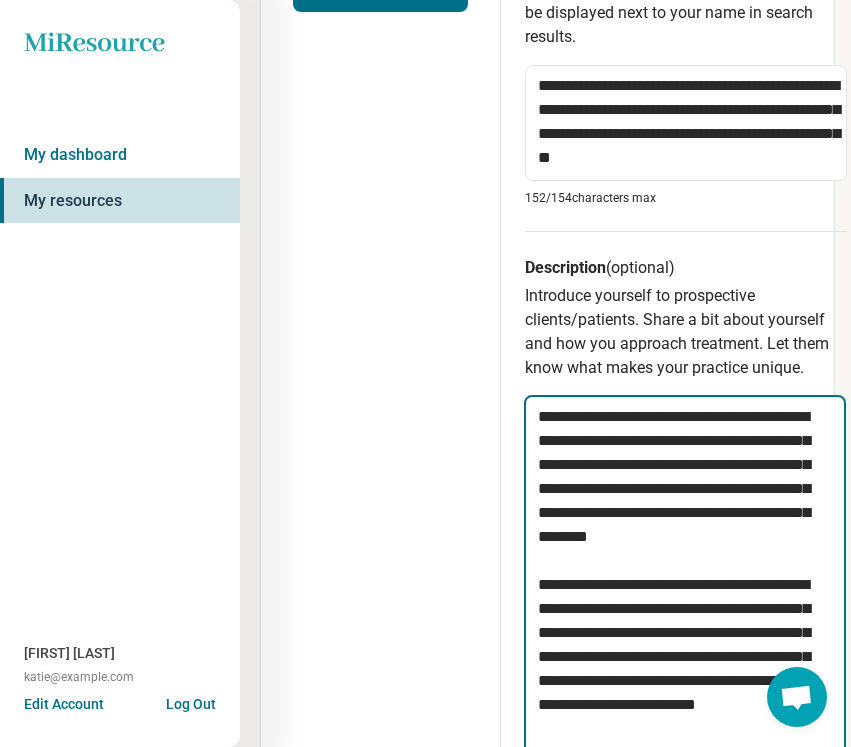 click on "**********" at bounding box center [685, 753] 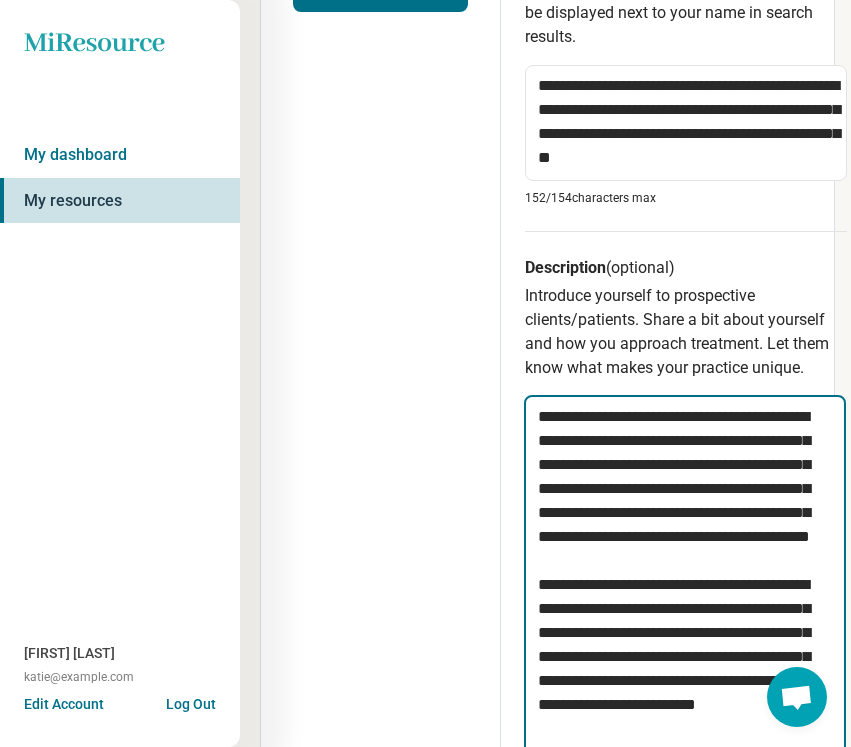 click on "**********" at bounding box center [685, 765] 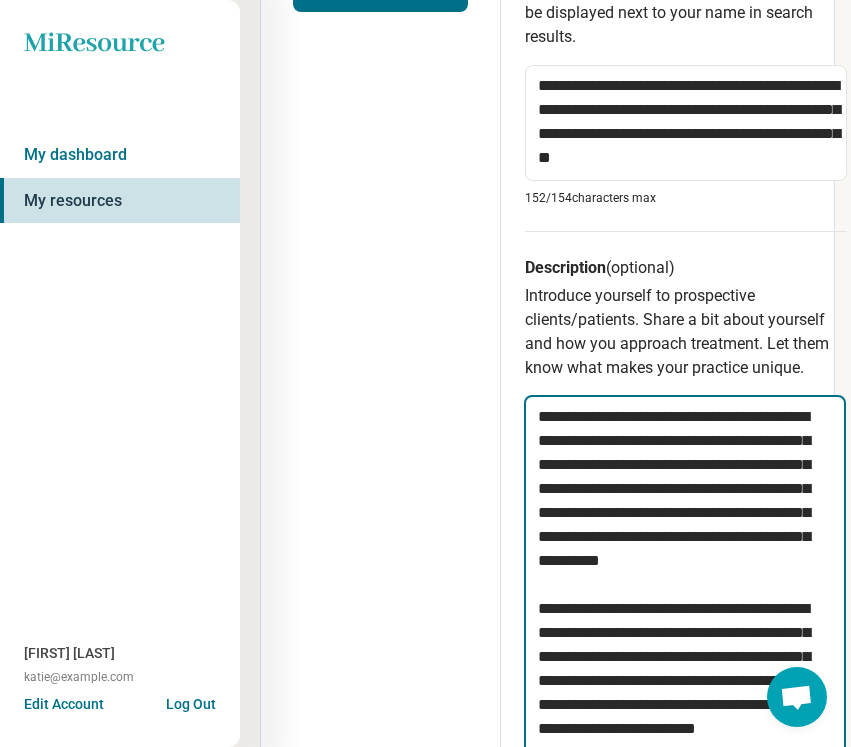 click on "**********" at bounding box center [685, 765] 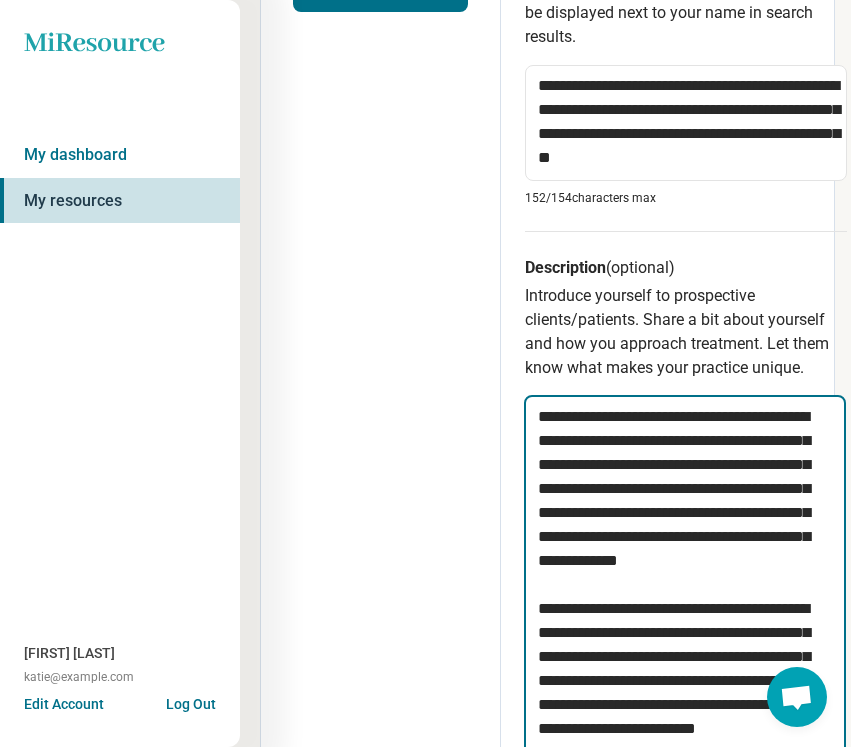 click on "**********" at bounding box center [685, 765] 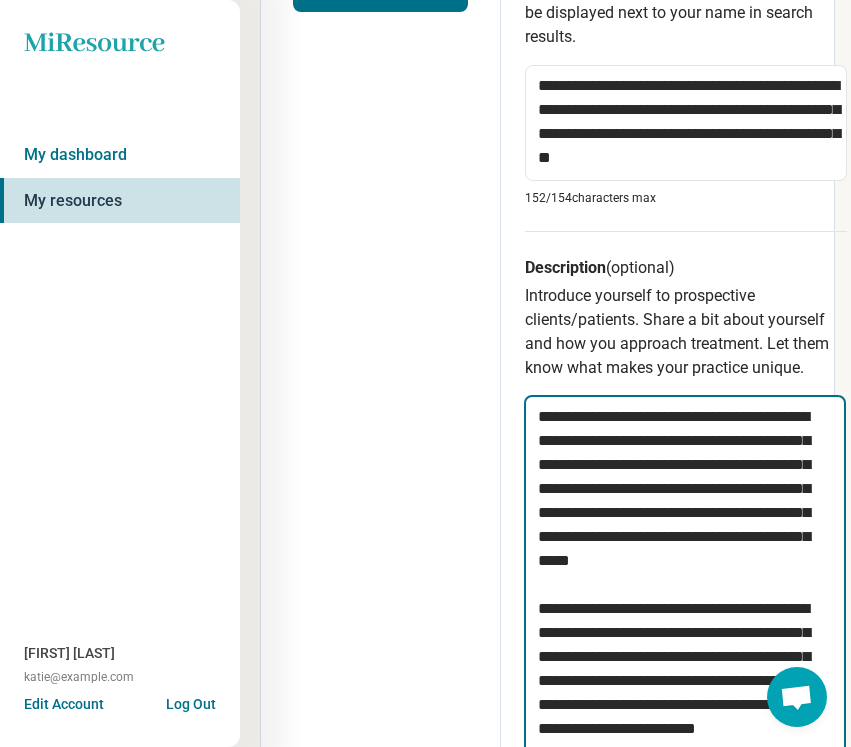 click on "**********" at bounding box center (685, 765) 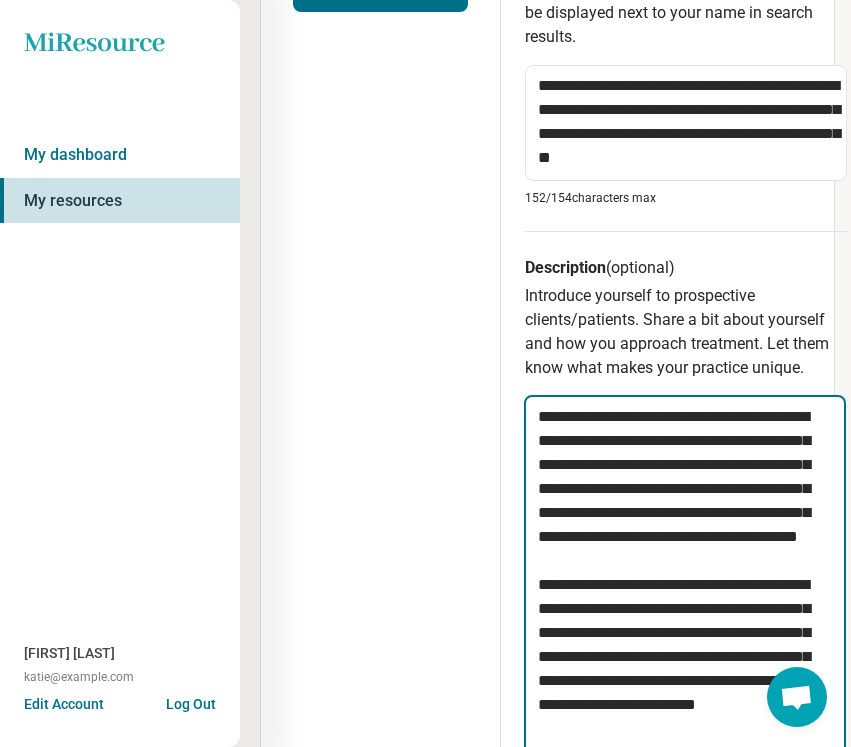 click on "**********" at bounding box center [685, 765] 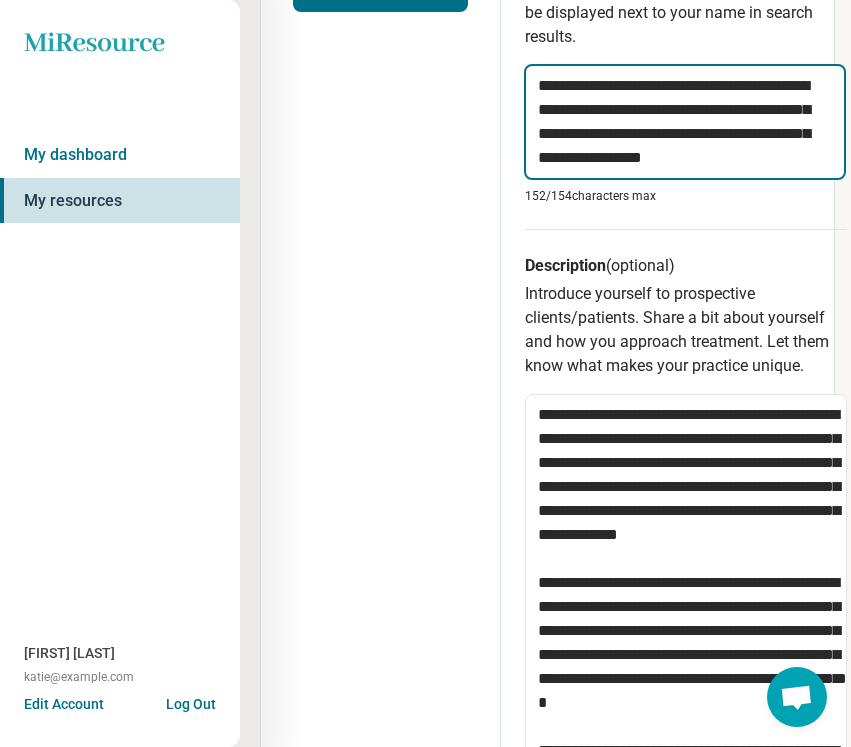 drag, startPoint x: 742, startPoint y: 160, endPoint x: 643, endPoint y: 131, distance: 103.16007 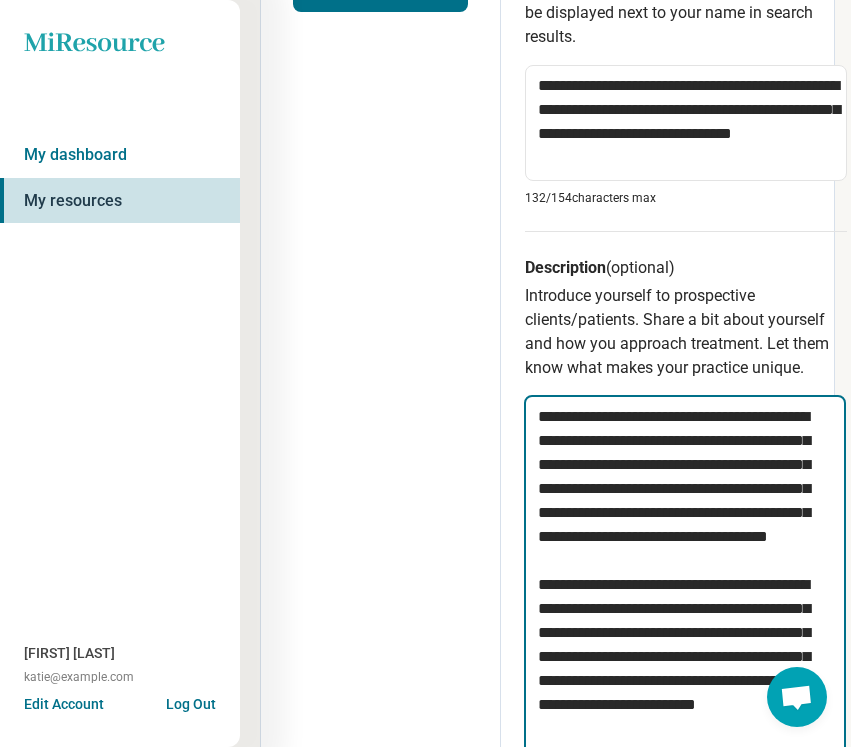 click on "**********" at bounding box center (685, 765) 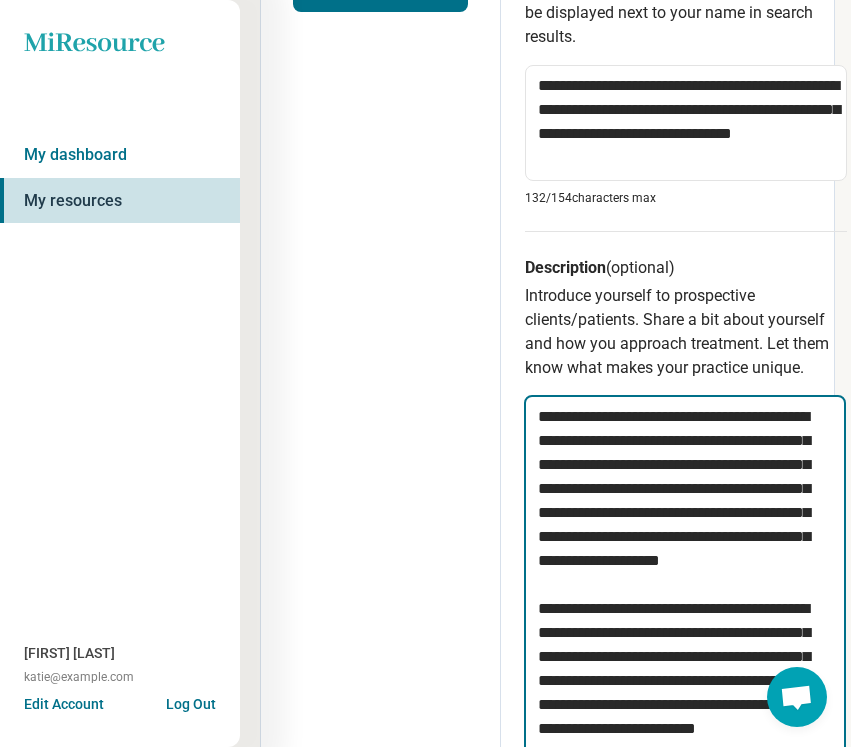 drag, startPoint x: 600, startPoint y: 566, endPoint x: 586, endPoint y: 530, distance: 38.626415 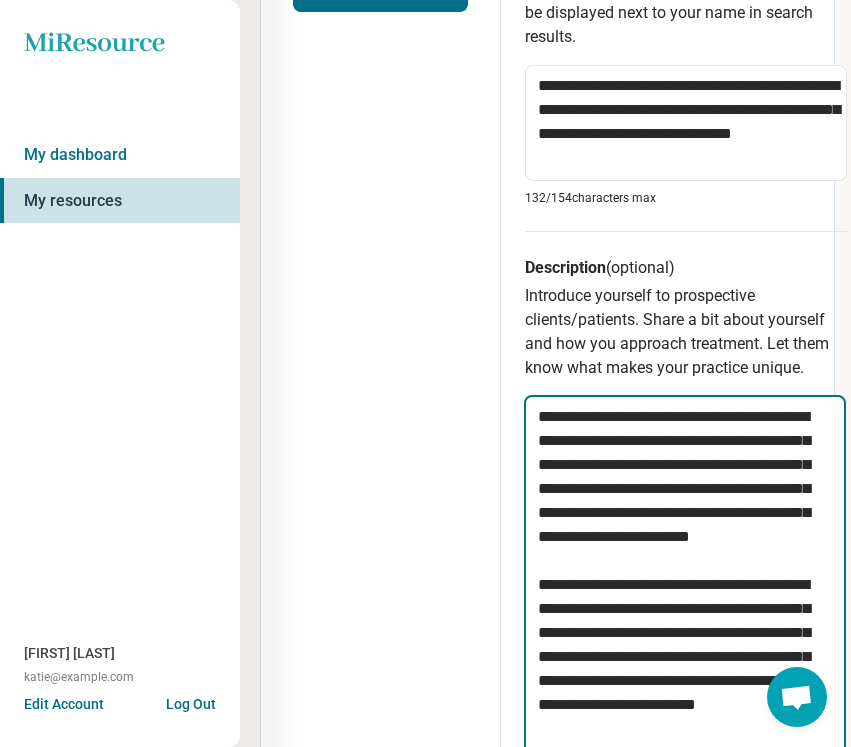 click on "**********" at bounding box center [685, 753] 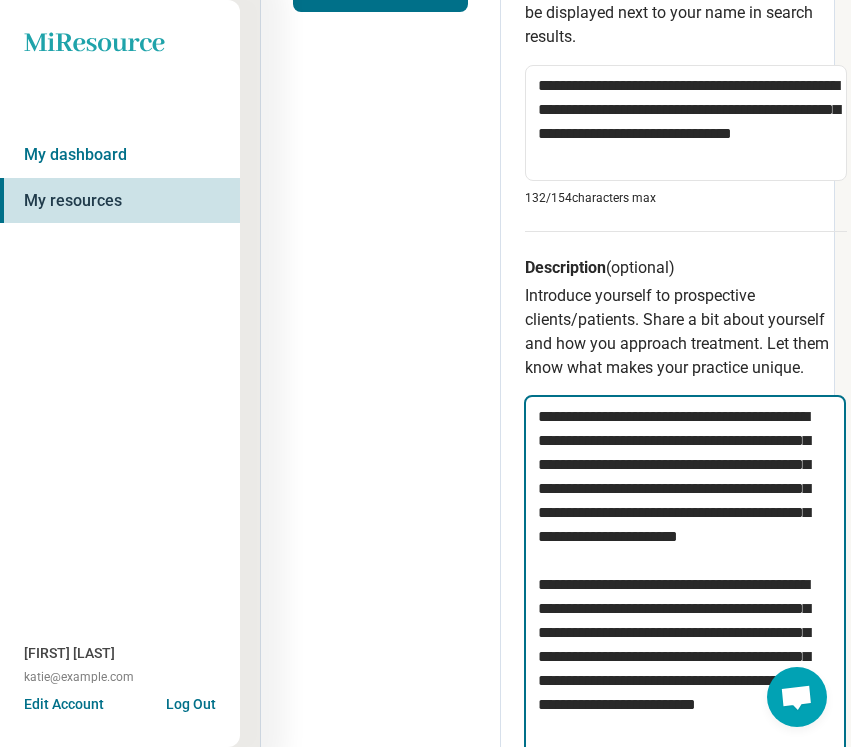 click on "**********" at bounding box center (685, 753) 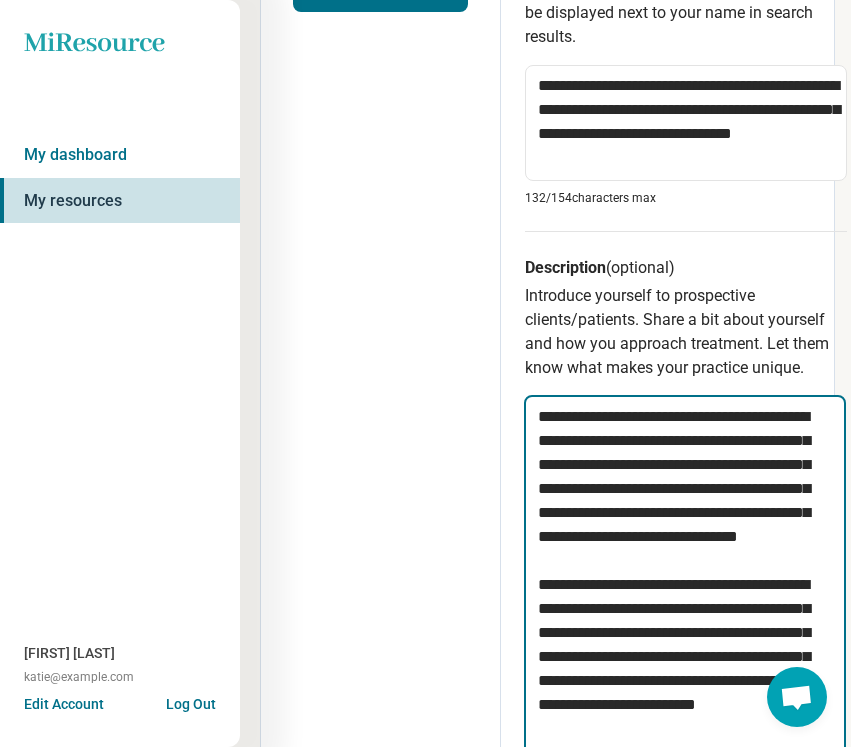 click on "**********" at bounding box center [685, 753] 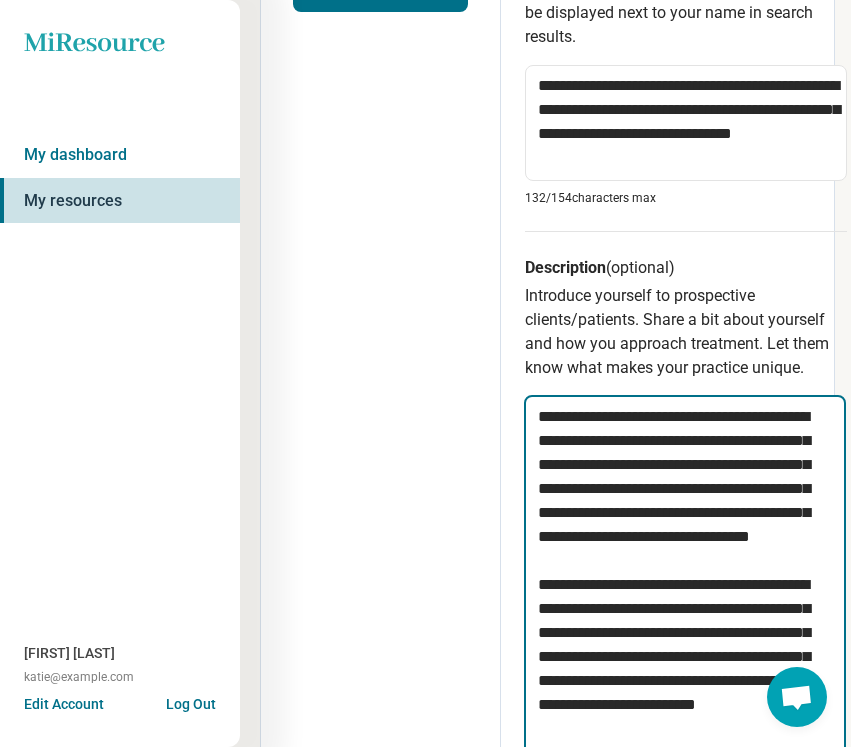 click on "**********" at bounding box center [685, 753] 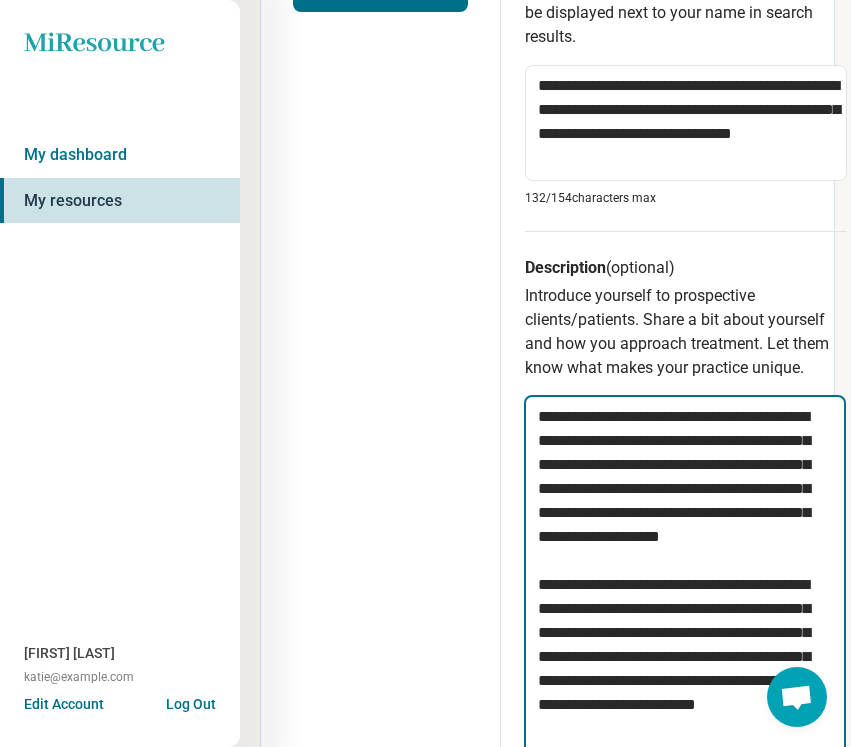 click on "**********" at bounding box center [685, 753] 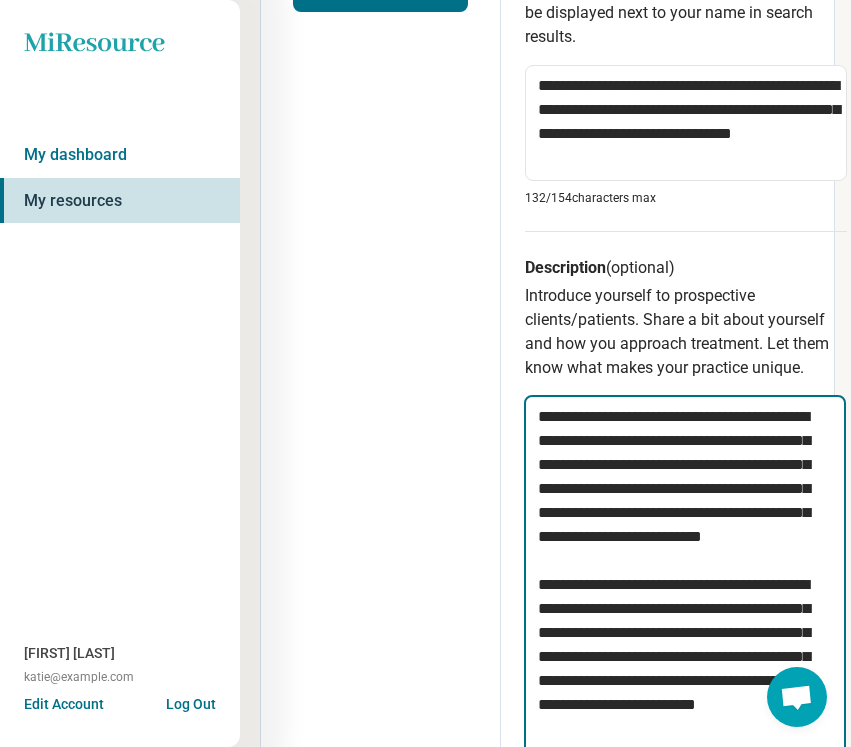 drag, startPoint x: 541, startPoint y: 535, endPoint x: 644, endPoint y: 533, distance: 103.01942 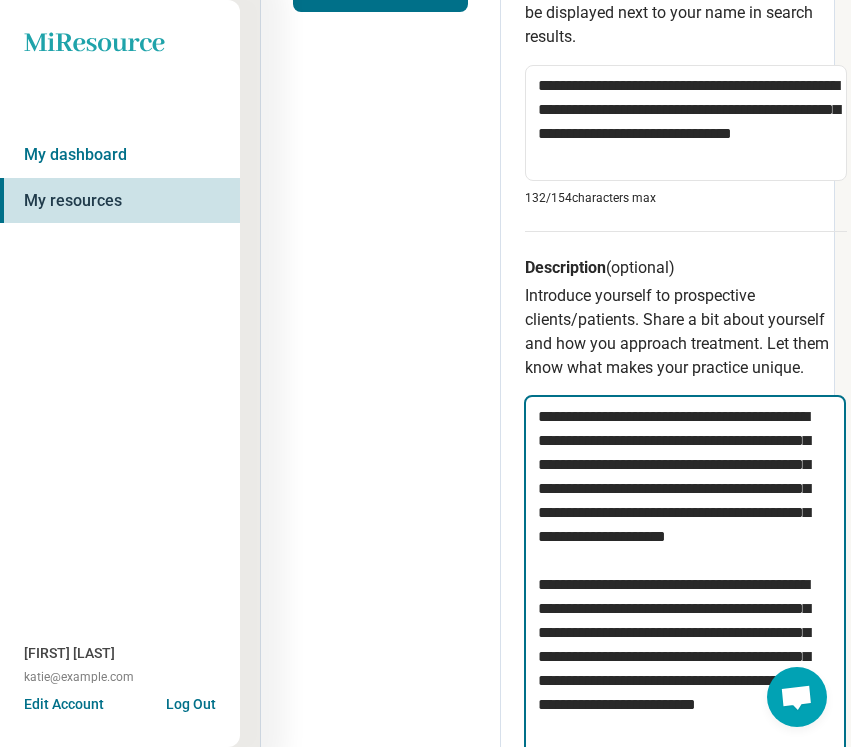 click on "**********" at bounding box center (685, 753) 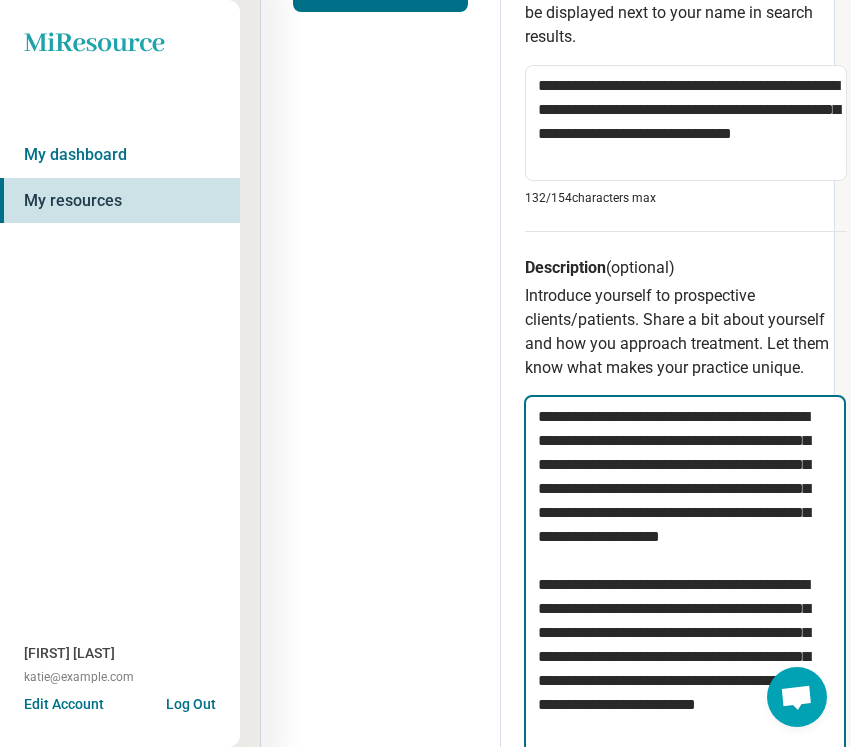 drag, startPoint x: 672, startPoint y: 549, endPoint x: 679, endPoint y: 541, distance: 10.630146 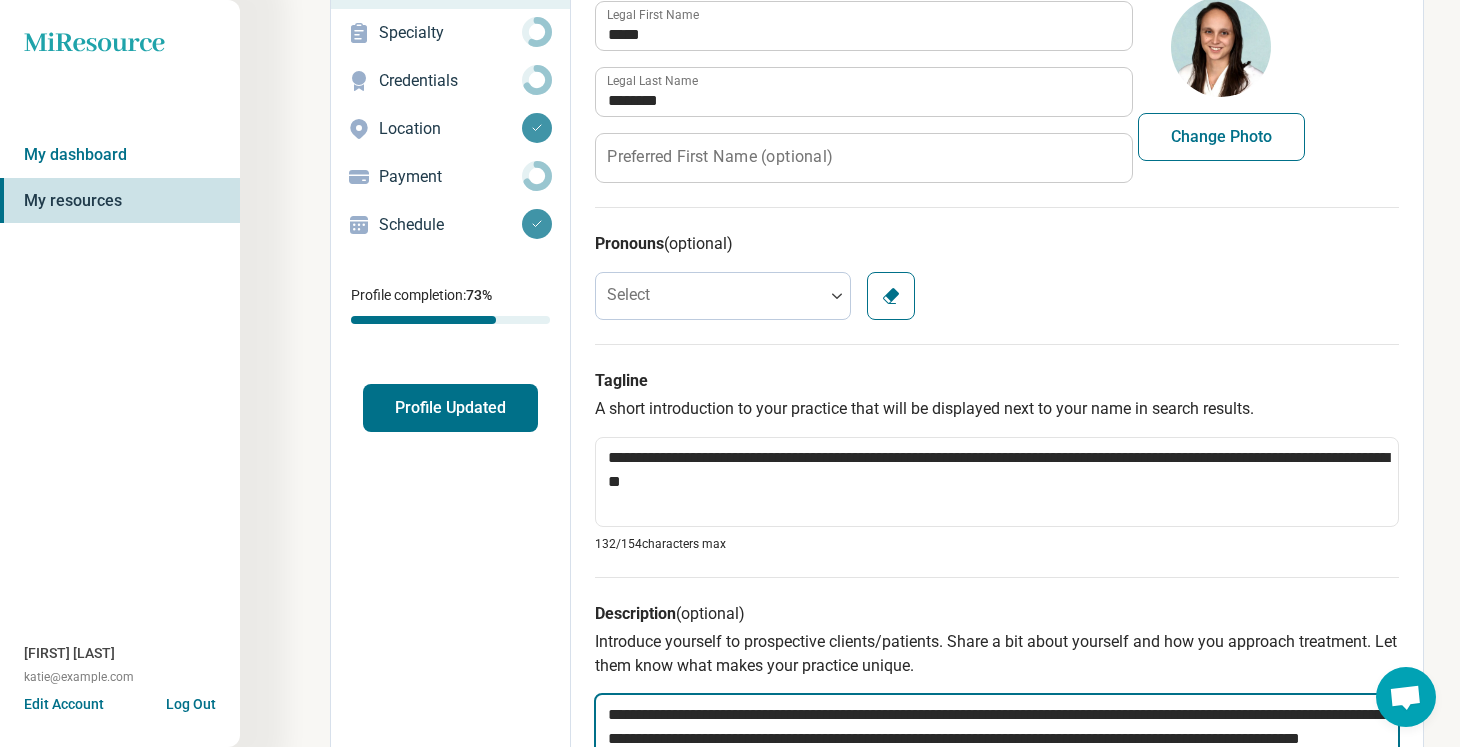 scroll, scrollTop: 166, scrollLeft: 0, axis: vertical 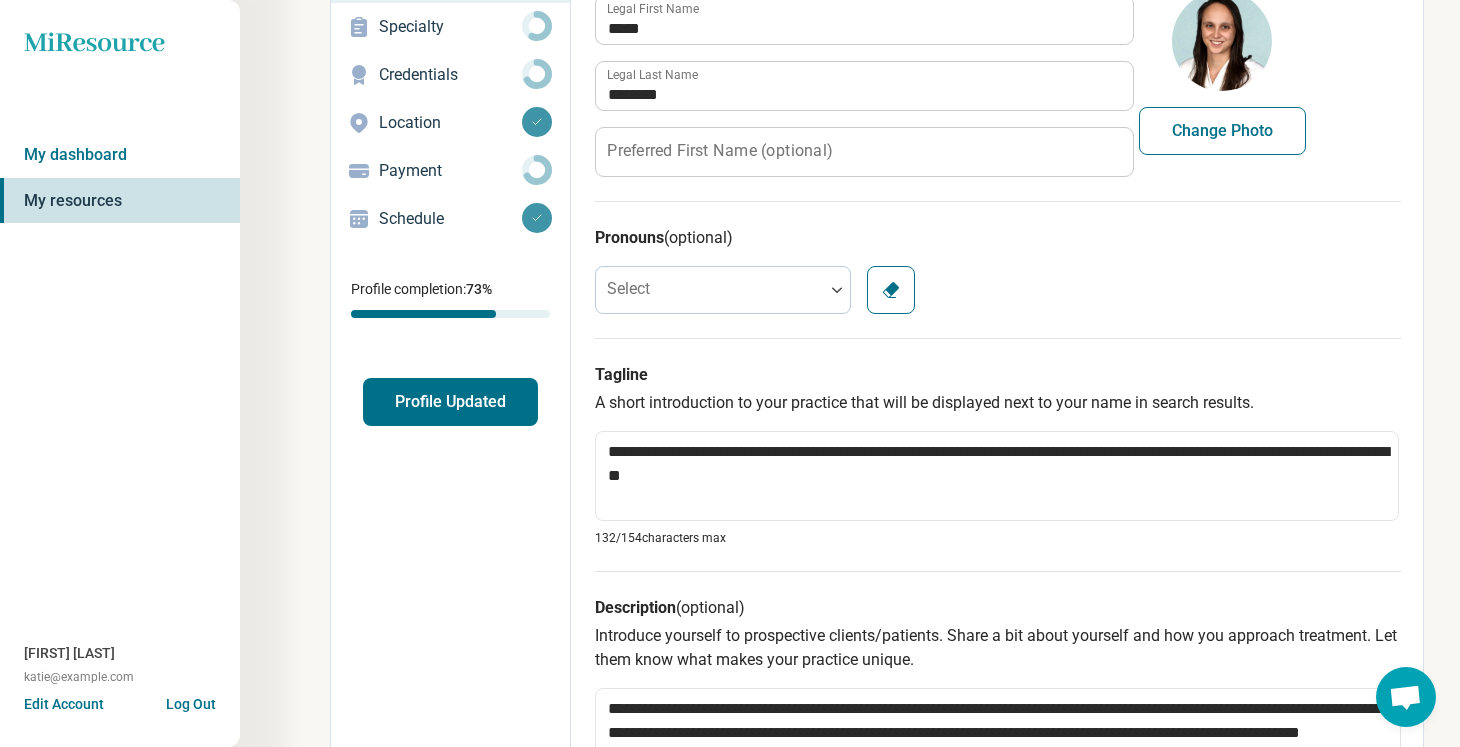 click on "Profile Updated" at bounding box center [450, 402] 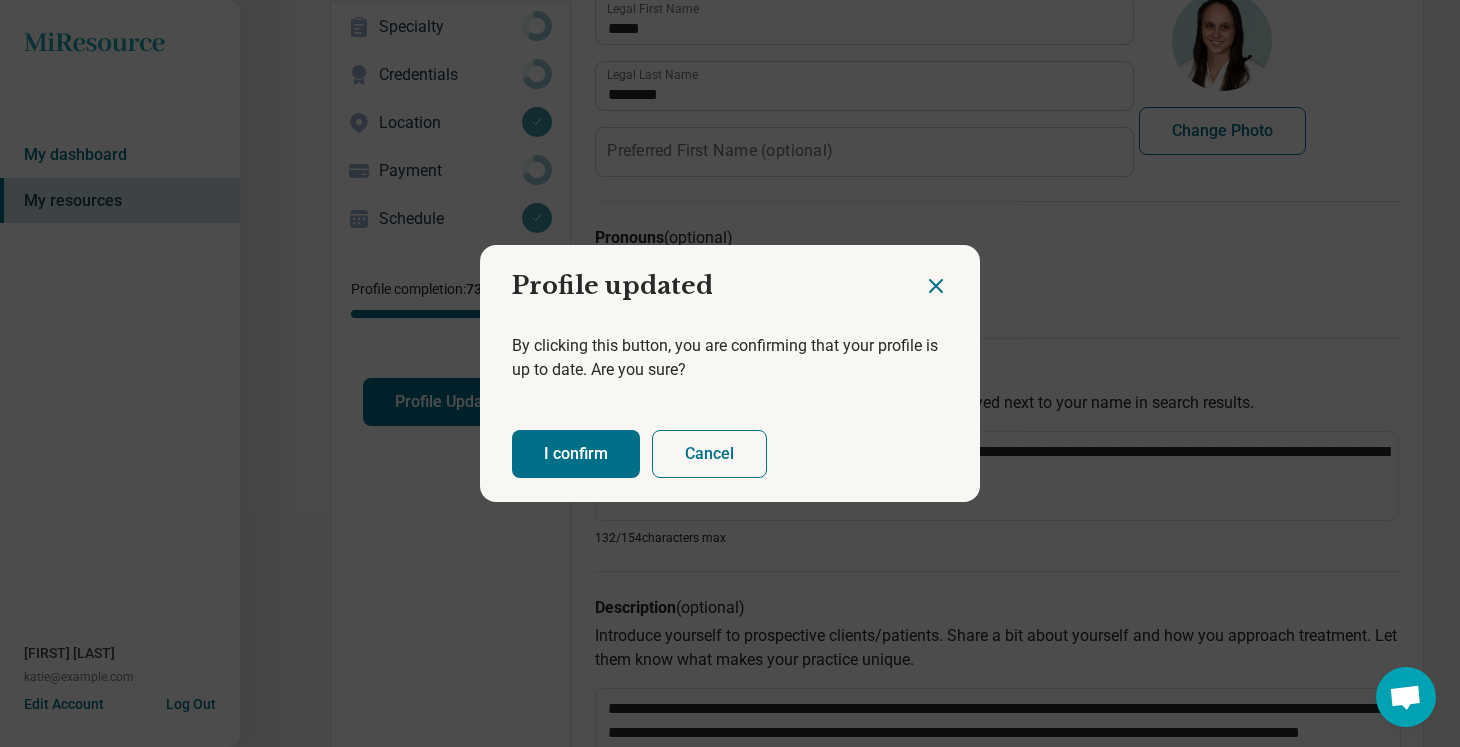 click on "I confirm" at bounding box center [576, 454] 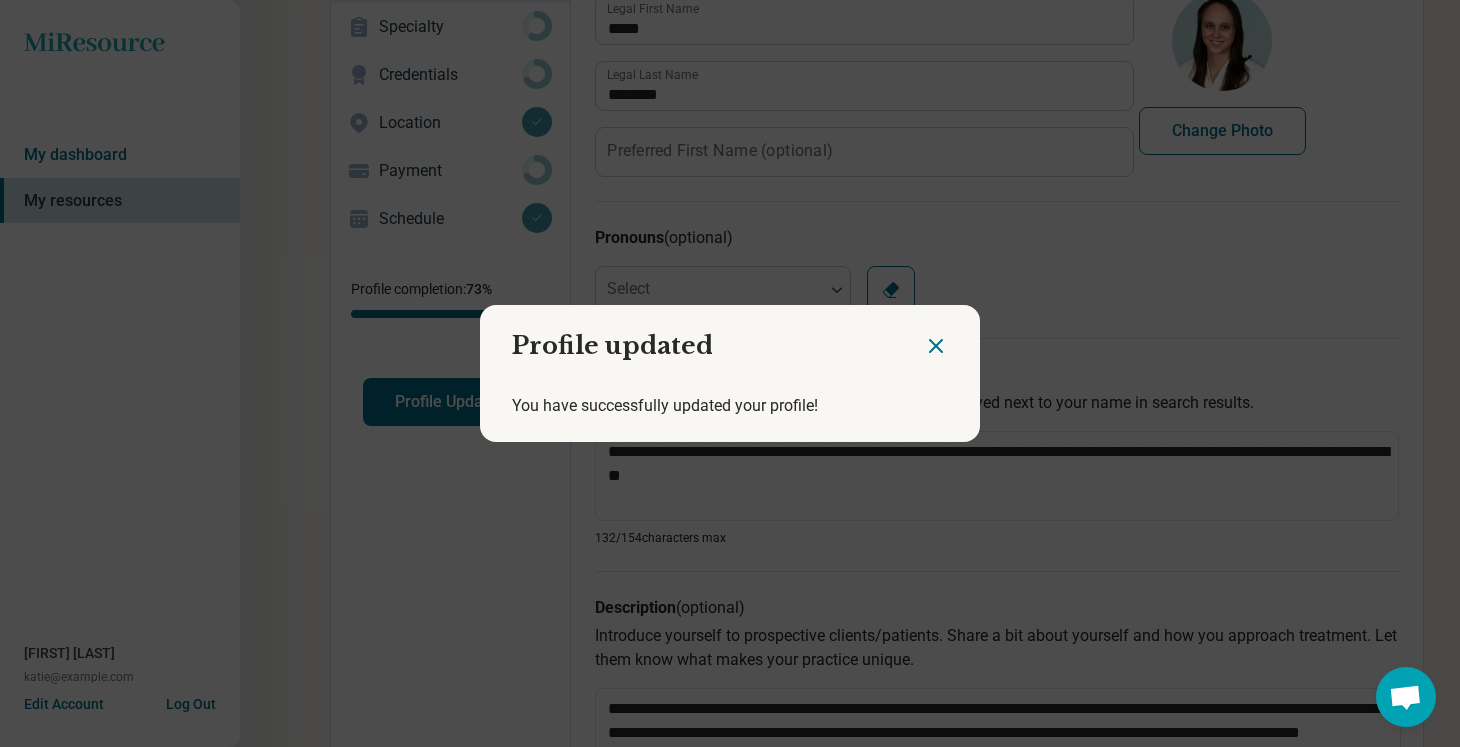 click 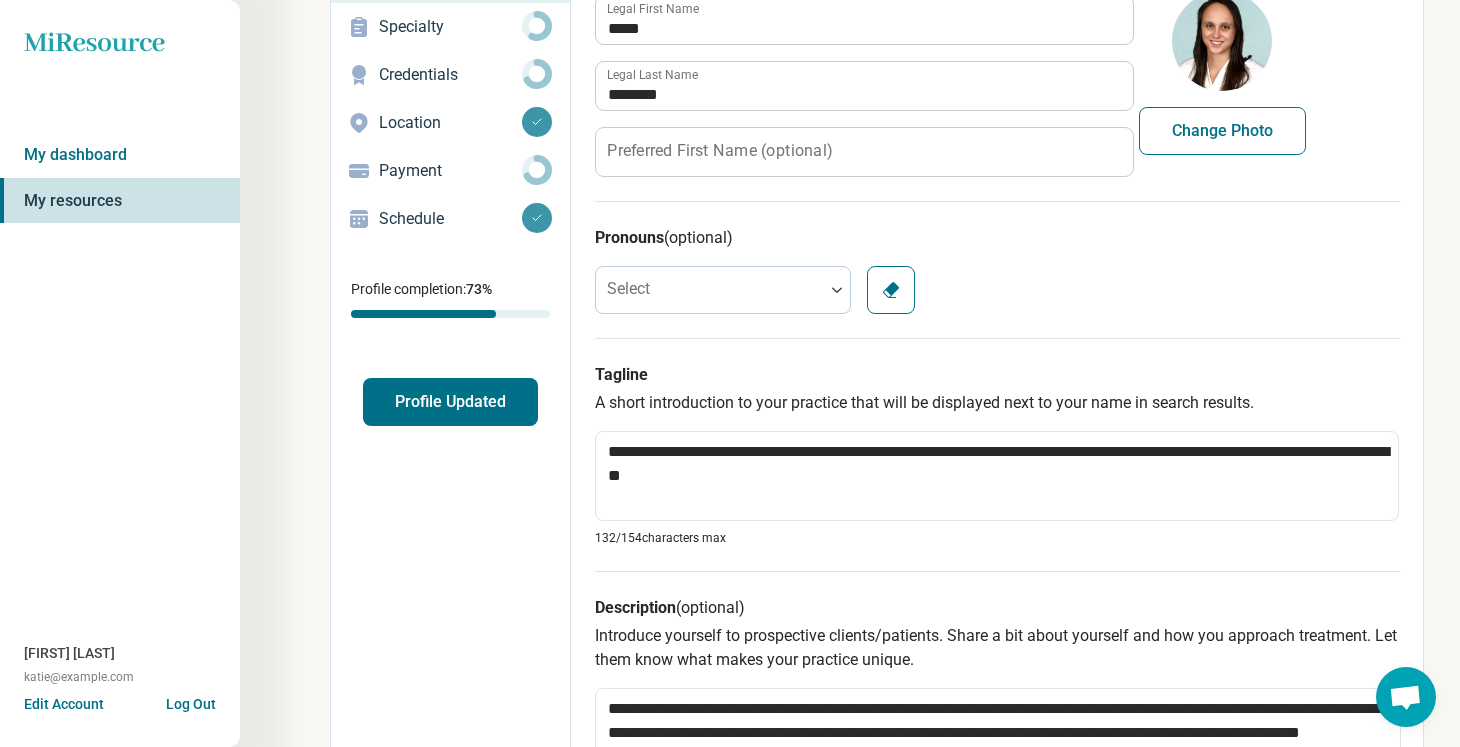 scroll, scrollTop: 0, scrollLeft: 0, axis: both 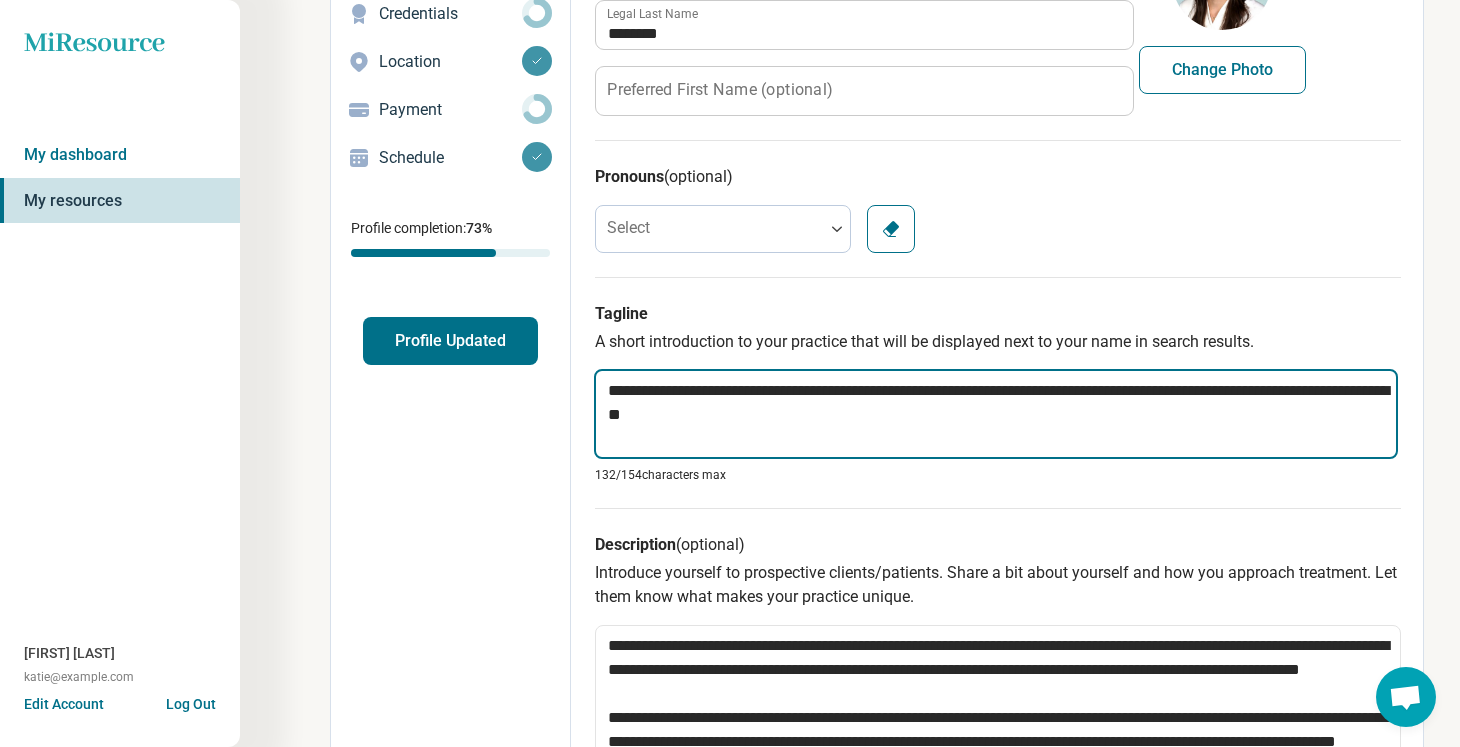 click on "**********" at bounding box center (996, 414) 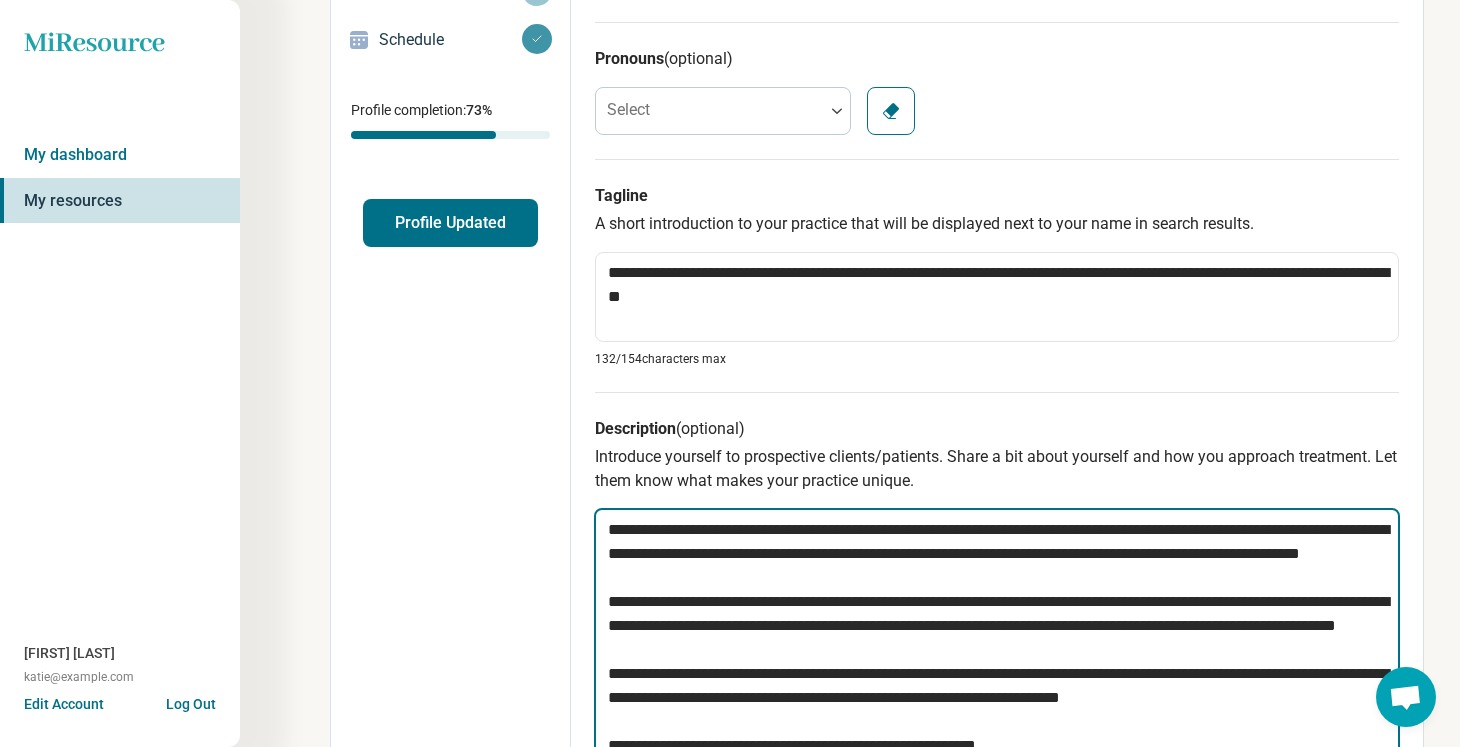 click on "**********" at bounding box center [997, 686] 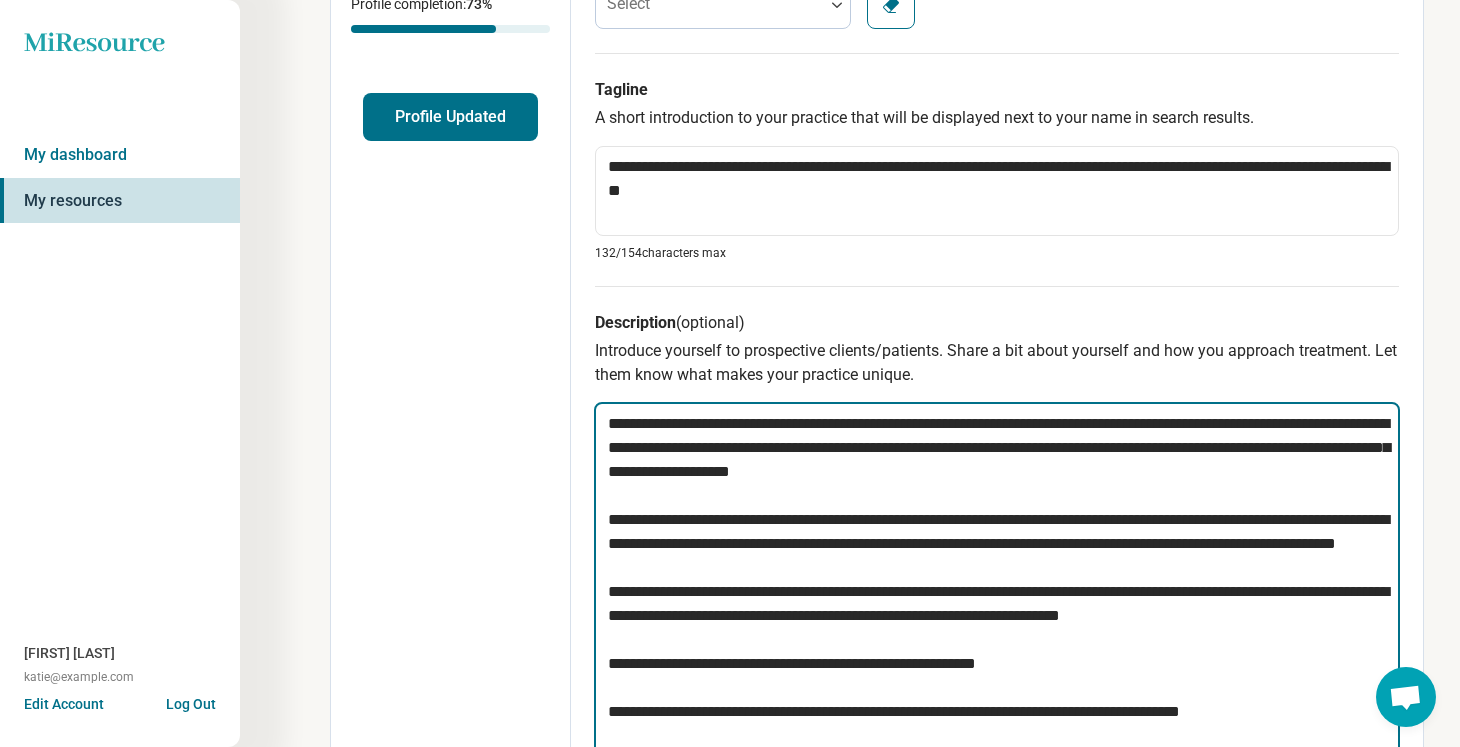 scroll, scrollTop: 0, scrollLeft: 0, axis: both 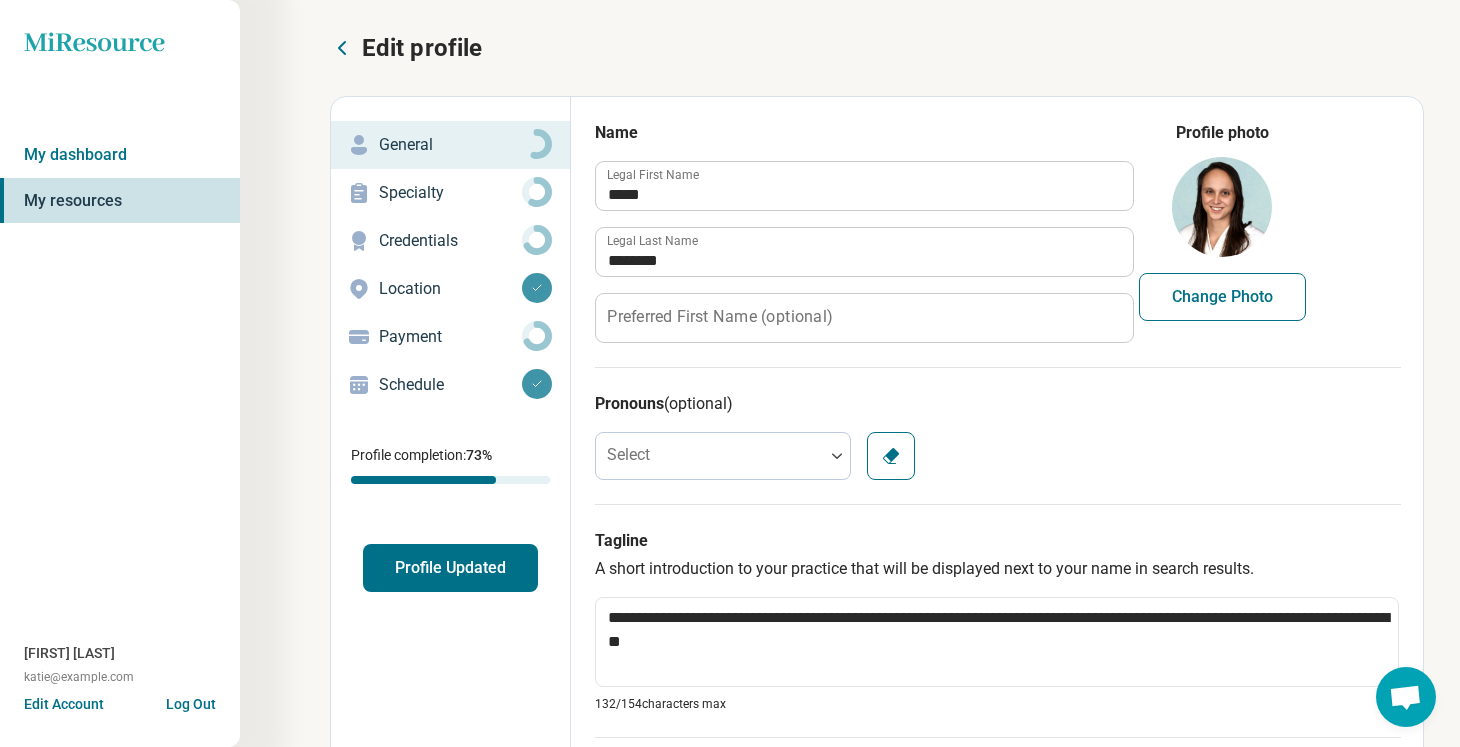 click on "Profile Updated" at bounding box center (450, 568) 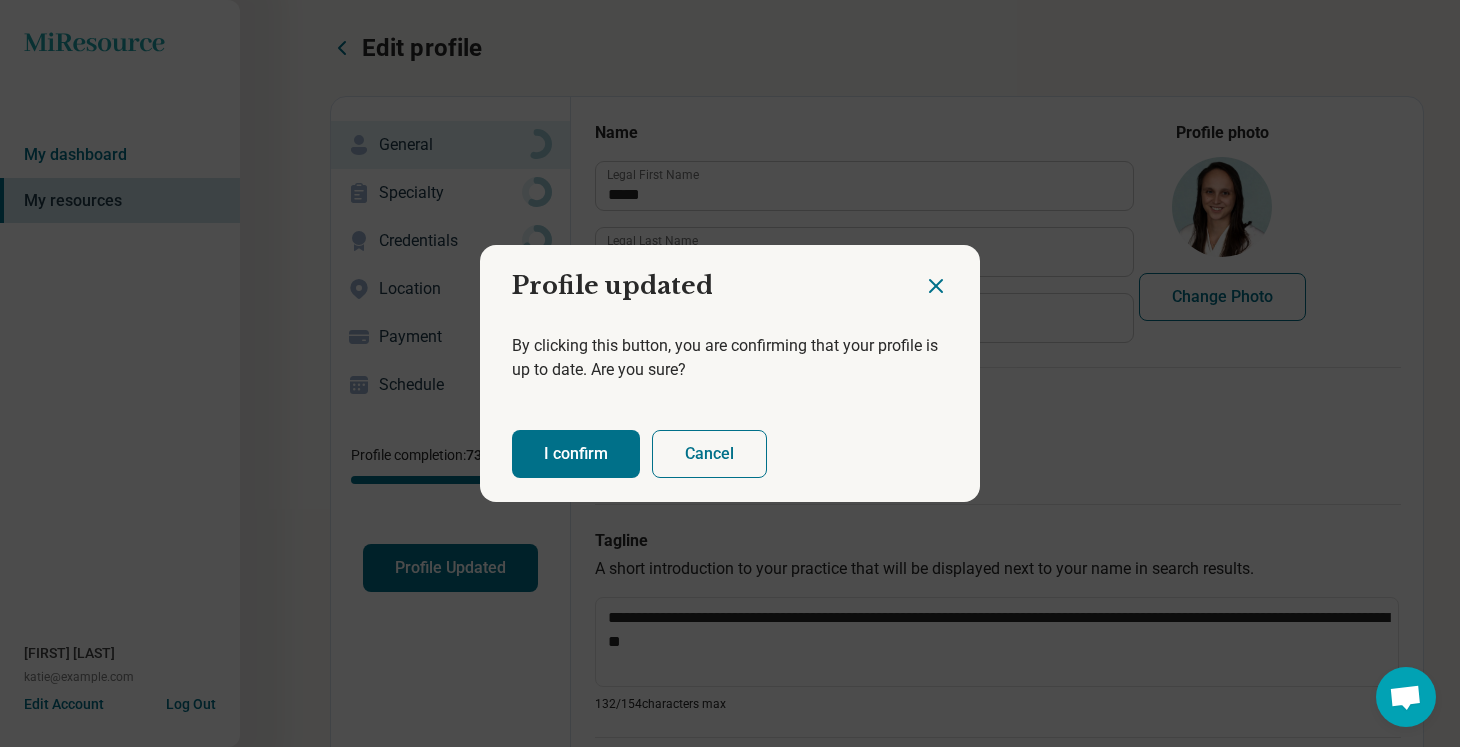 click on "I confirm" at bounding box center (576, 454) 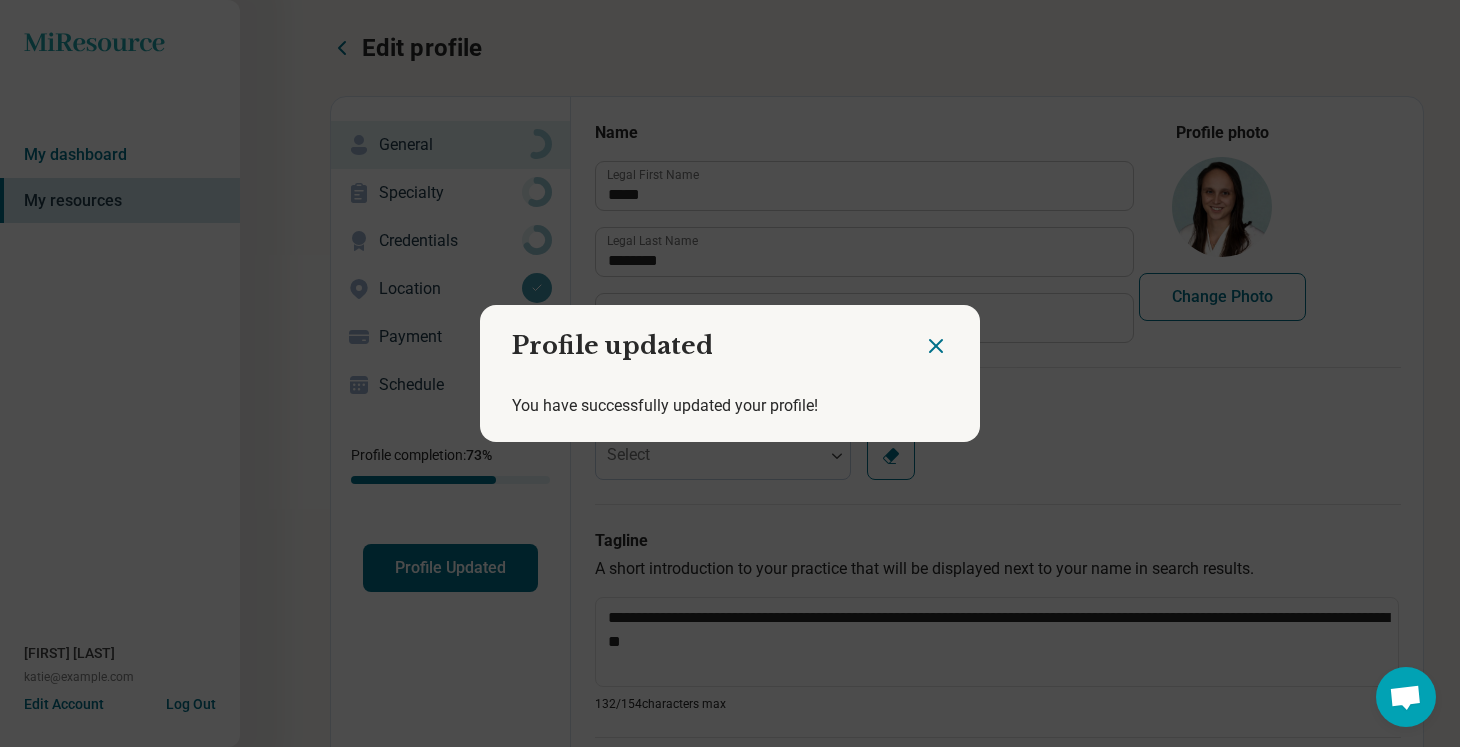 click on "Profile updated" at bounding box center (702, 338) 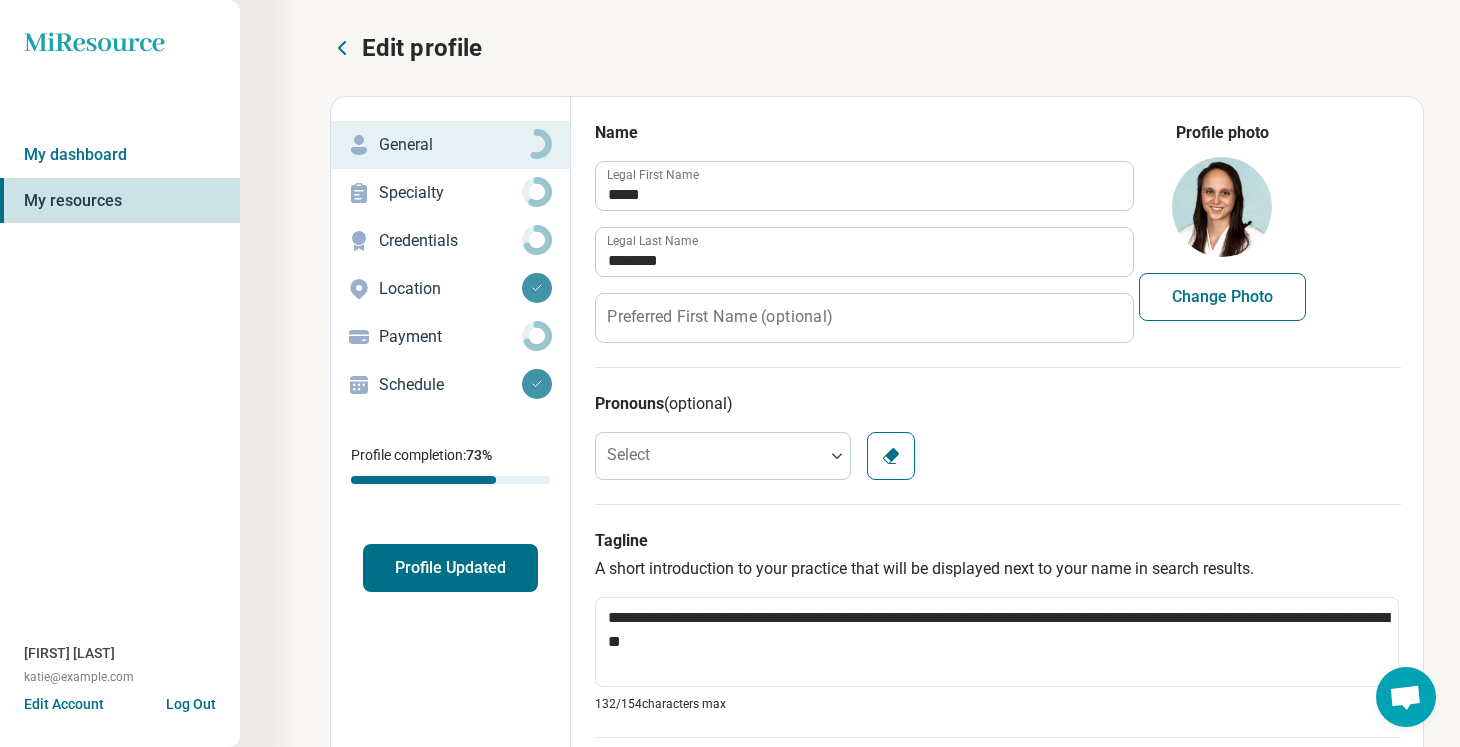 click 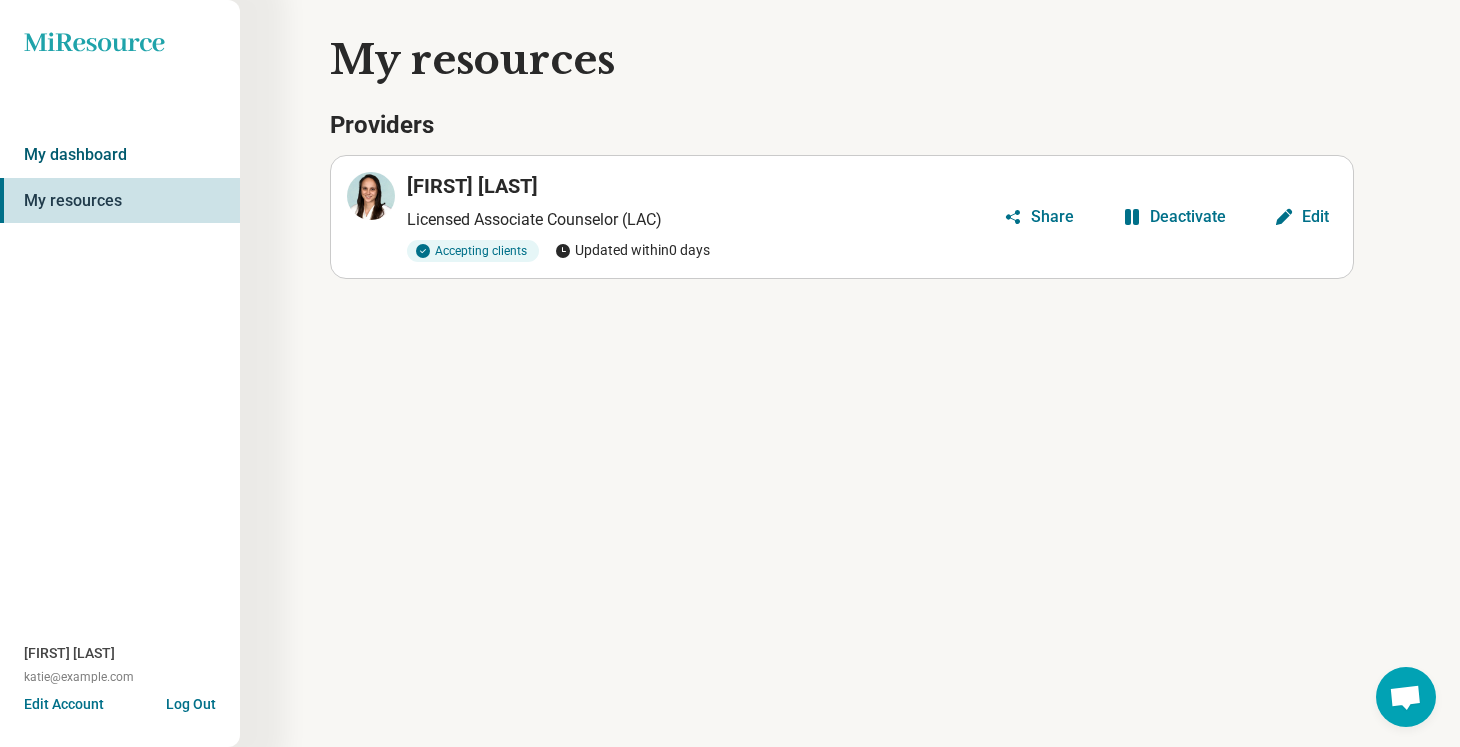 click on "My dashboard" at bounding box center [120, 155] 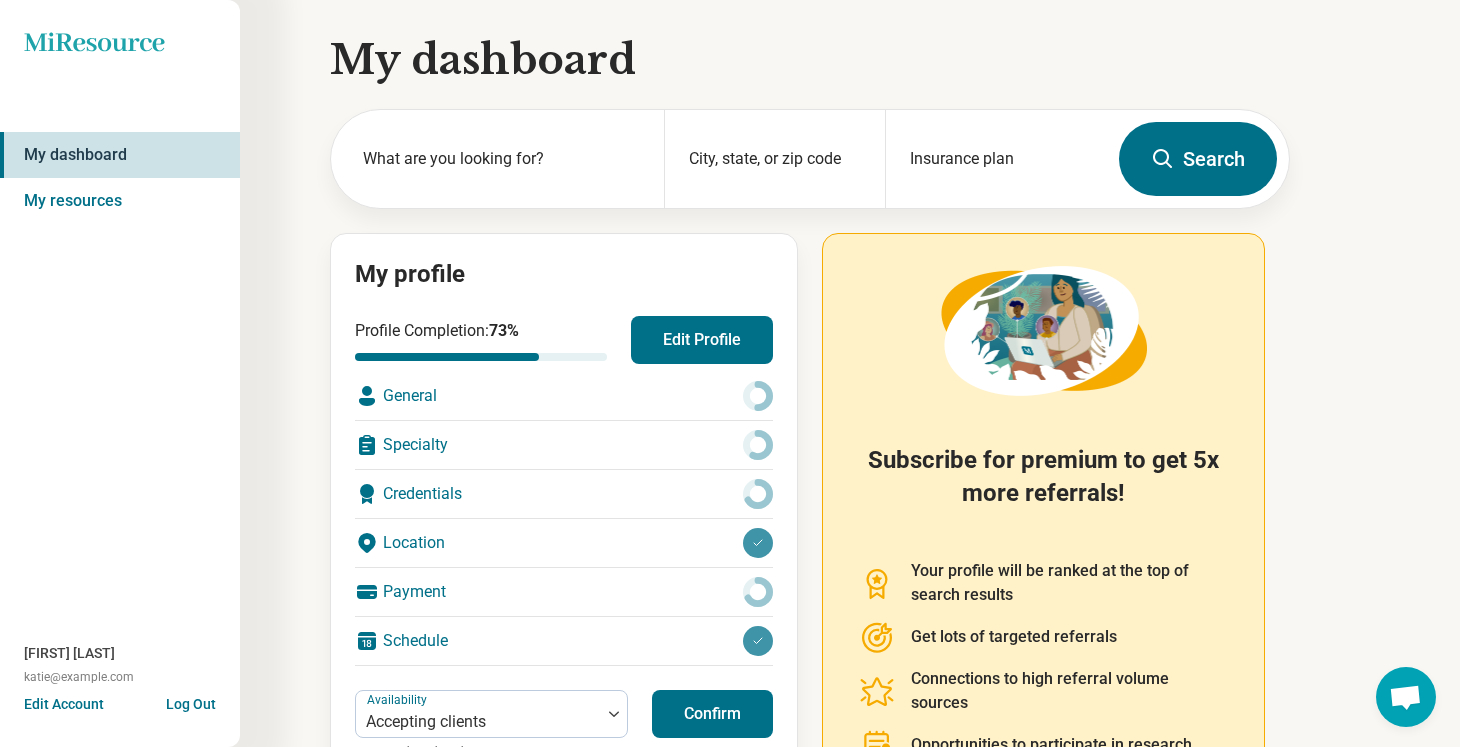 click on "Edit Profile" at bounding box center [702, 340] 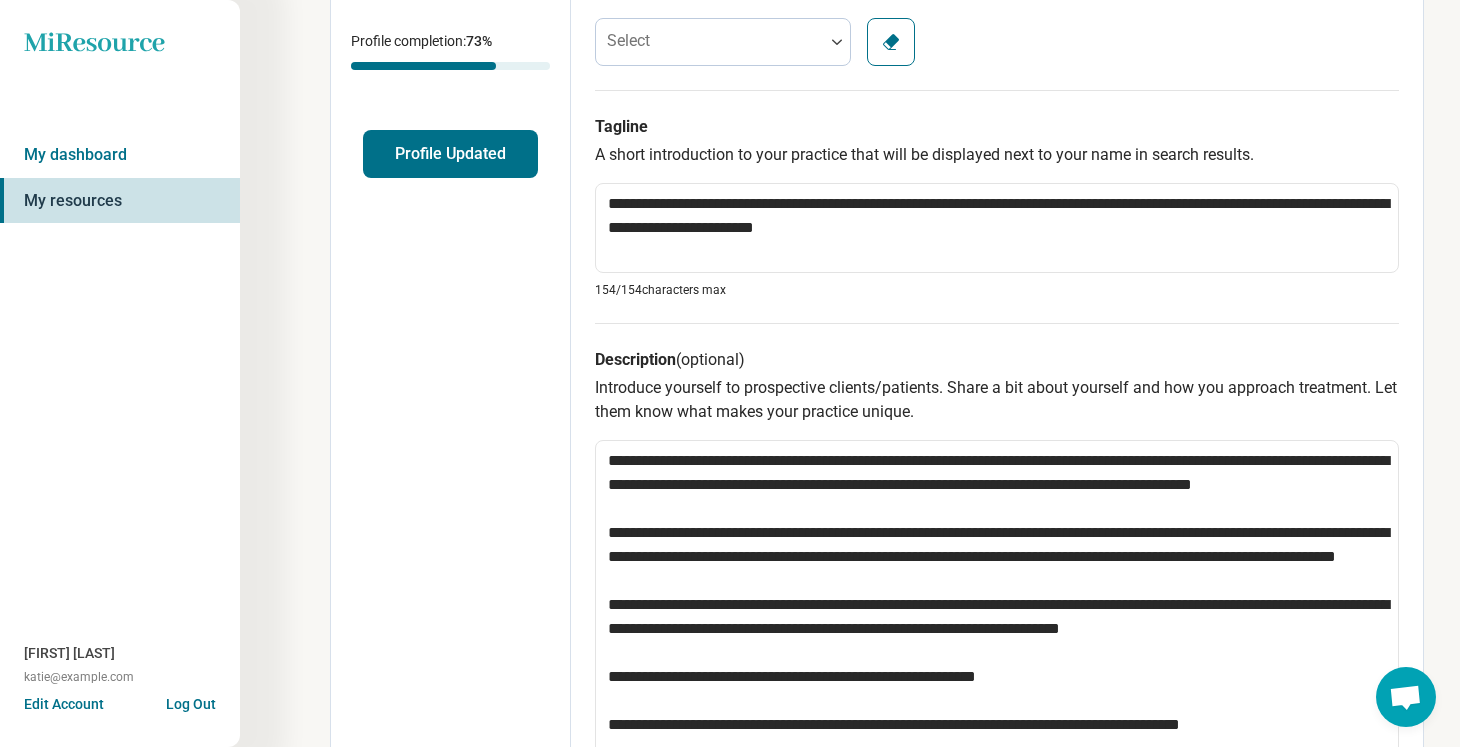 scroll, scrollTop: 409, scrollLeft: 0, axis: vertical 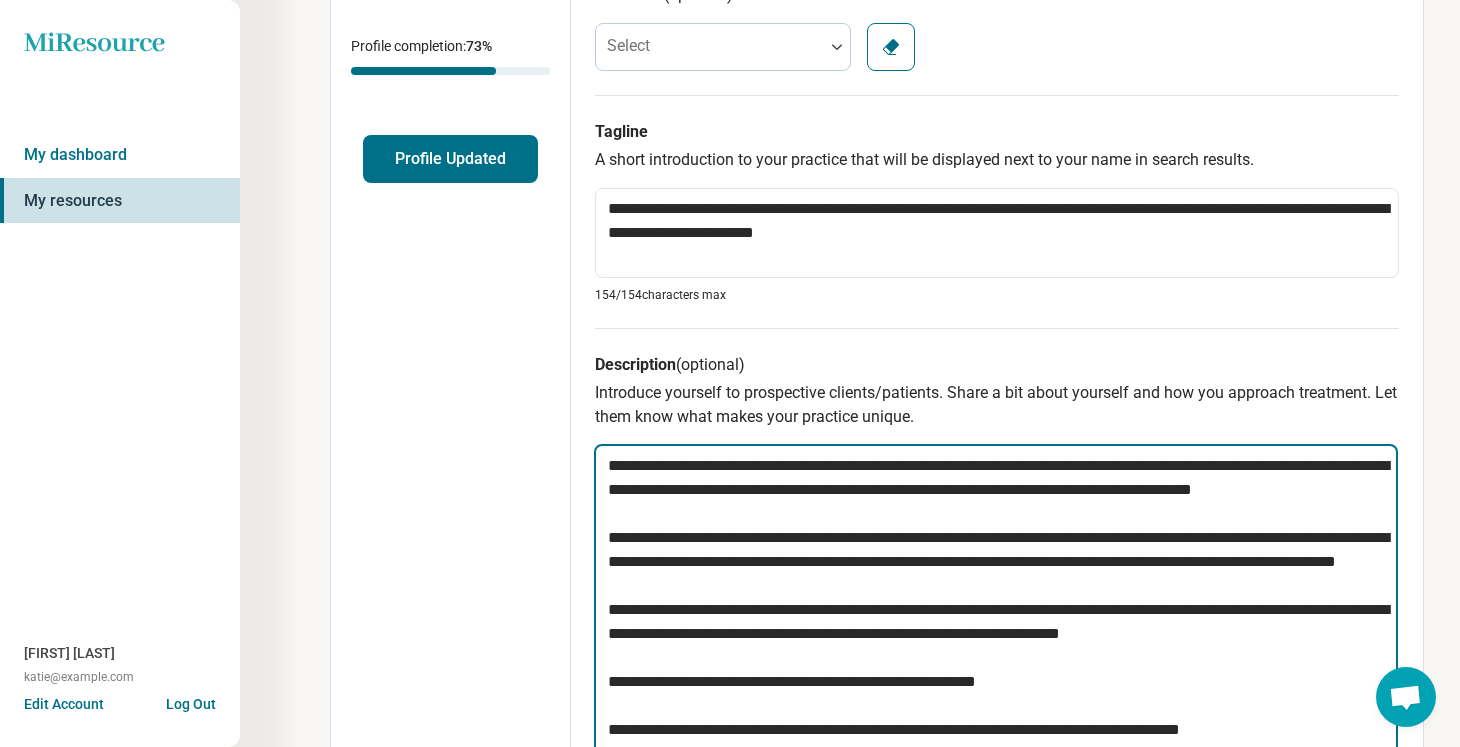 click on "**********" at bounding box center (996, 621) 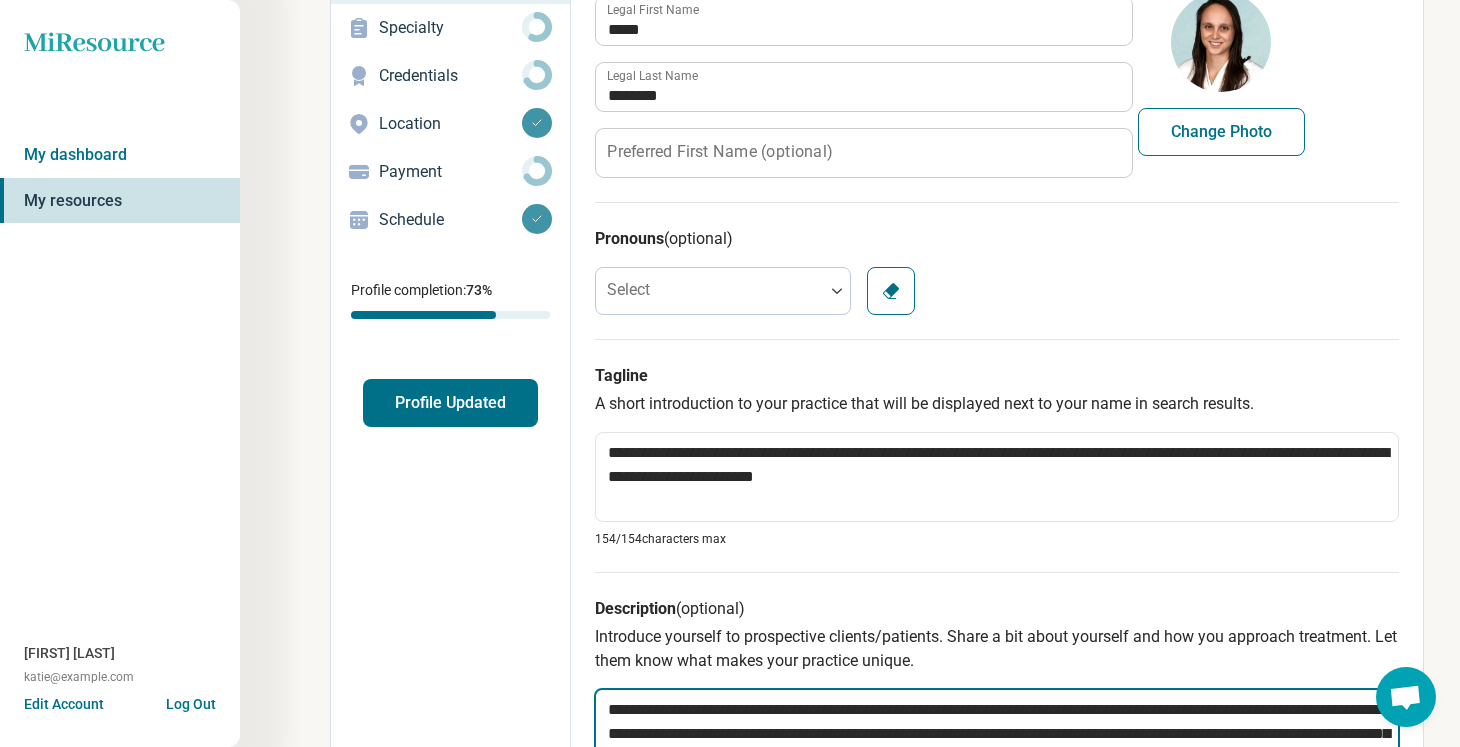 scroll, scrollTop: 0, scrollLeft: 0, axis: both 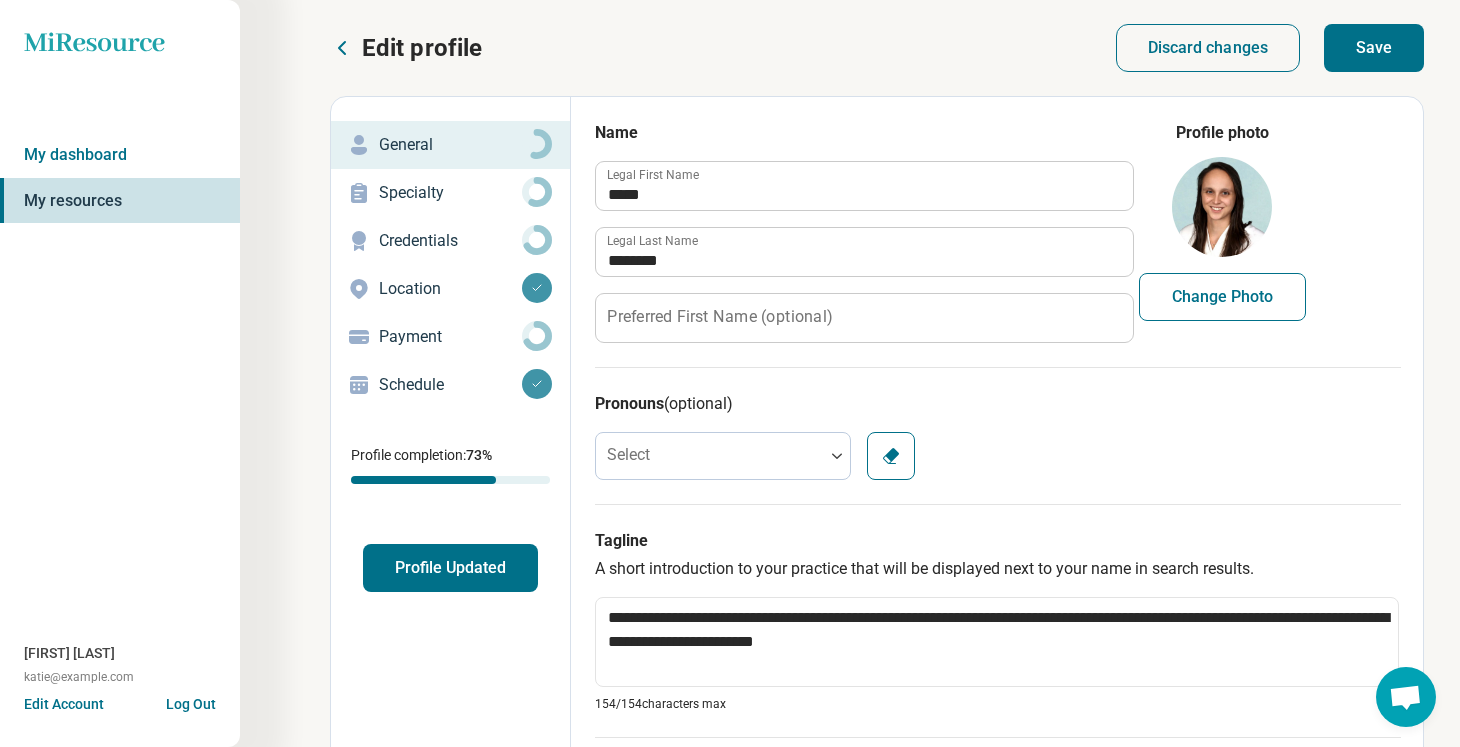 click on "**********" at bounding box center [712, 1045] 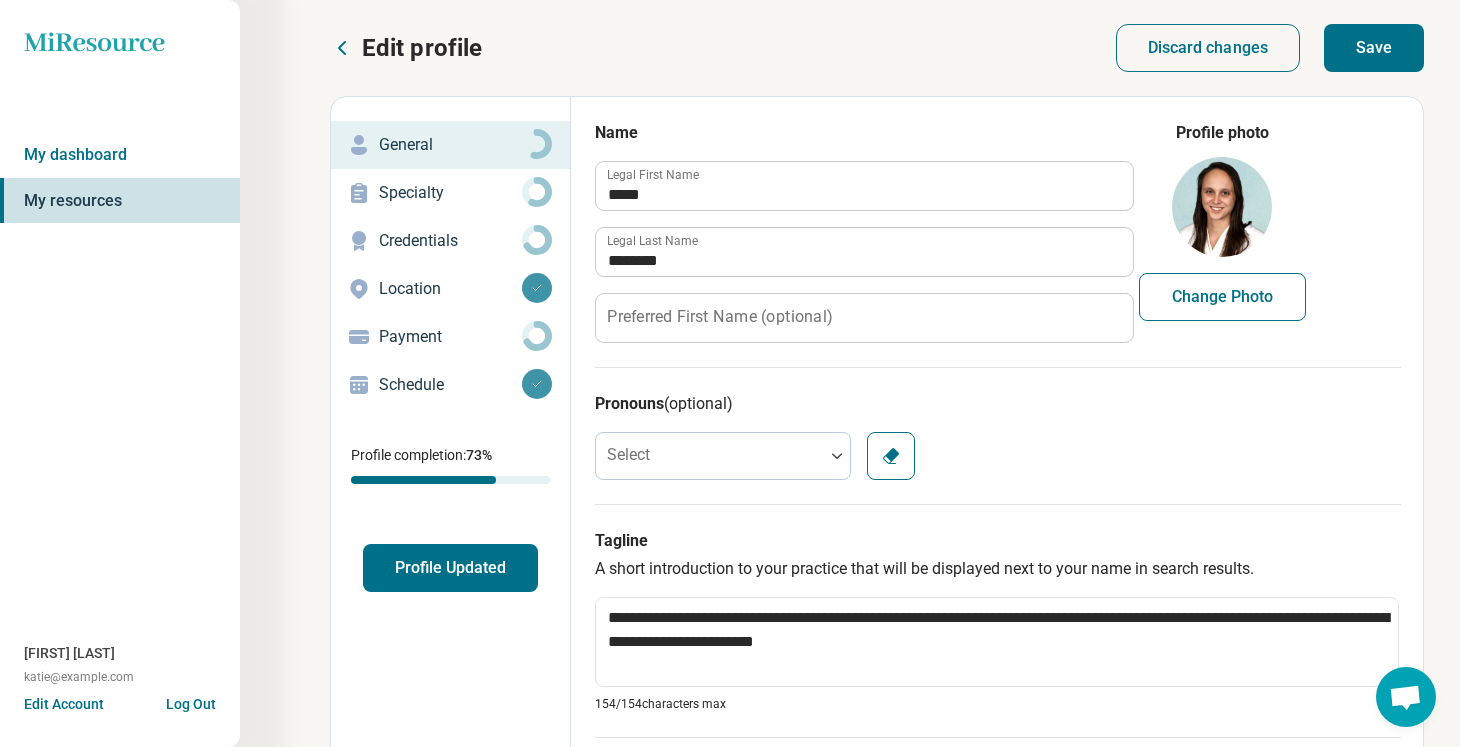 click on "Save" at bounding box center [1374, 48] 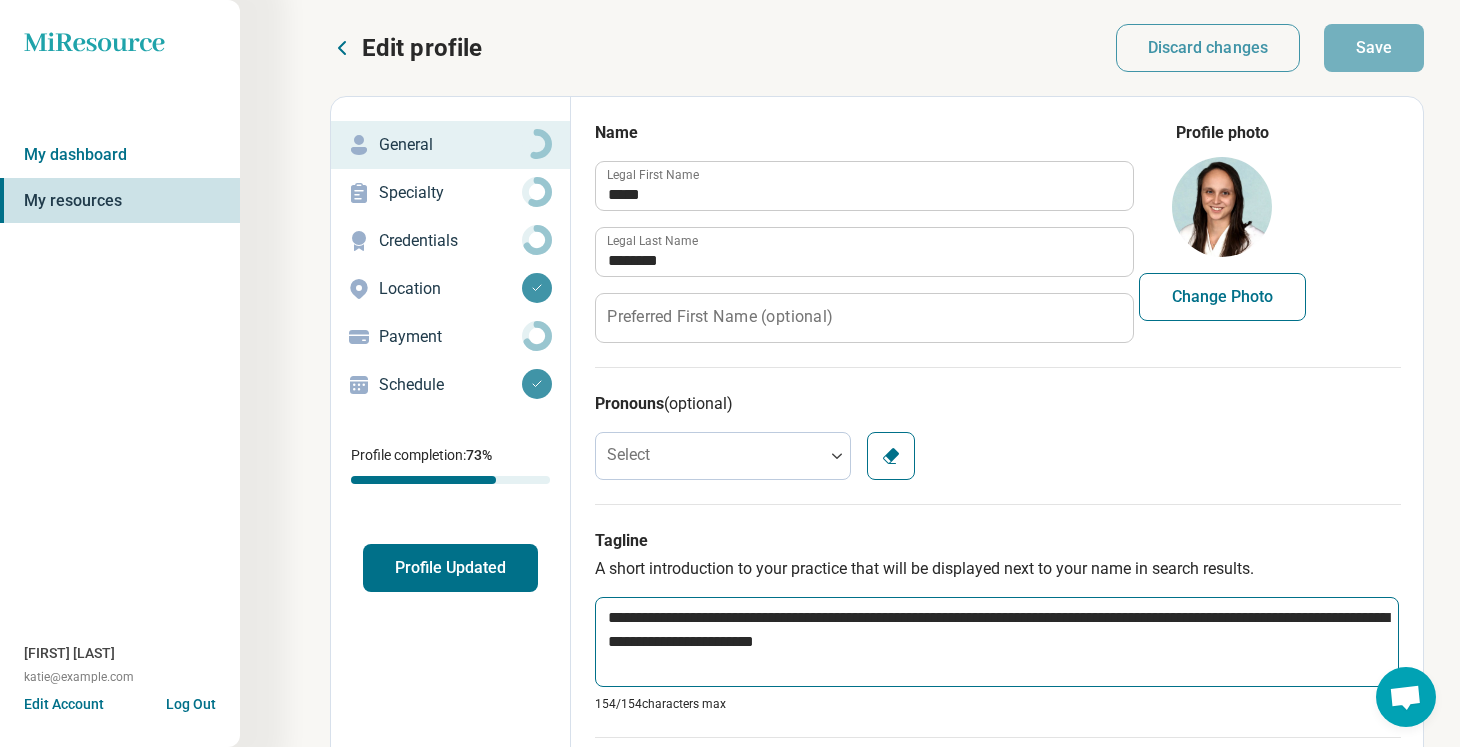 scroll, scrollTop: 116, scrollLeft: 0, axis: vertical 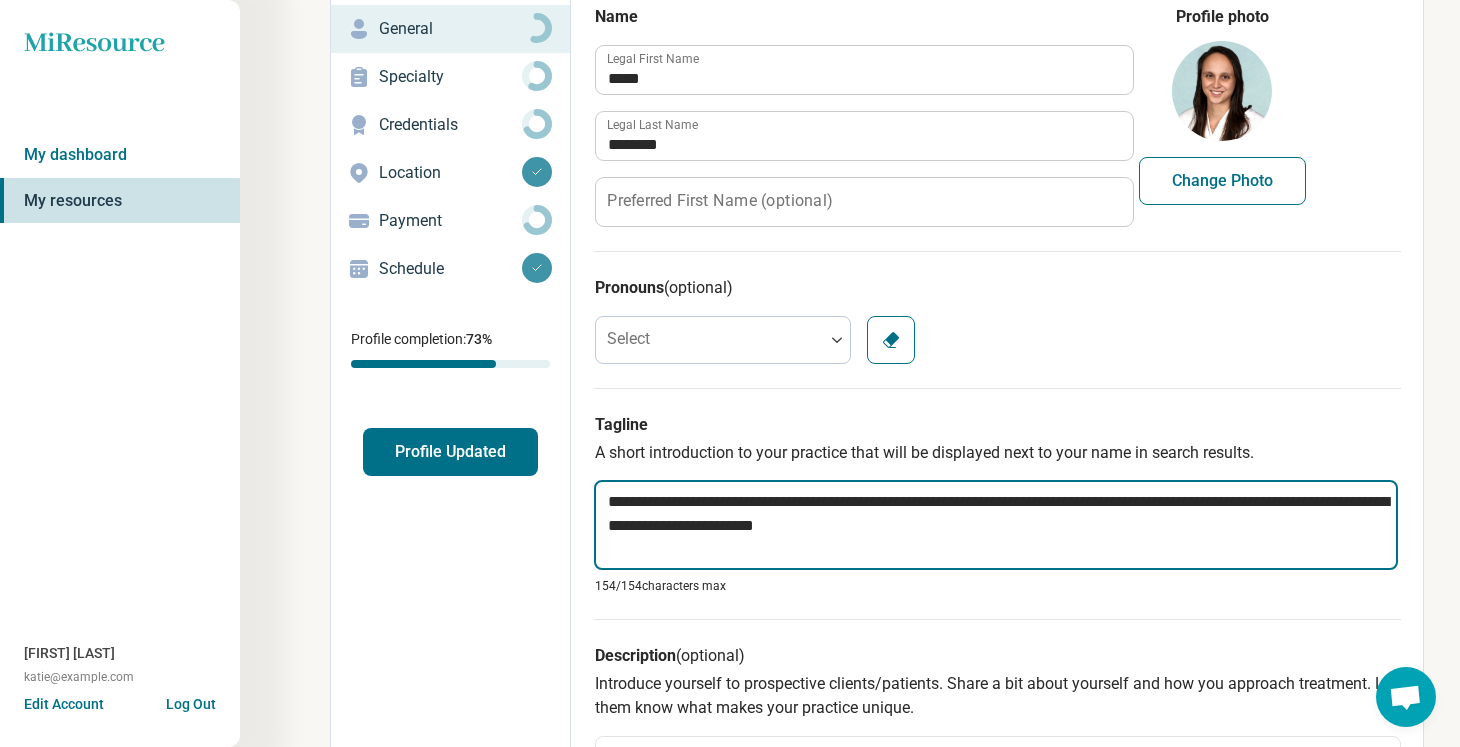 click on "**********" at bounding box center (996, 525) 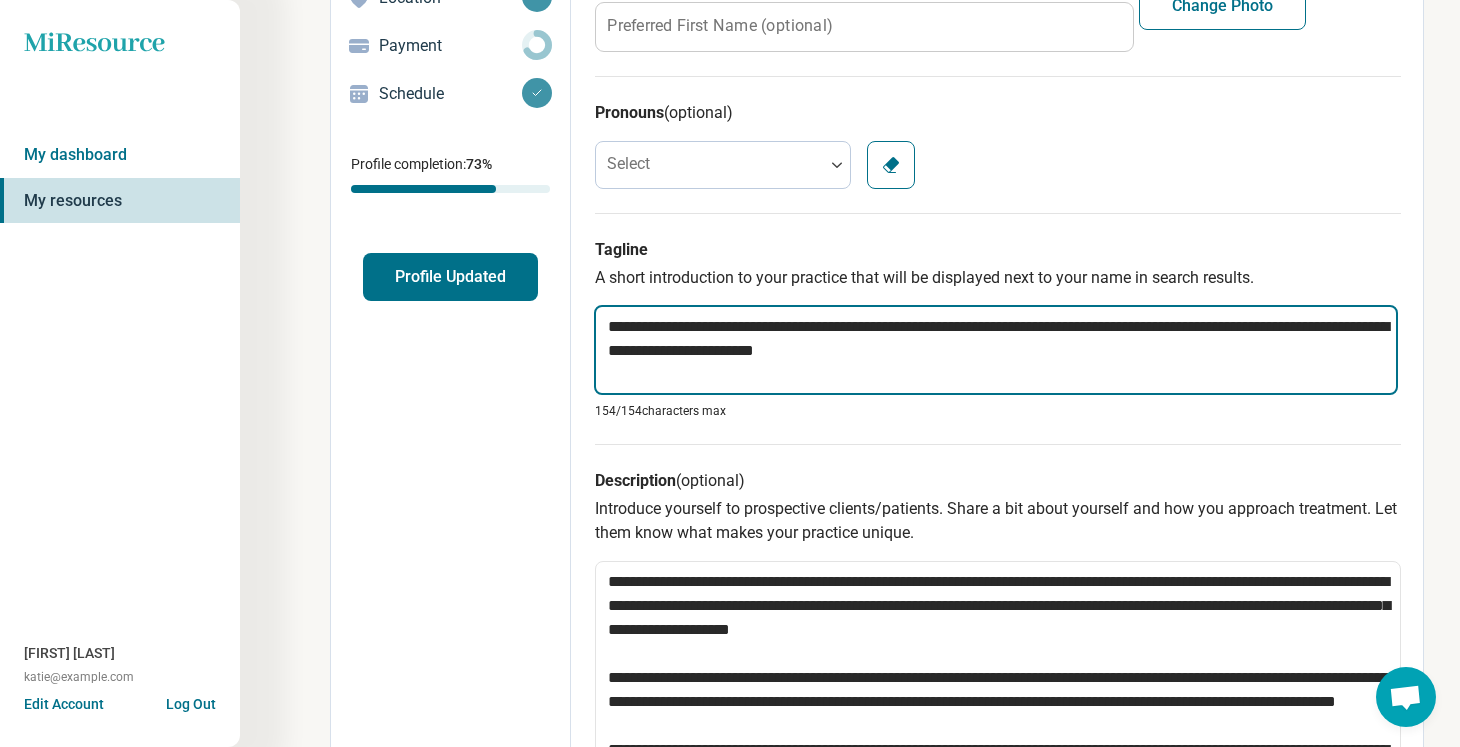 scroll, scrollTop: 294, scrollLeft: 0, axis: vertical 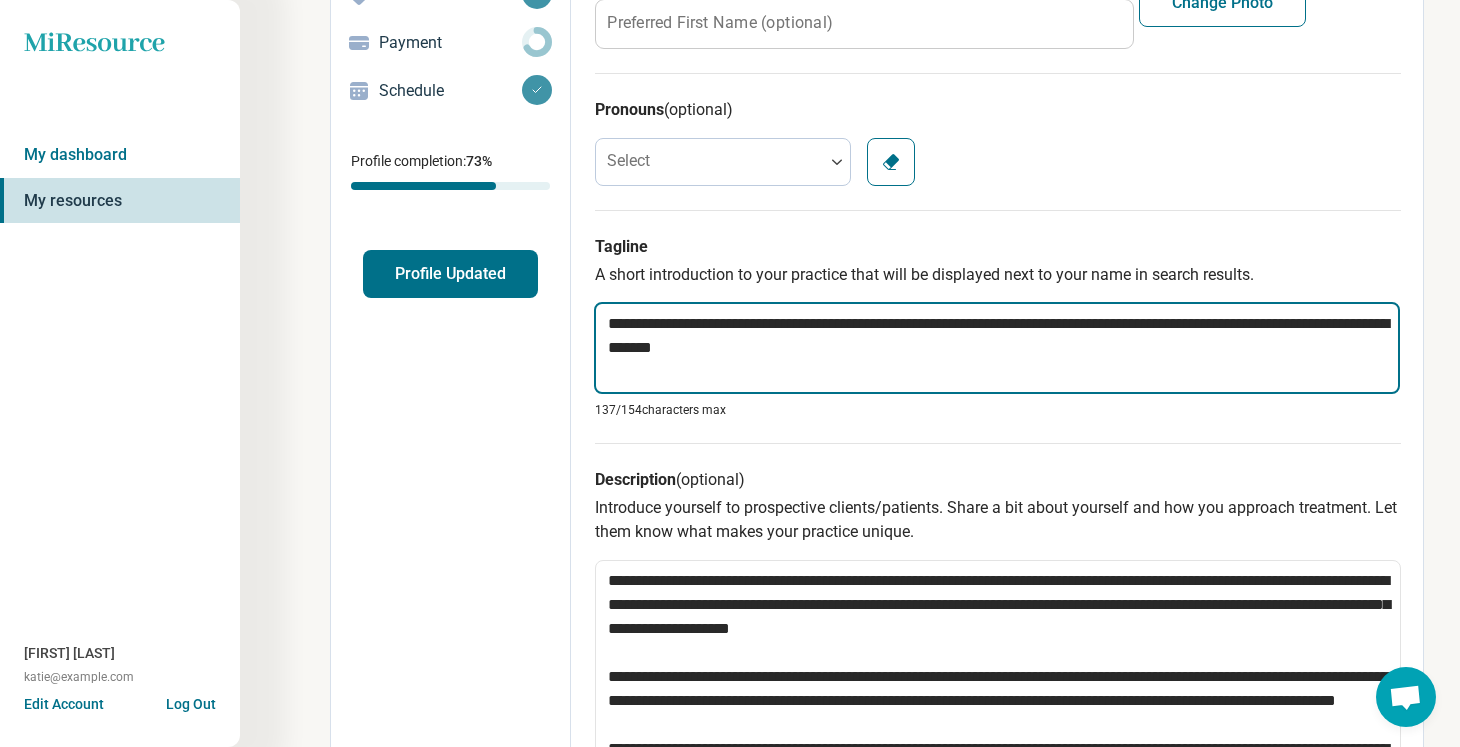 drag, startPoint x: 849, startPoint y: 358, endPoint x: 640, endPoint y: 354, distance: 209.03827 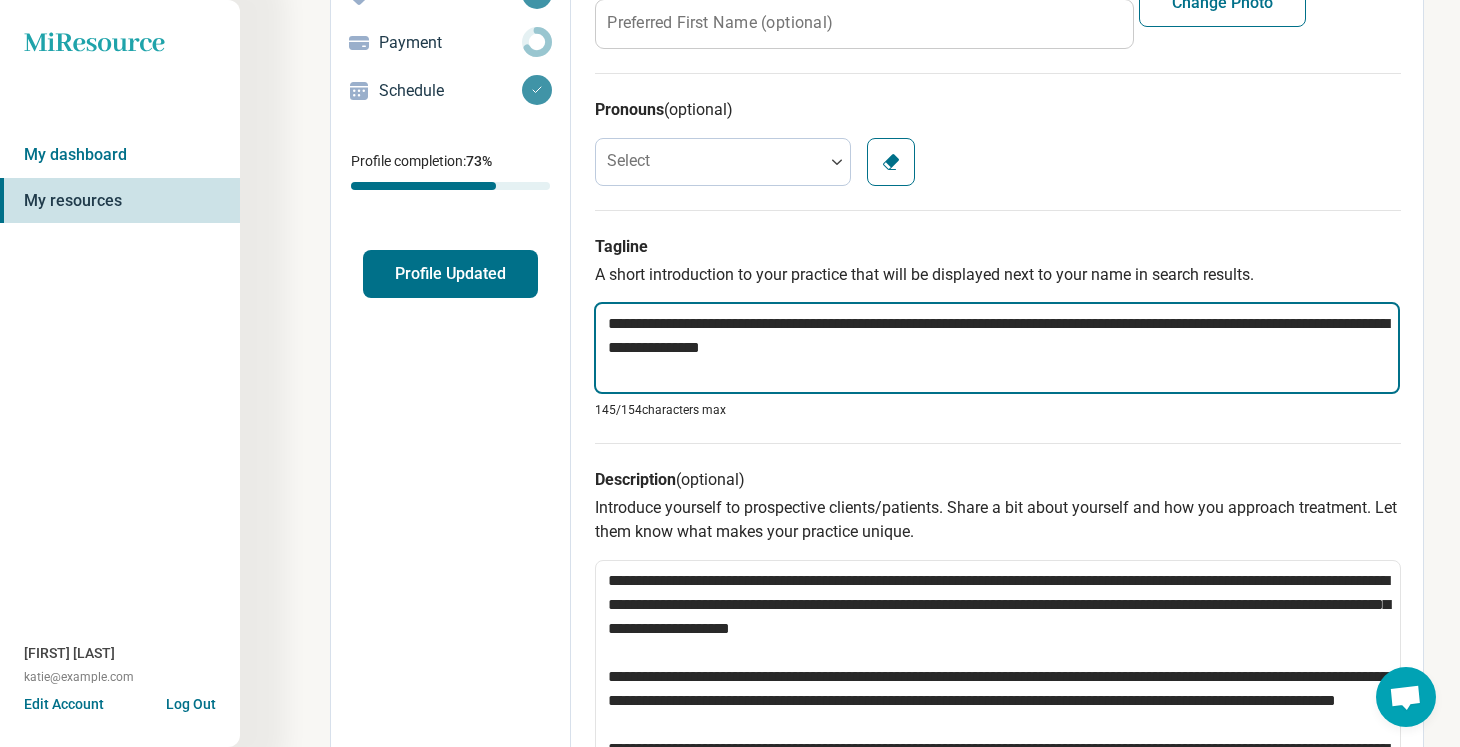 scroll, scrollTop: 0, scrollLeft: 0, axis: both 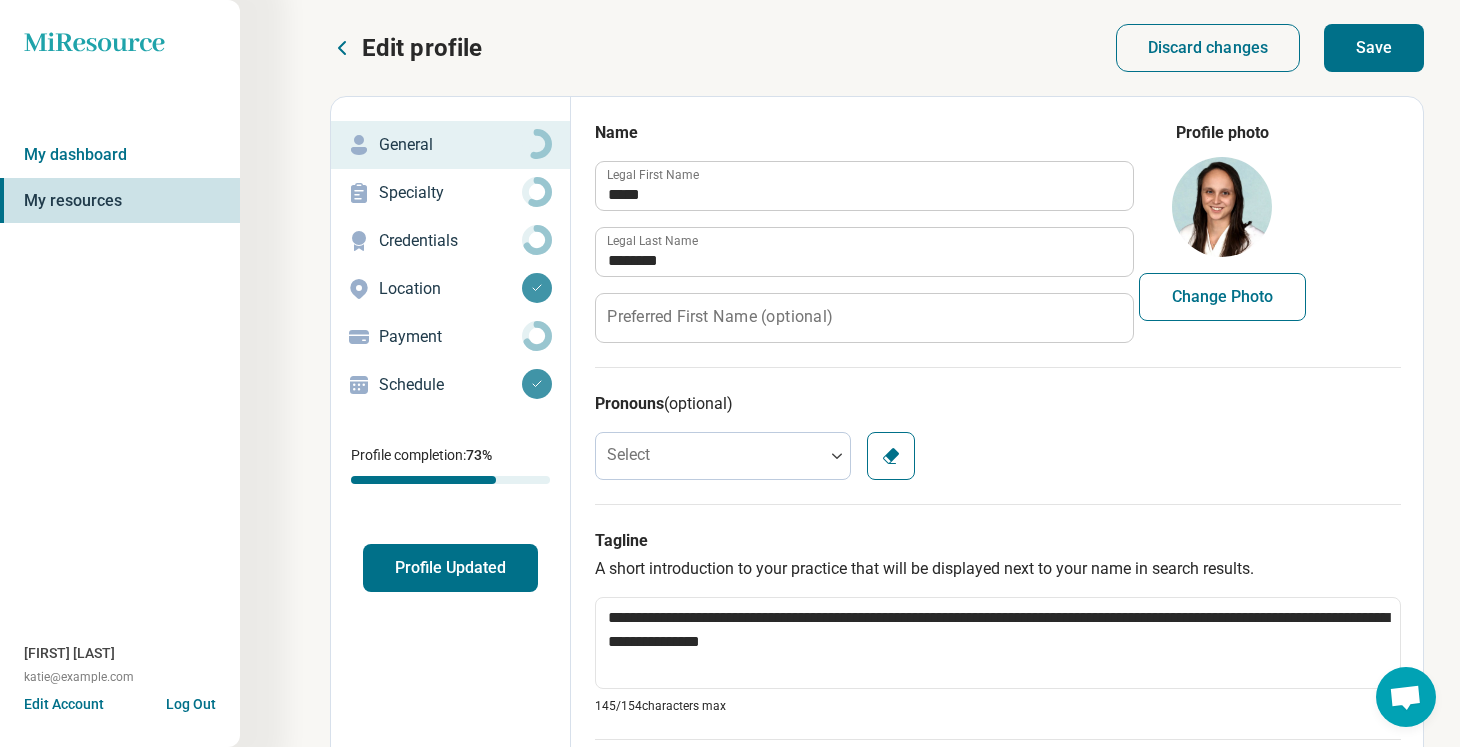 click on "Save" at bounding box center (1374, 48) 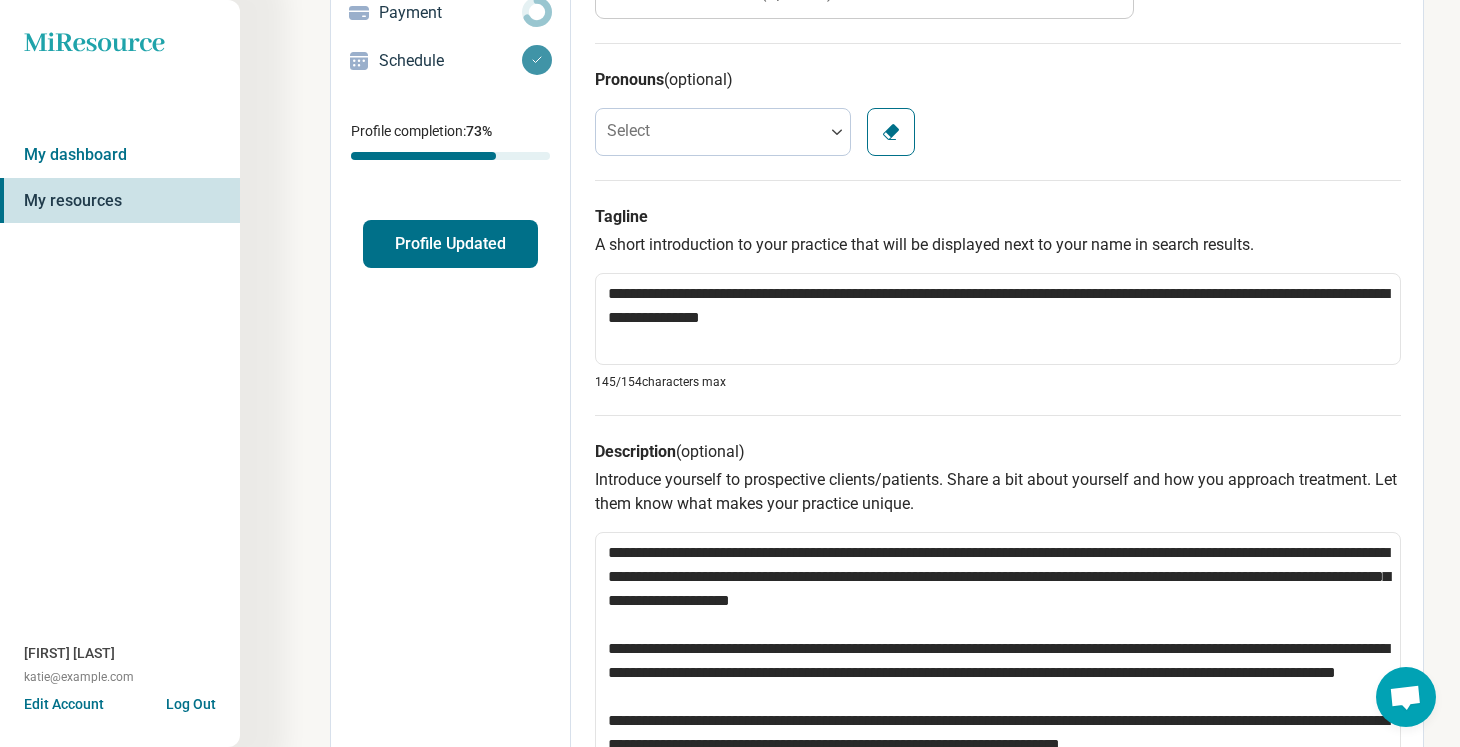 scroll, scrollTop: 318, scrollLeft: 0, axis: vertical 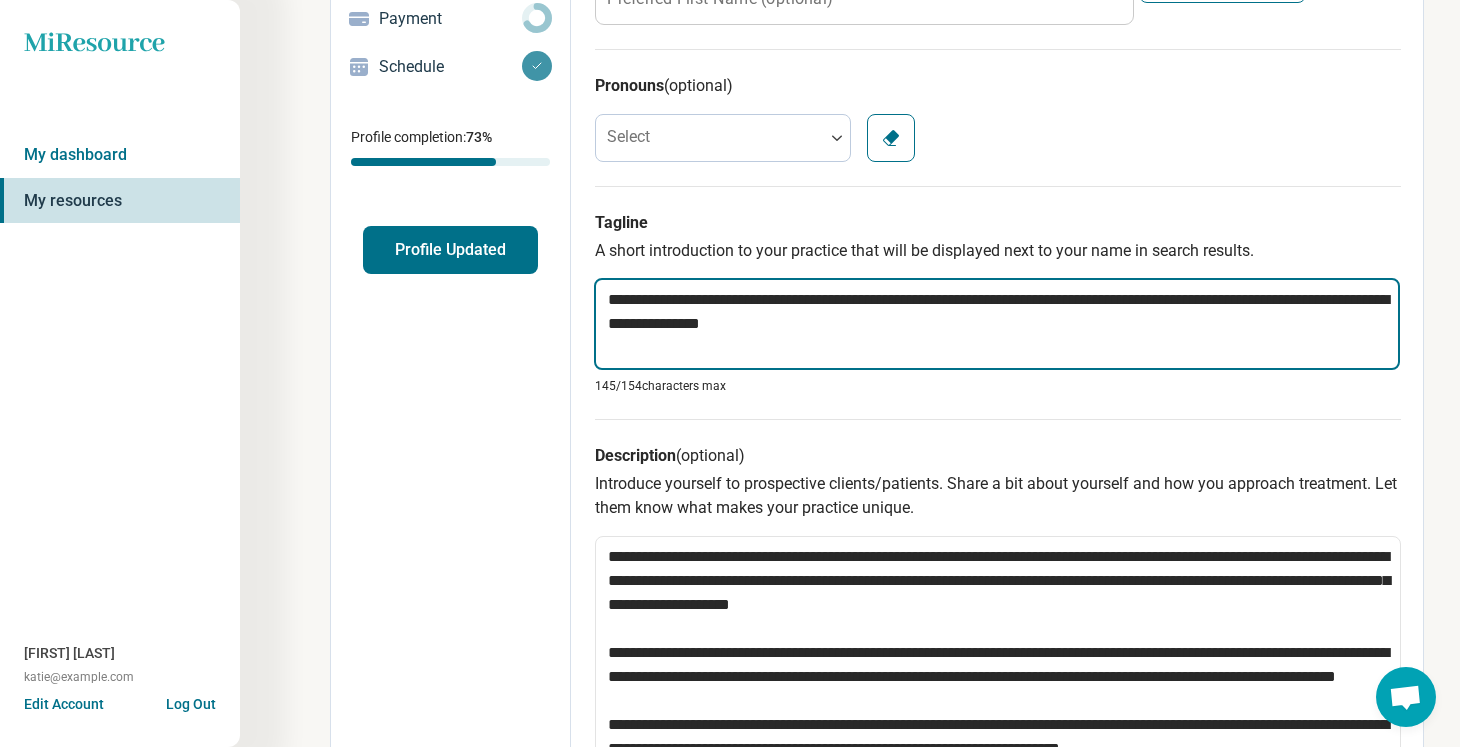 click on "**********" at bounding box center (997, 324) 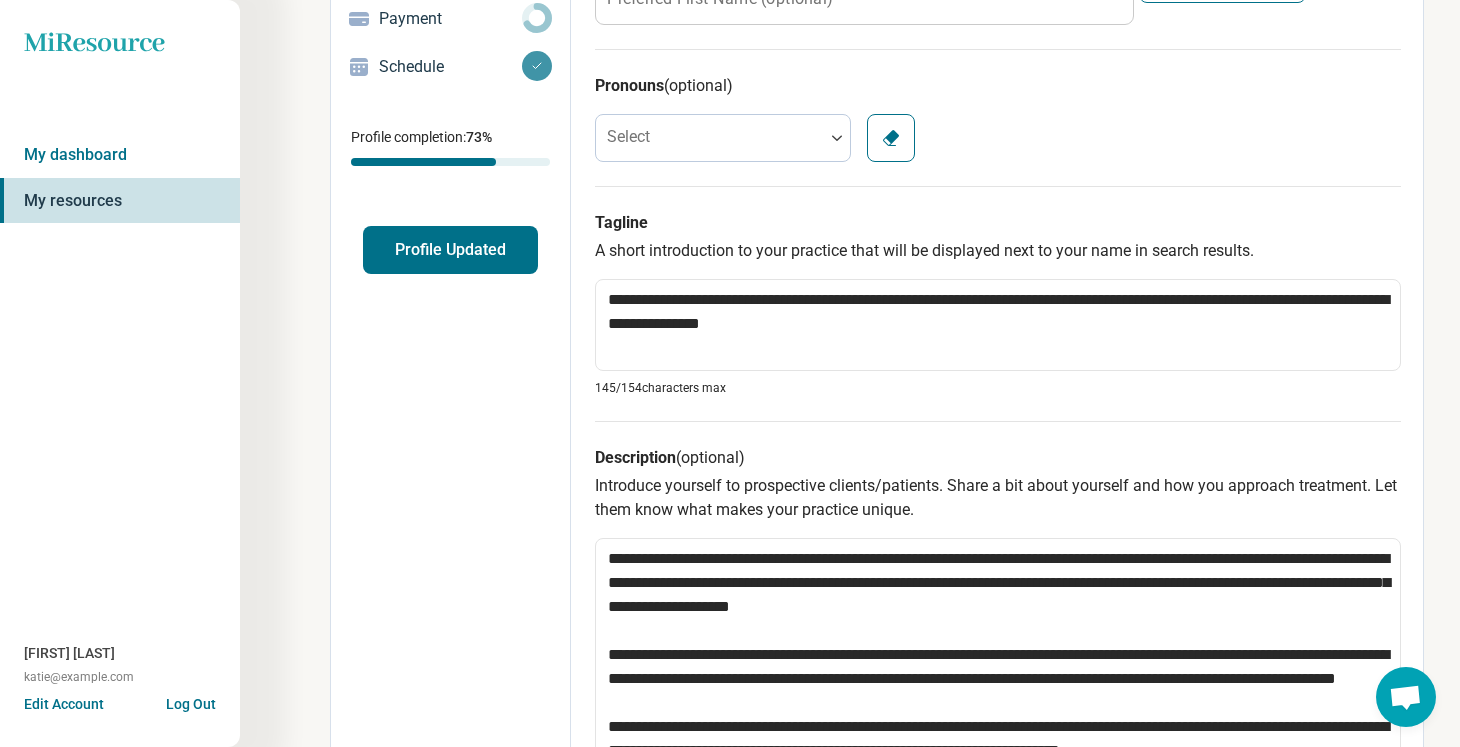 click on "Profile Updated" at bounding box center (450, 250) 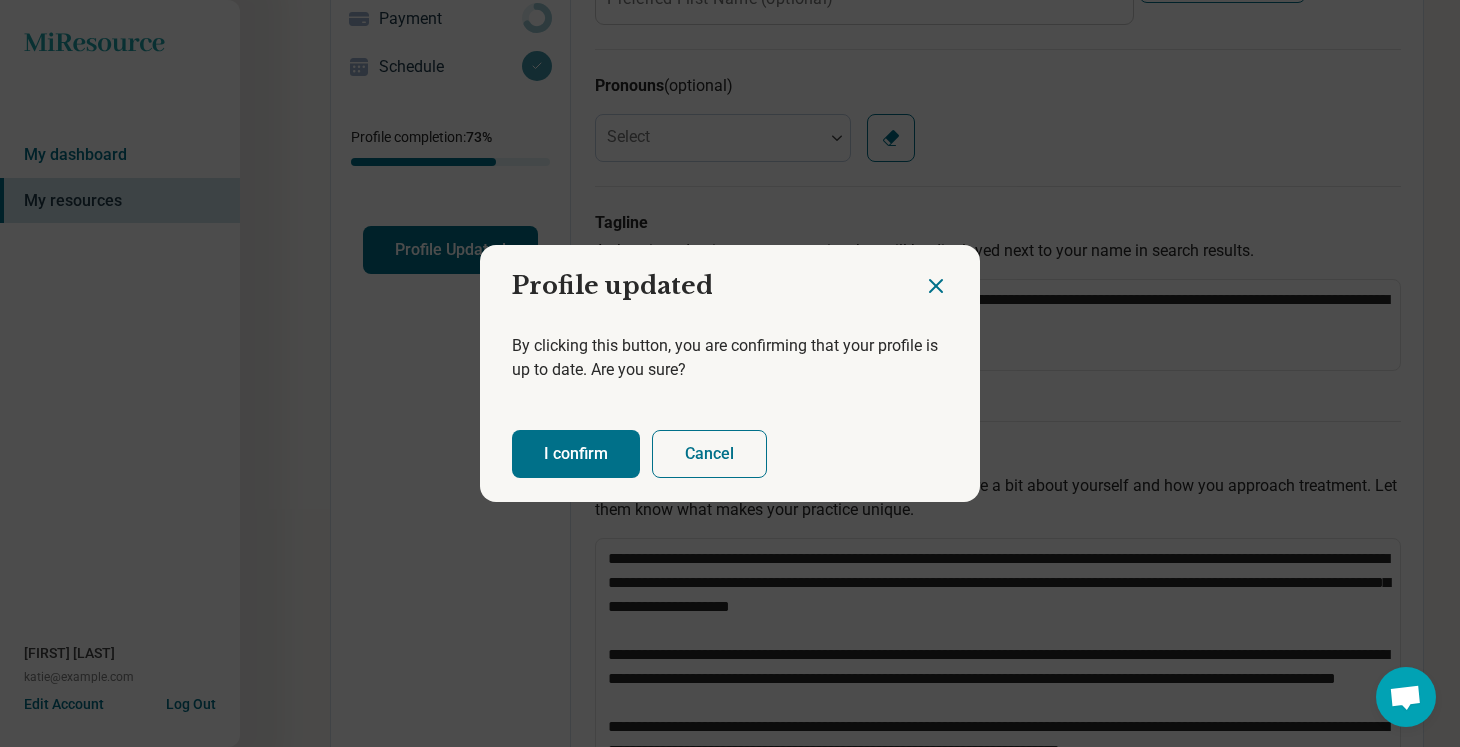 click on "I confirm" at bounding box center [576, 454] 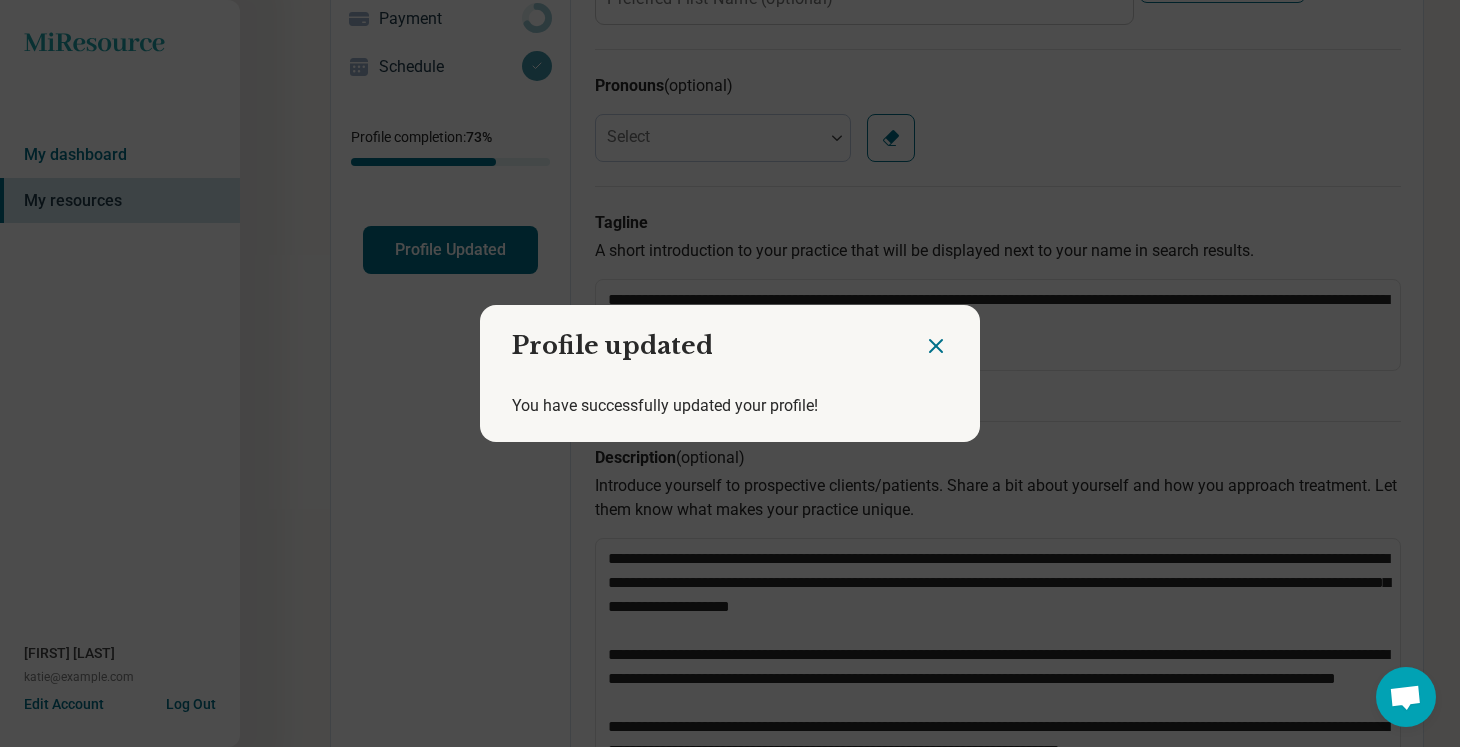 click 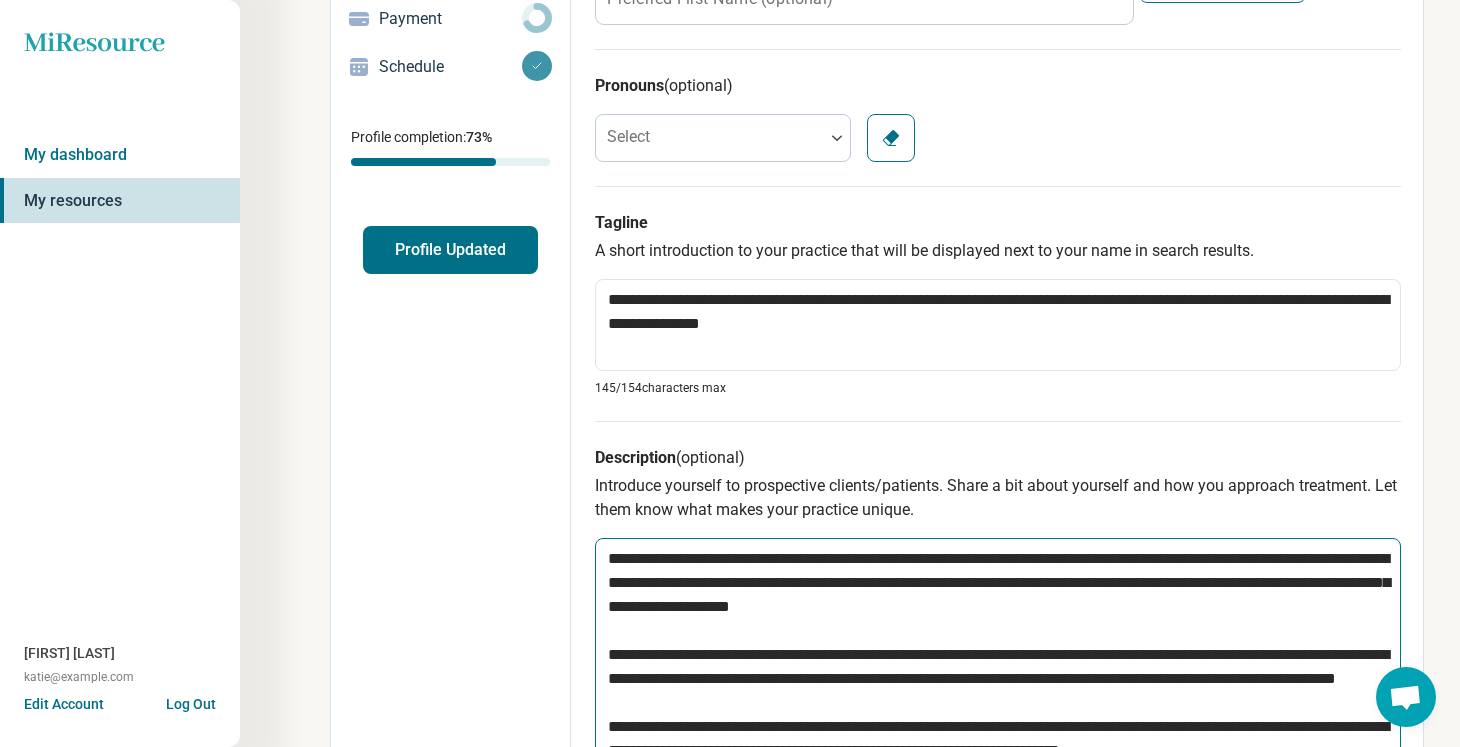 scroll, scrollTop: 582, scrollLeft: 0, axis: vertical 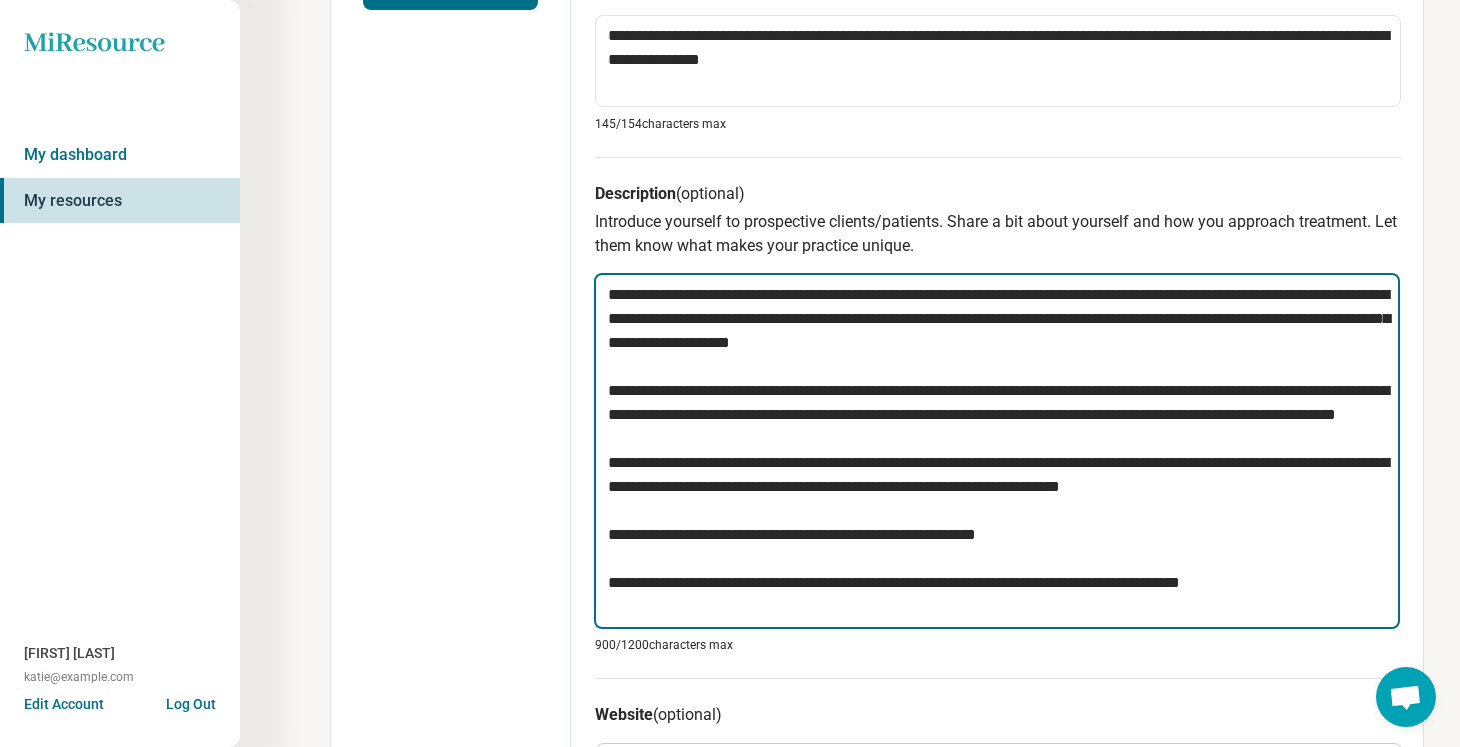 click on "**********" at bounding box center (997, 451) 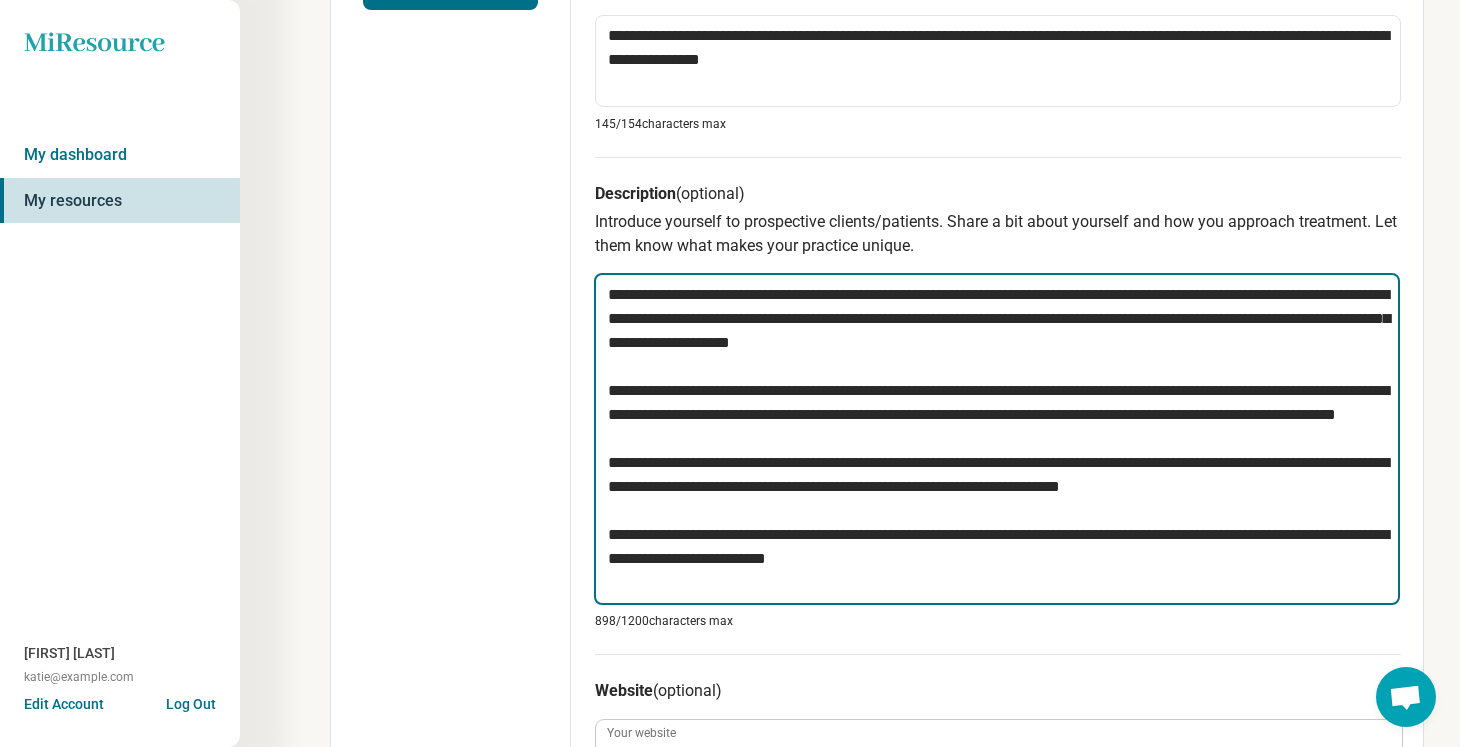 click on "**********" at bounding box center [997, 439] 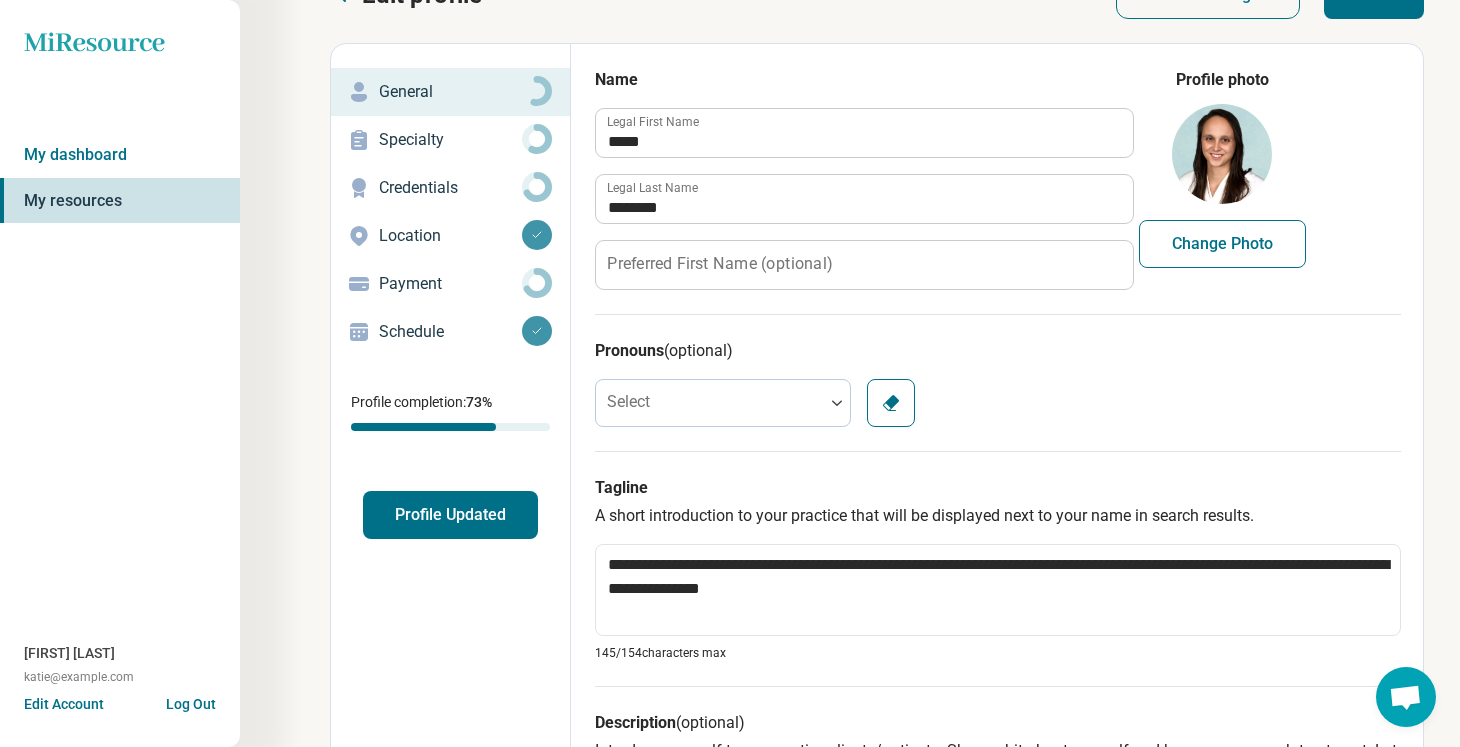 scroll, scrollTop: 0, scrollLeft: 0, axis: both 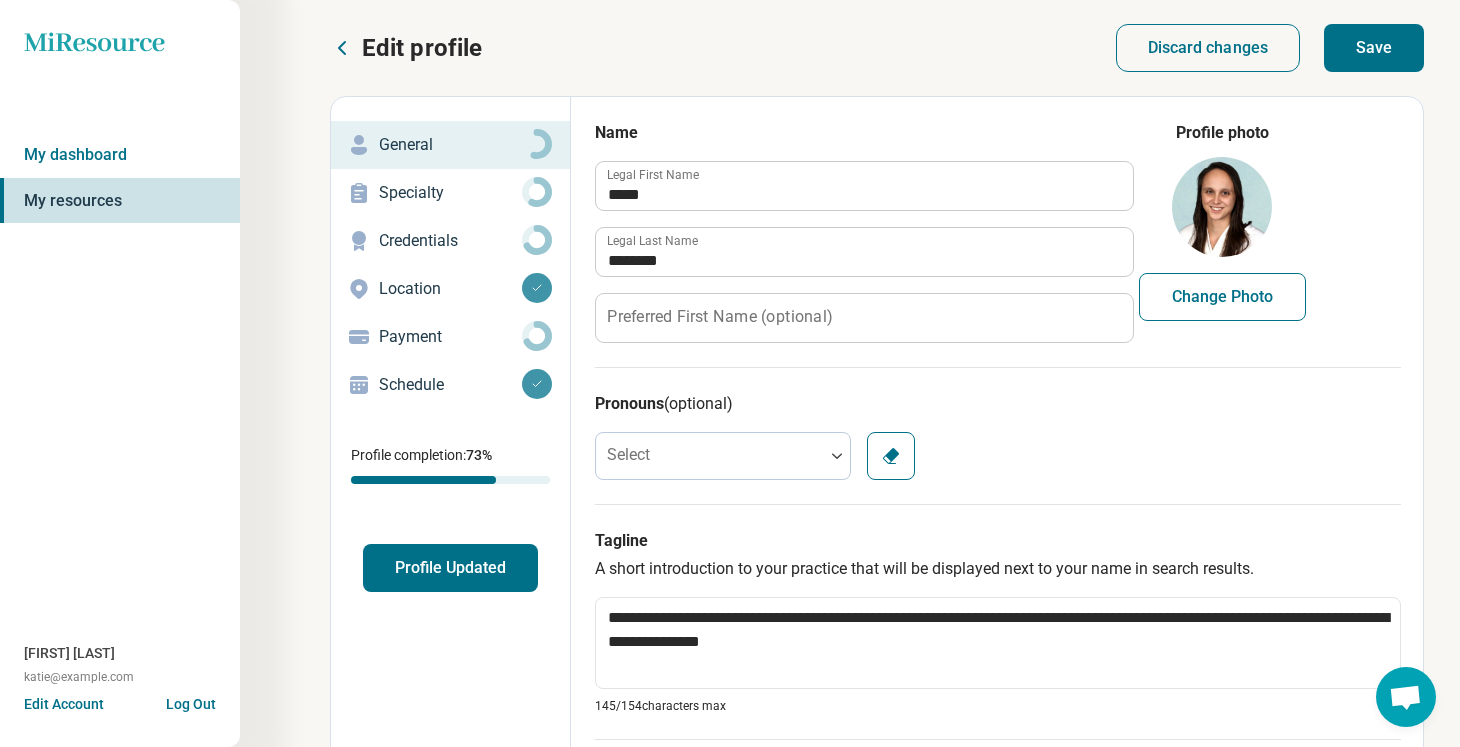 click on "Save" at bounding box center [1374, 48] 